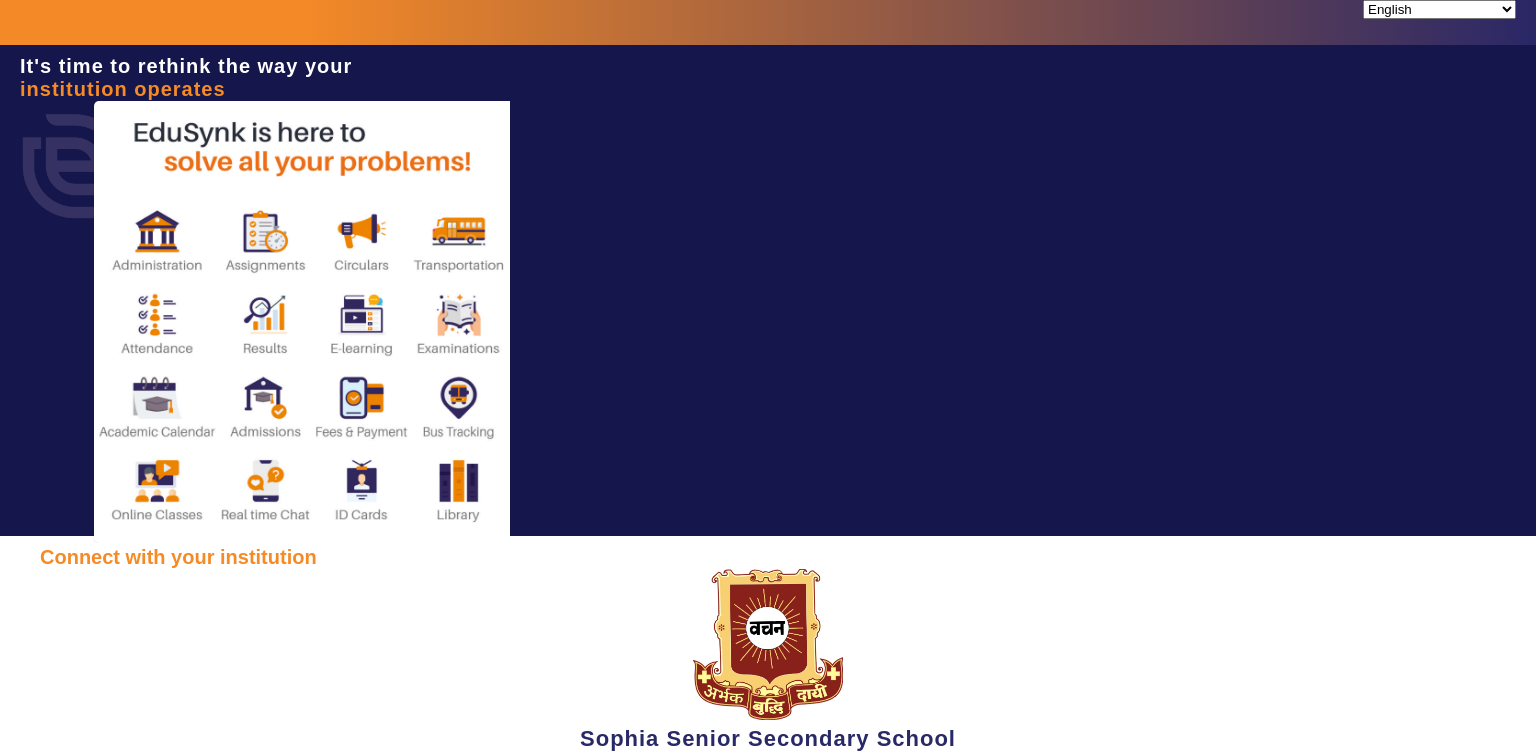 scroll, scrollTop: 0, scrollLeft: 0, axis: both 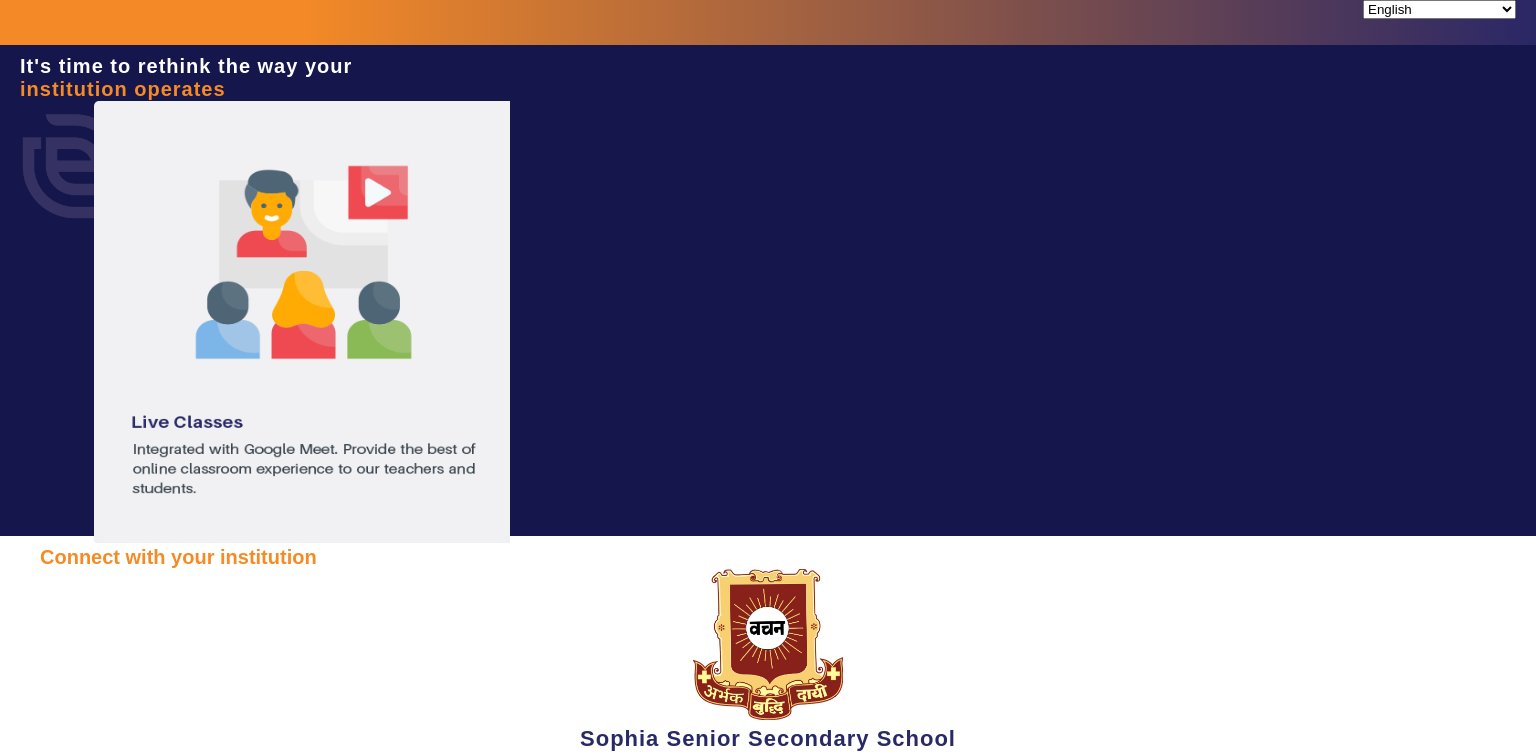 type on "[PHONE]" 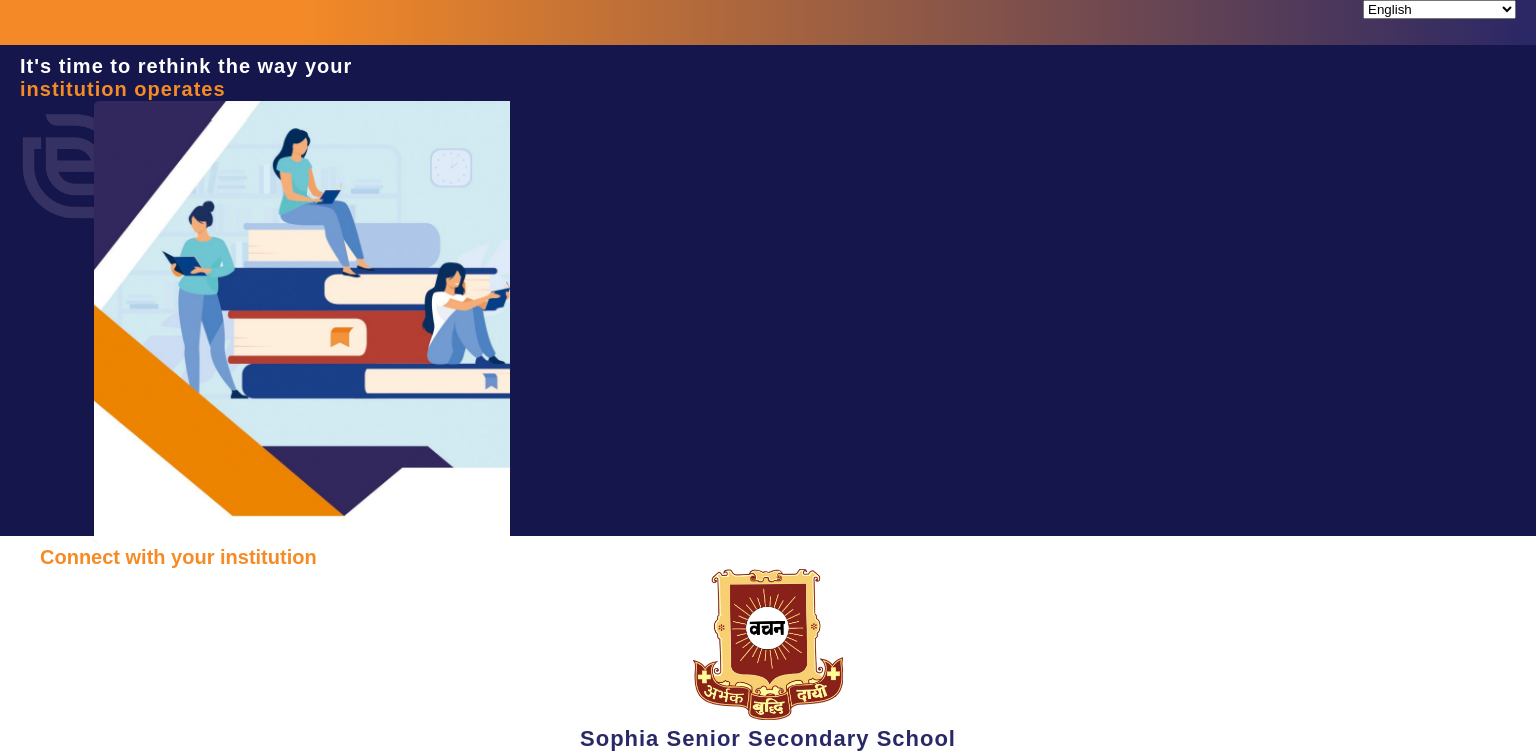 click at bounding box center (50, 939) 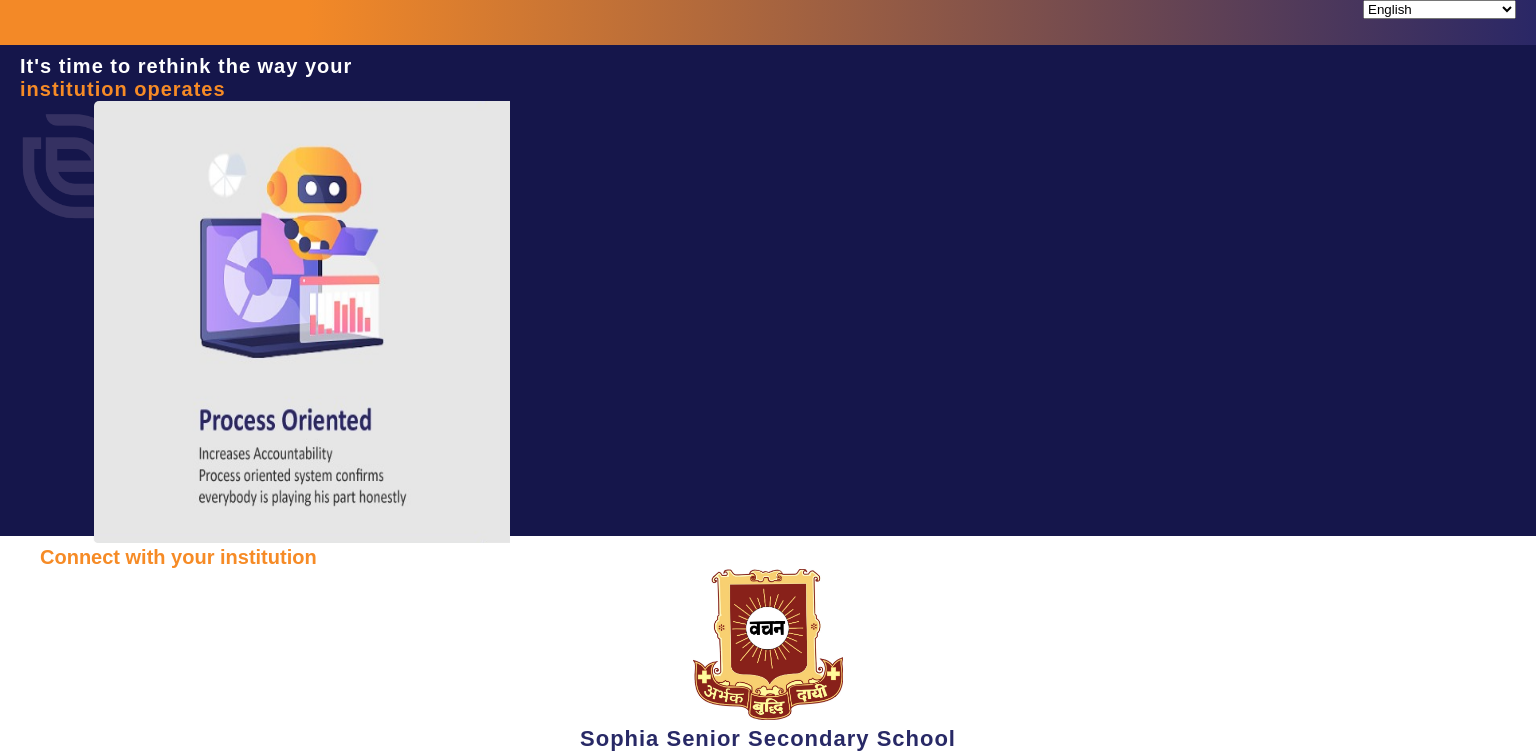 click at bounding box center [50, 939] 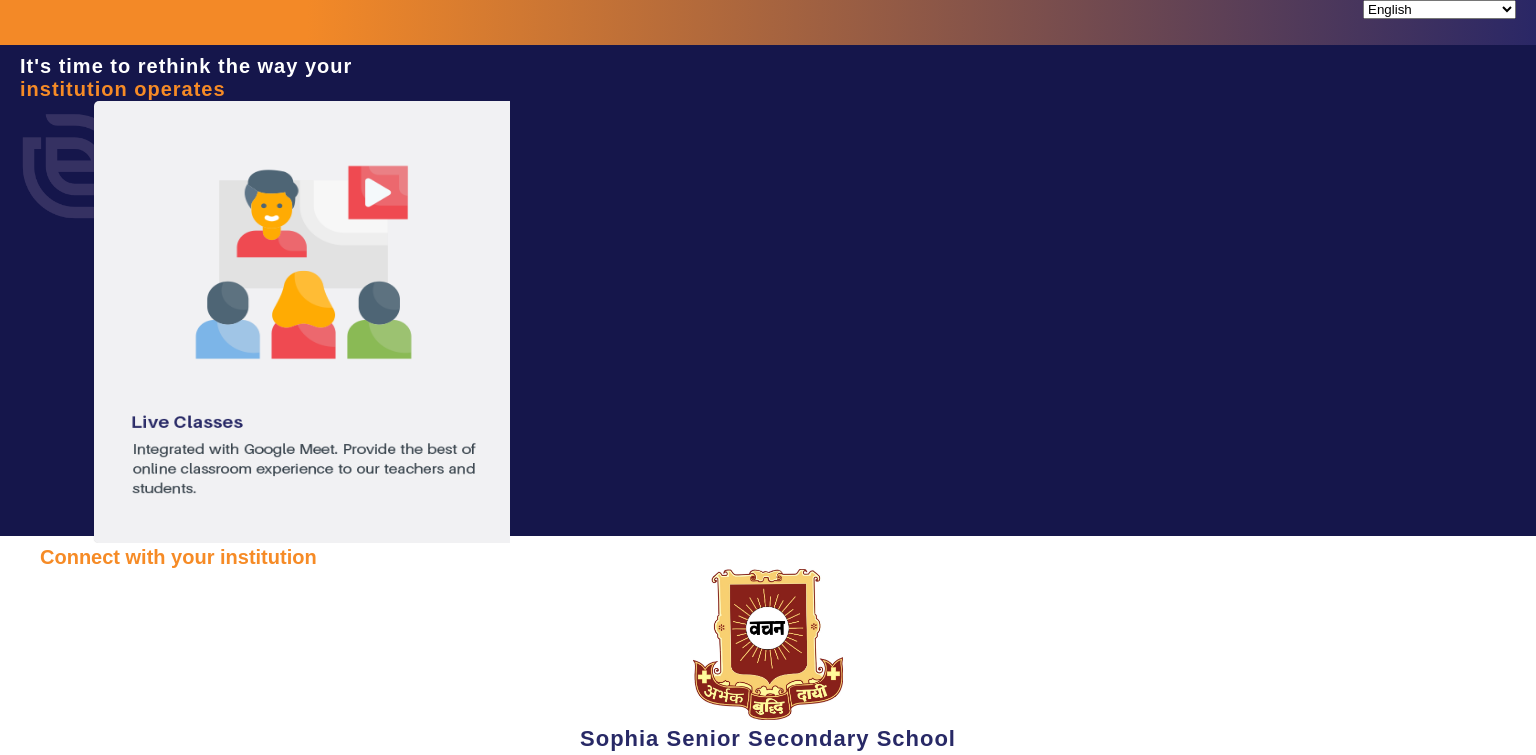 click on "Connect with your institution Sophia Senior Secondary School Login to your account Welcome Back, Please enter username and password to log in [PHONE] I agree to the Terms and Conditions Forgot Password? Sign In" at bounding box center [768, 777] 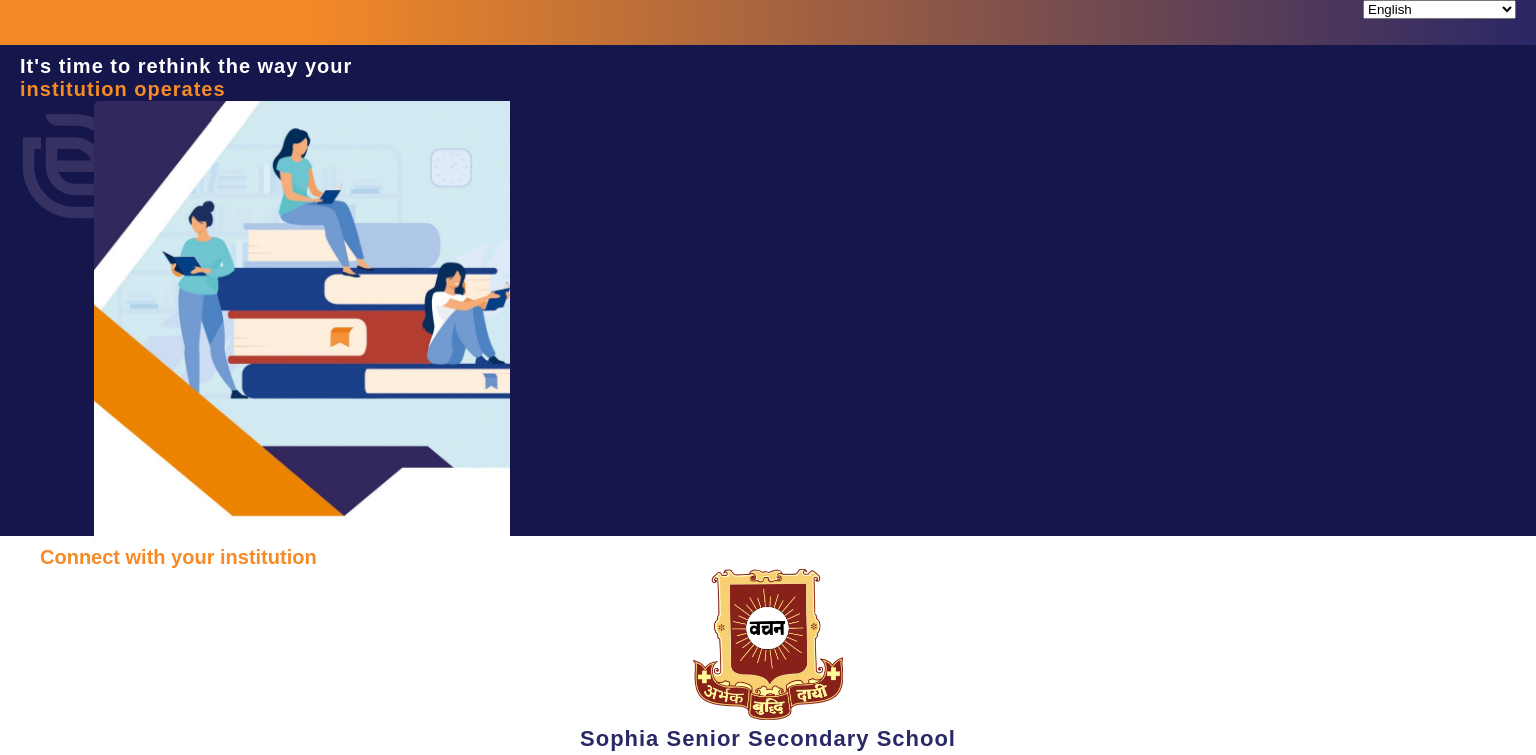 click on "[PHONE] I agree to the Terms and Conditions Forgot Password? Sign In" at bounding box center (768, 913) 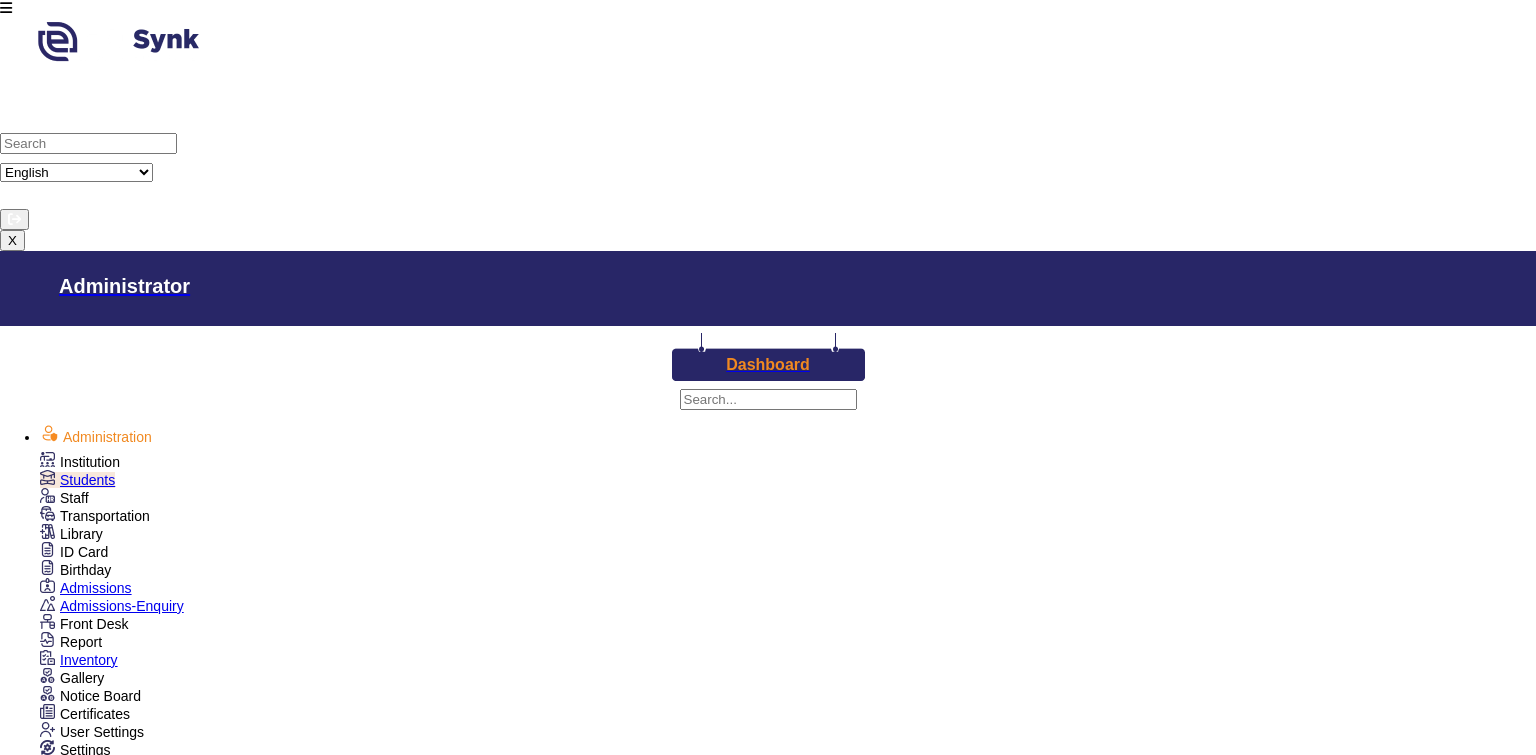 scroll, scrollTop: 0, scrollLeft: 0, axis: both 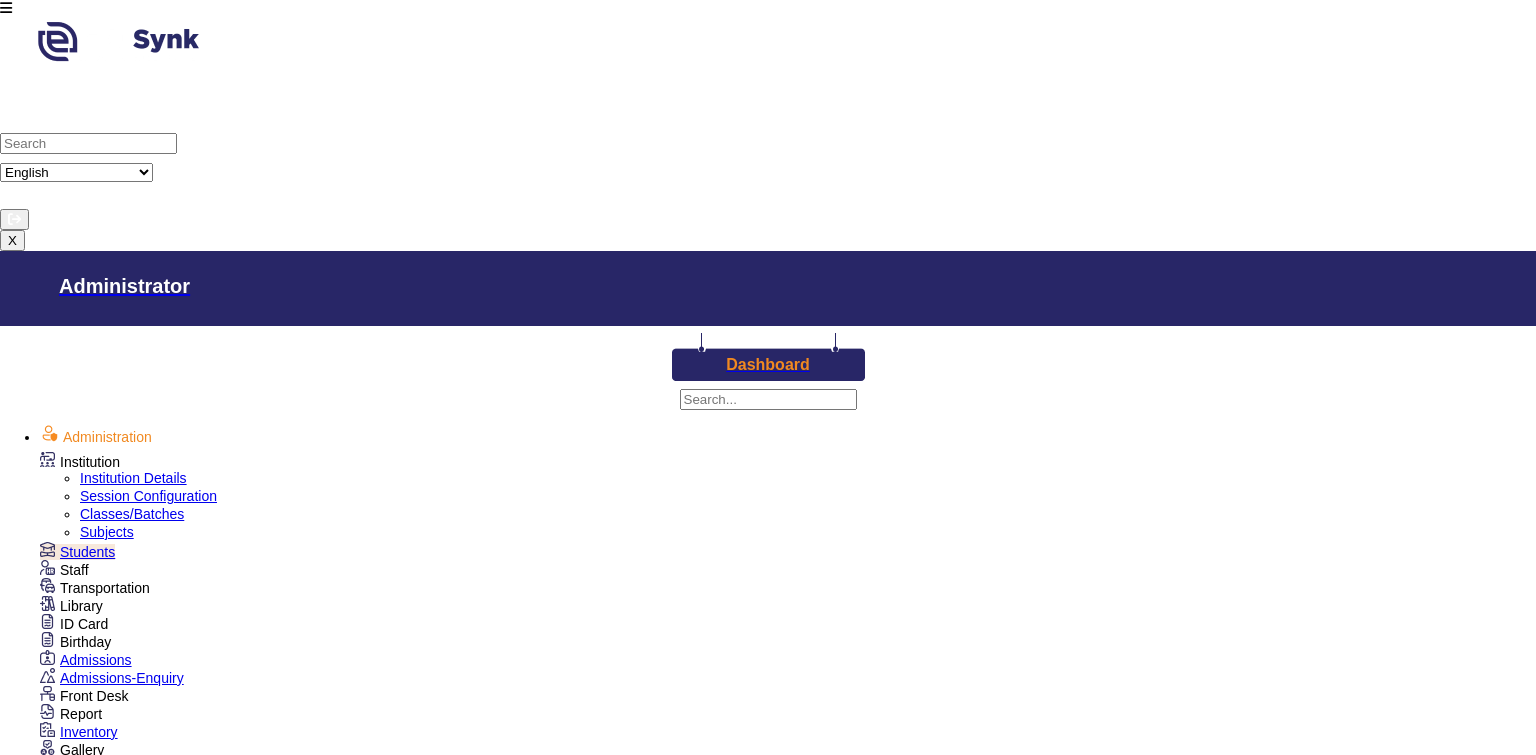 click on "Students" at bounding box center (87, 552) 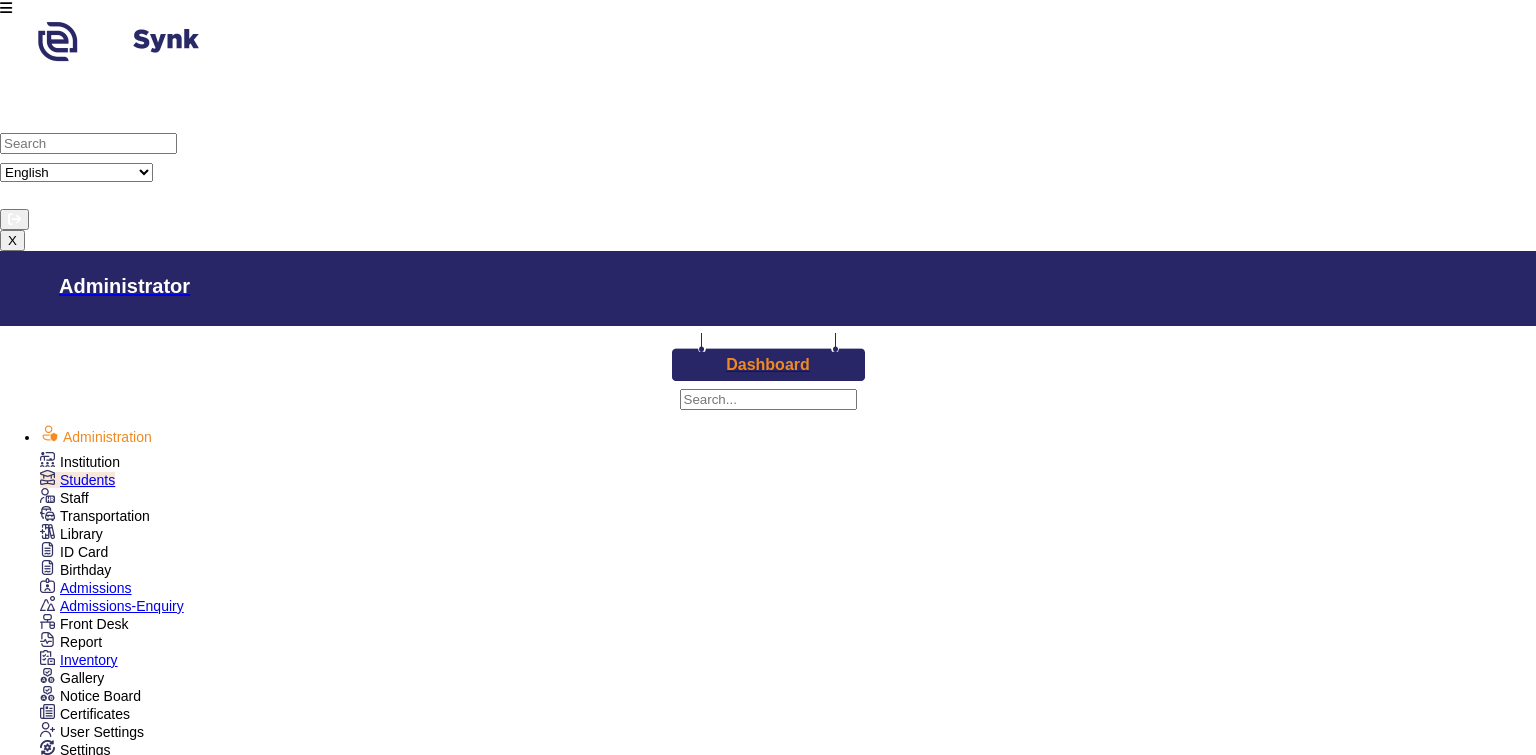 click on "Staff" at bounding box center [80, 462] 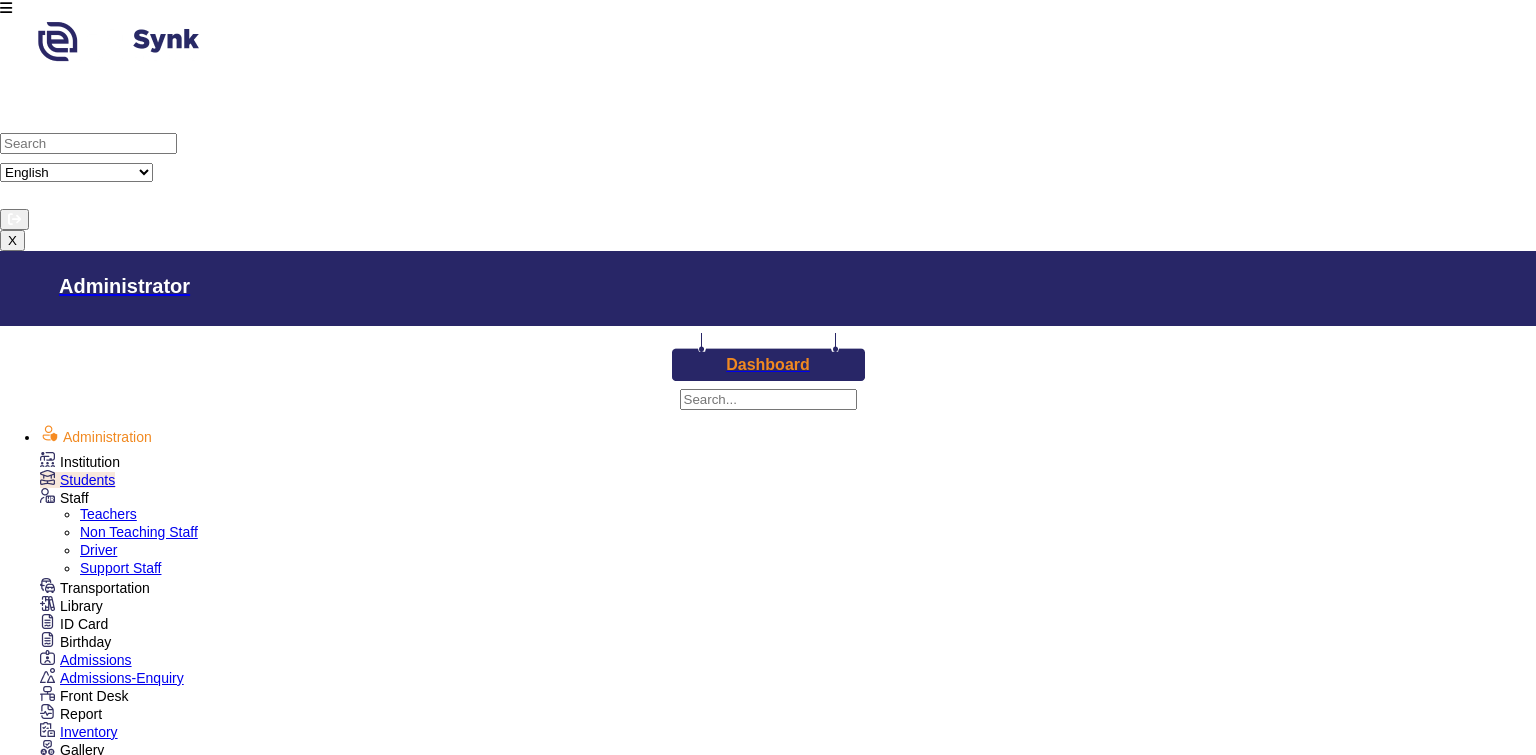 scroll, scrollTop: 300, scrollLeft: 0, axis: vertical 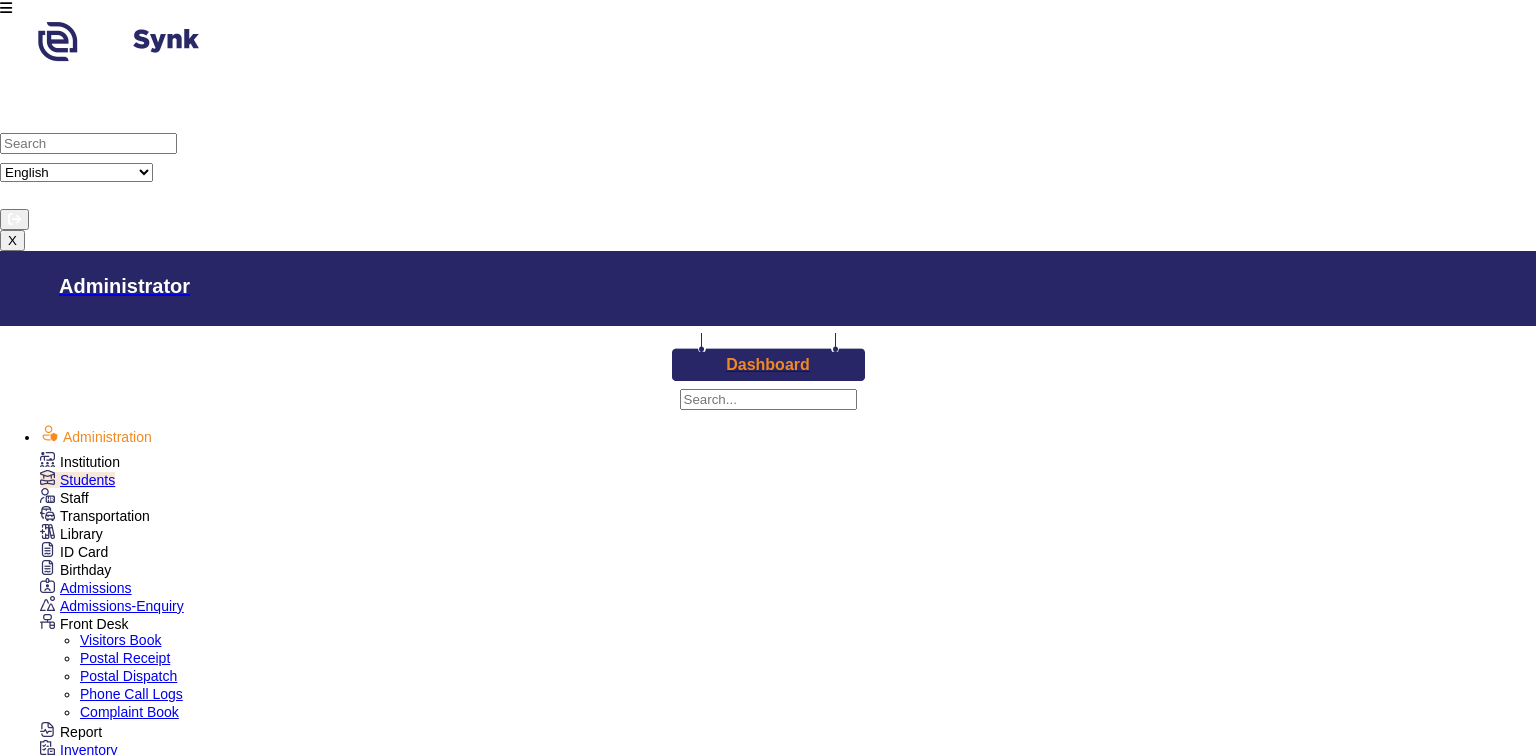 click on "Report" at bounding box center [80, 462] 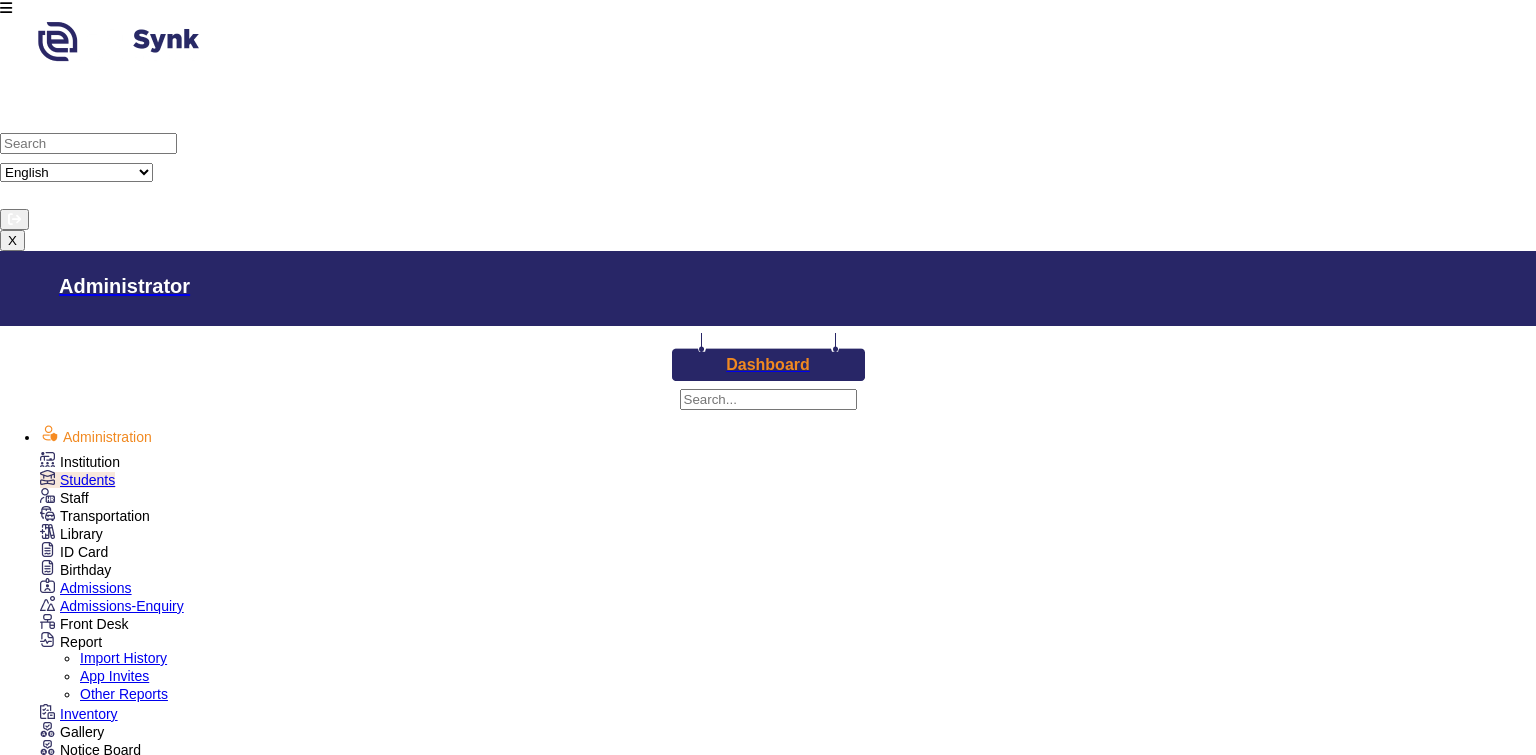 scroll, scrollTop: 596, scrollLeft: 0, axis: vertical 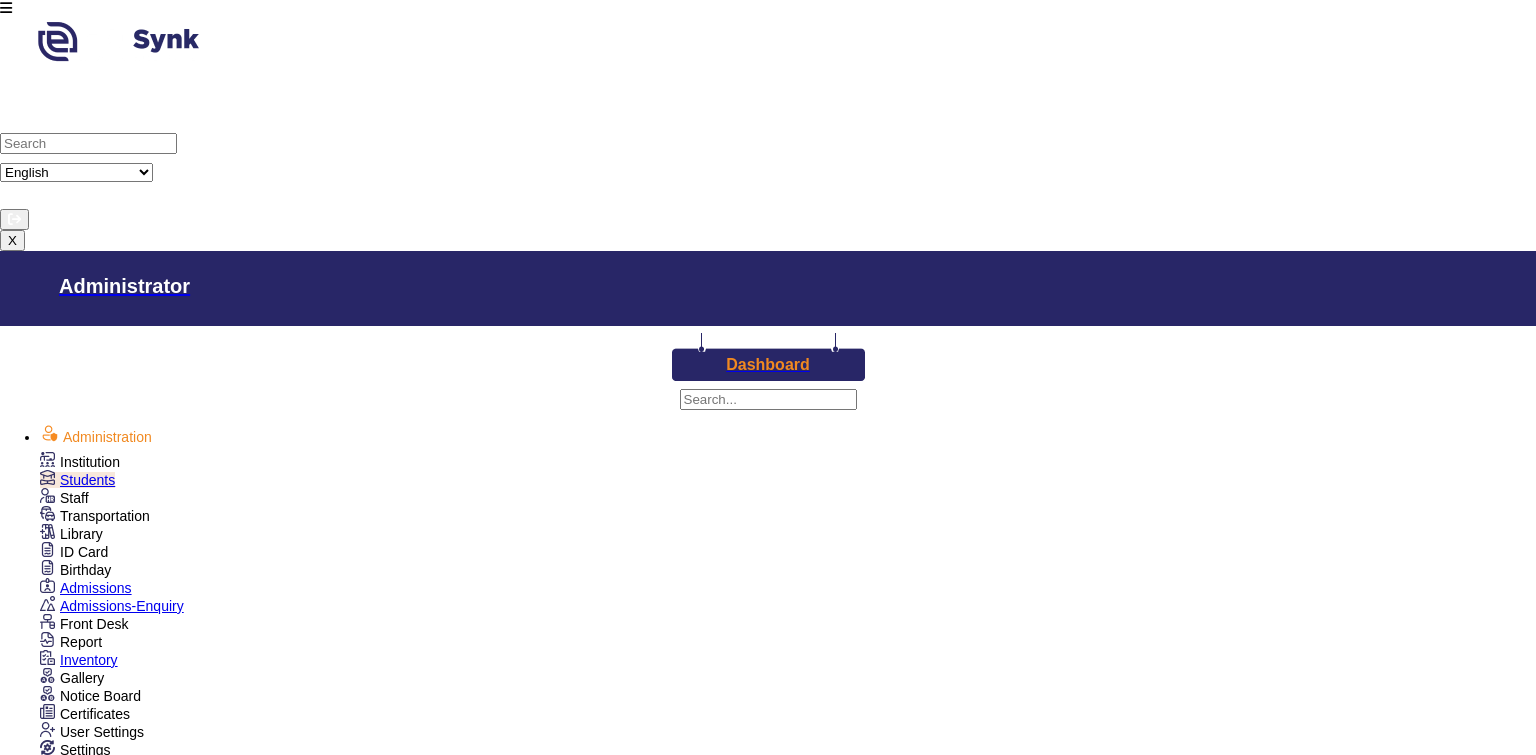 click on "Result Template" at bounding box center (130, 1042) 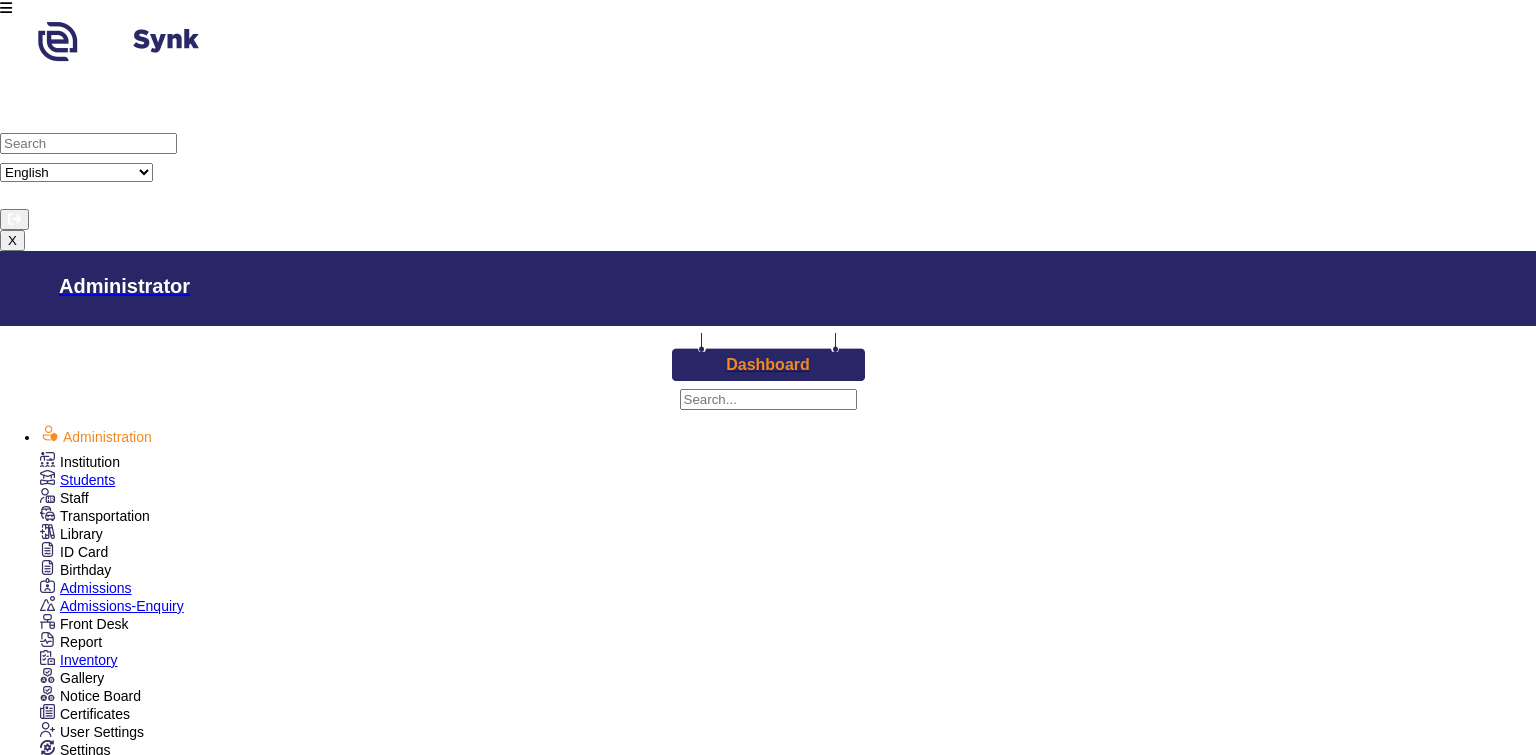 click on "Class VI" at bounding box center (627, 2603) 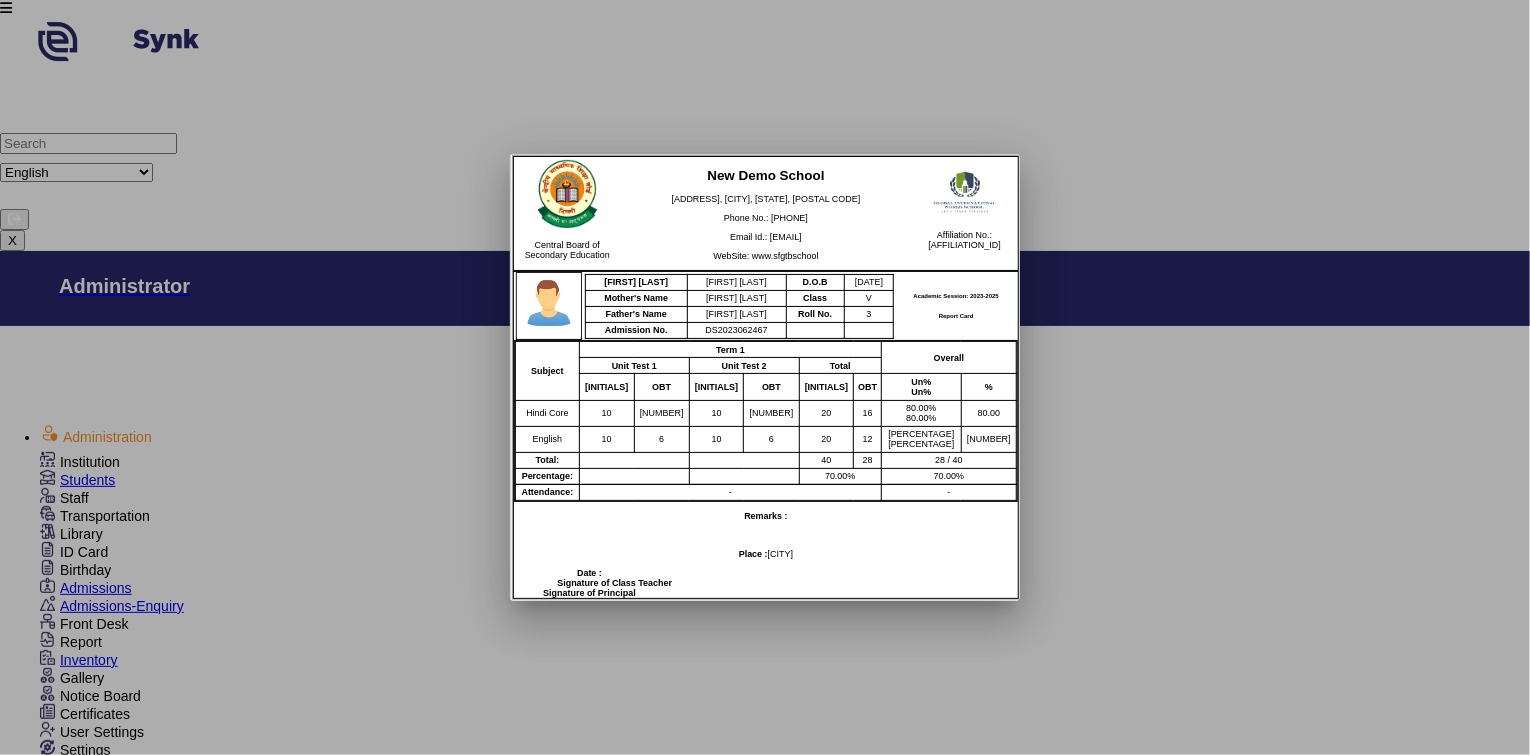 click at bounding box center [765, 377] 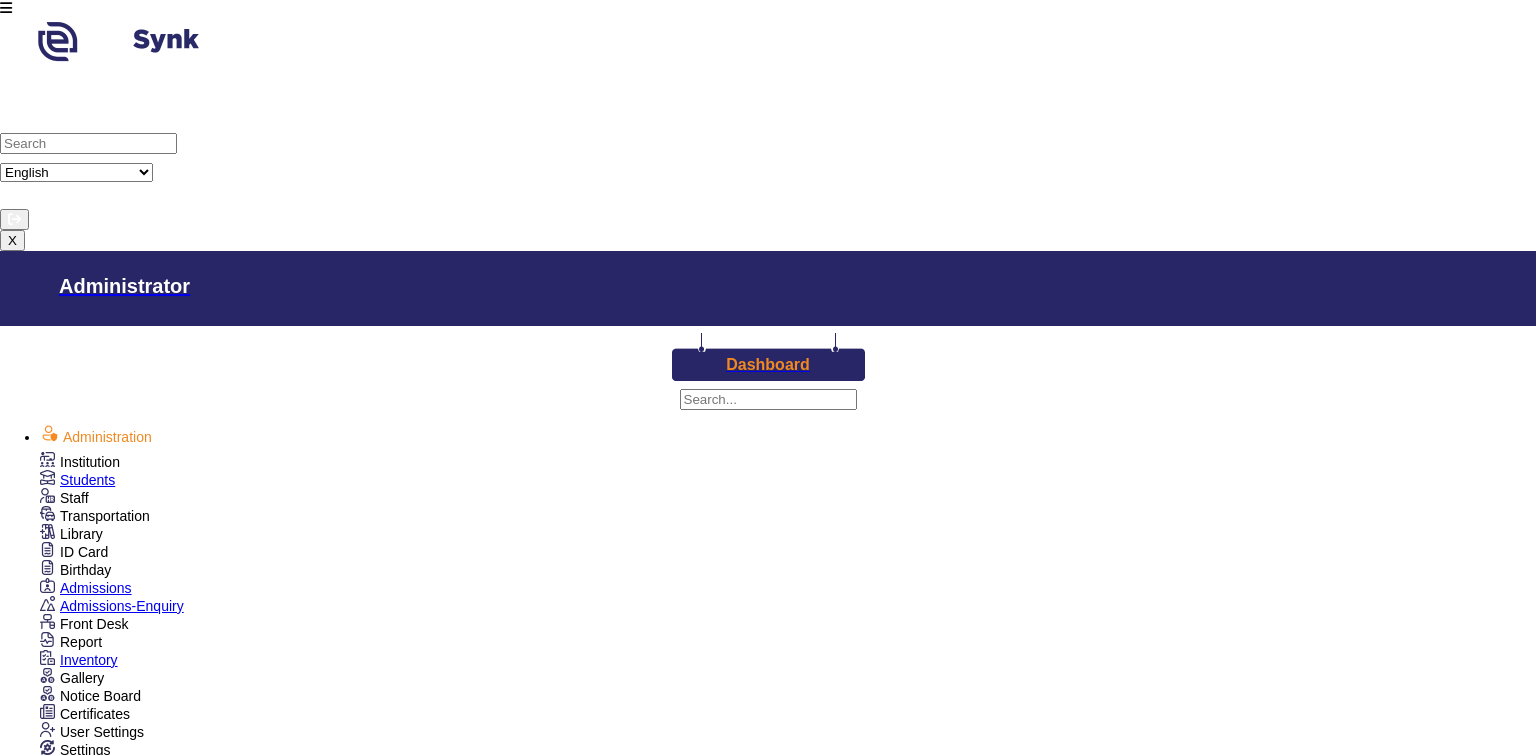 click on "Central Board of Secondary Education New Demo School 521-522, New Friends Colony, Vasant Vihar, [CITY], [STATE], 110023 Phone No.: [PHONE] Email Id.: [EMAIL] WebSite: www.sfgtbschool Affiliation No.: [AFFILIATION_NUMBER] Academic Session: 2023-2025 Report Card Admission No. DS2023062467 Roll No. 3 Student's Name [FIRST] [LAST] Class V Mother's Name [FIRST] [LAST] Section A Father's Name [FIRST] [LAST] D.O.B 24 Jun 2023 Scholastic Areas Term 1 SUBJECT NAME Unit Test 1 (10) Unit Test 2 (10) Total (20) Grade Hindi Core 8 8 16 A English 6 6 12 B Total: 28 Percentage: Term 1:- 70.00% 70.00% Attendance: - Co-Scholastic Areas: Term 1 [on a 3-point (A-C) grading scale] Grade Class Teacher's Remarks : Promoted to Class:- Place : [CITY] Date : Signature of Class Teacher Signature of Principal Grading scale for scholastic areas:" at bounding box center (732, 3297) 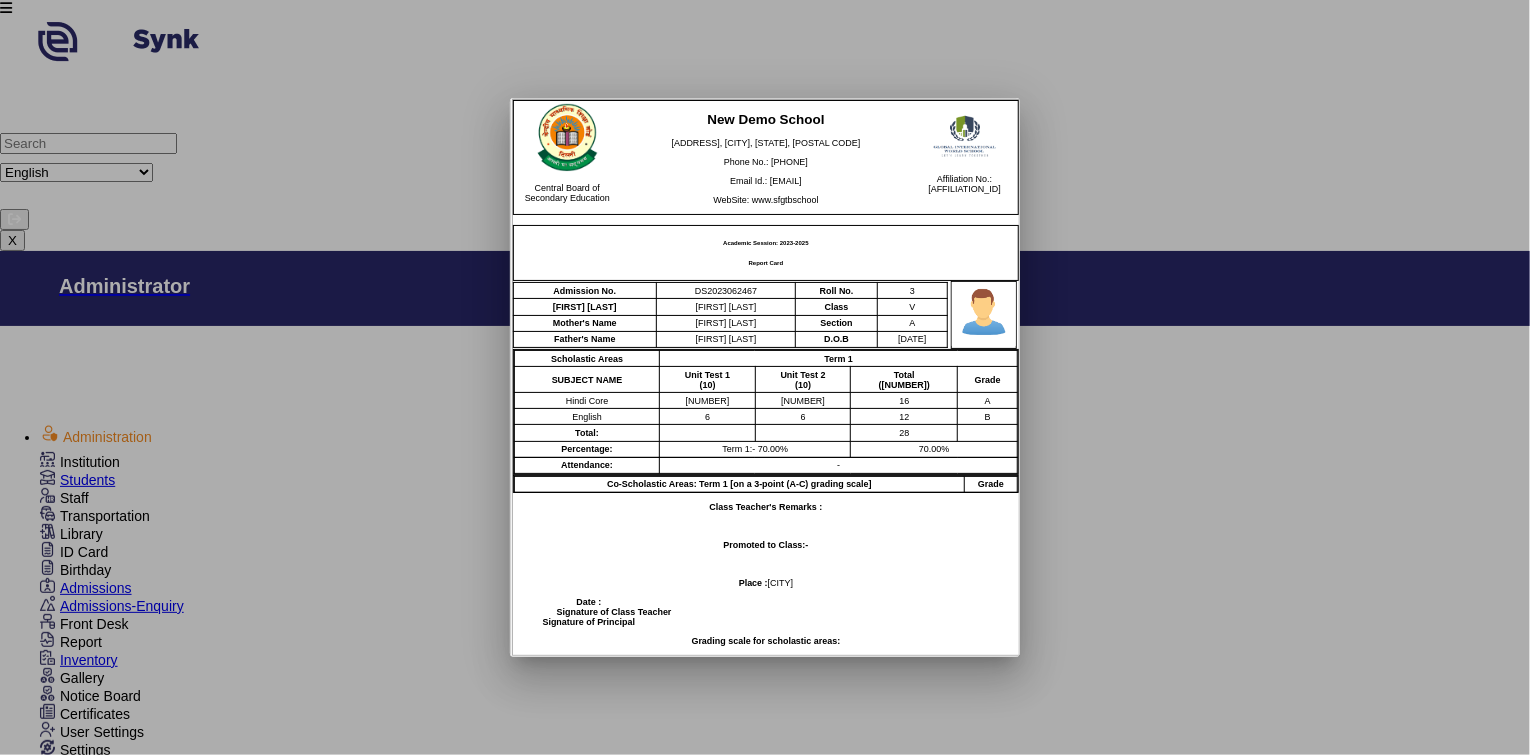 click at bounding box center [765, 377] 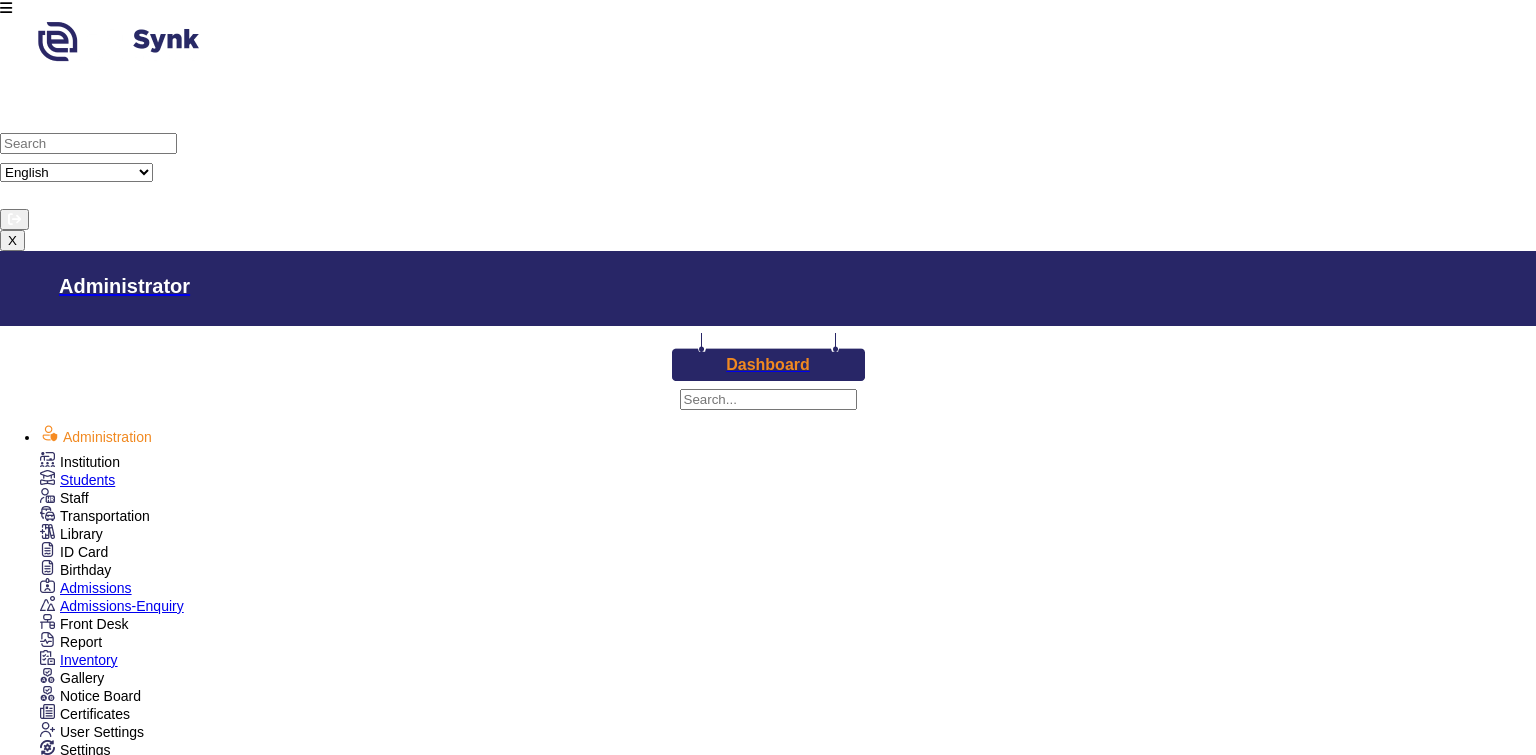 click on "Affiliation No: [AFFILIATION_NUMBER] DISE Code: ABCD New Demo School 521-522, New Friends Colony, Vasant Vihar, [CITY], [STATE], 110023 PROGRESS REPORT : 2023-2025 Name of Student: [FIRST] [LAST] Roll No: 3 Father's Name: [FIRST] [LAST] Class: V Mother's Name: [FIRST] [LAST] DOB: 24 Jun 2023 Scholar No.: DS2023062467 Subject Unit Test 1 Unit Test 2 Grand Total MM OBT MM OBT MM OBT Hindi Core 10 8 10 8 20 - English 10 6 10 6 20 - Total: 20 14 20 14 40 28 Percentage: 70.00% 70.00% 70.00% Division: - - - Rank: - - - Remark : - Result : Pass Attendance : - Result Date : - Class Teacher Parent's Exam Incharge Principal" at bounding box center (732, 3297) 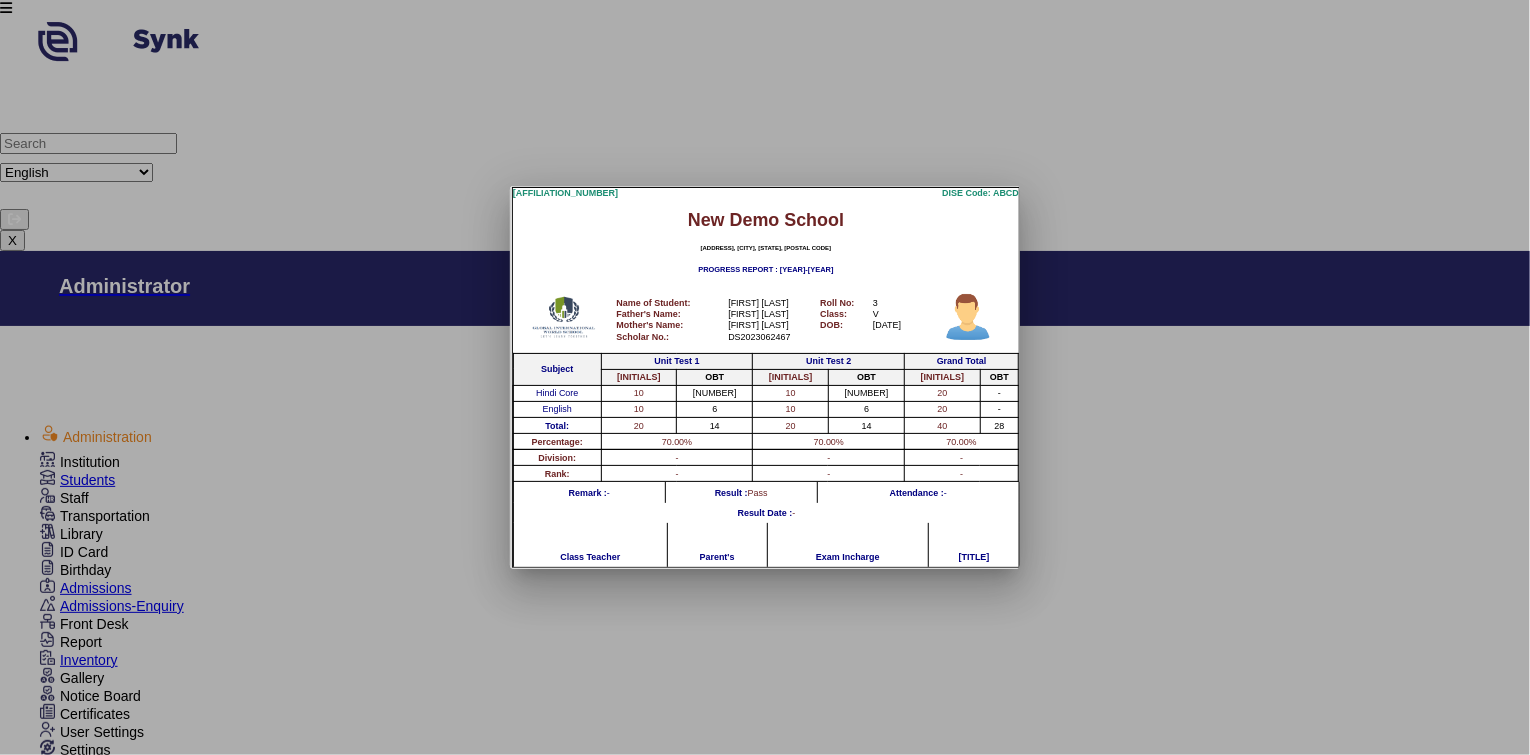 click at bounding box center (765, 377) 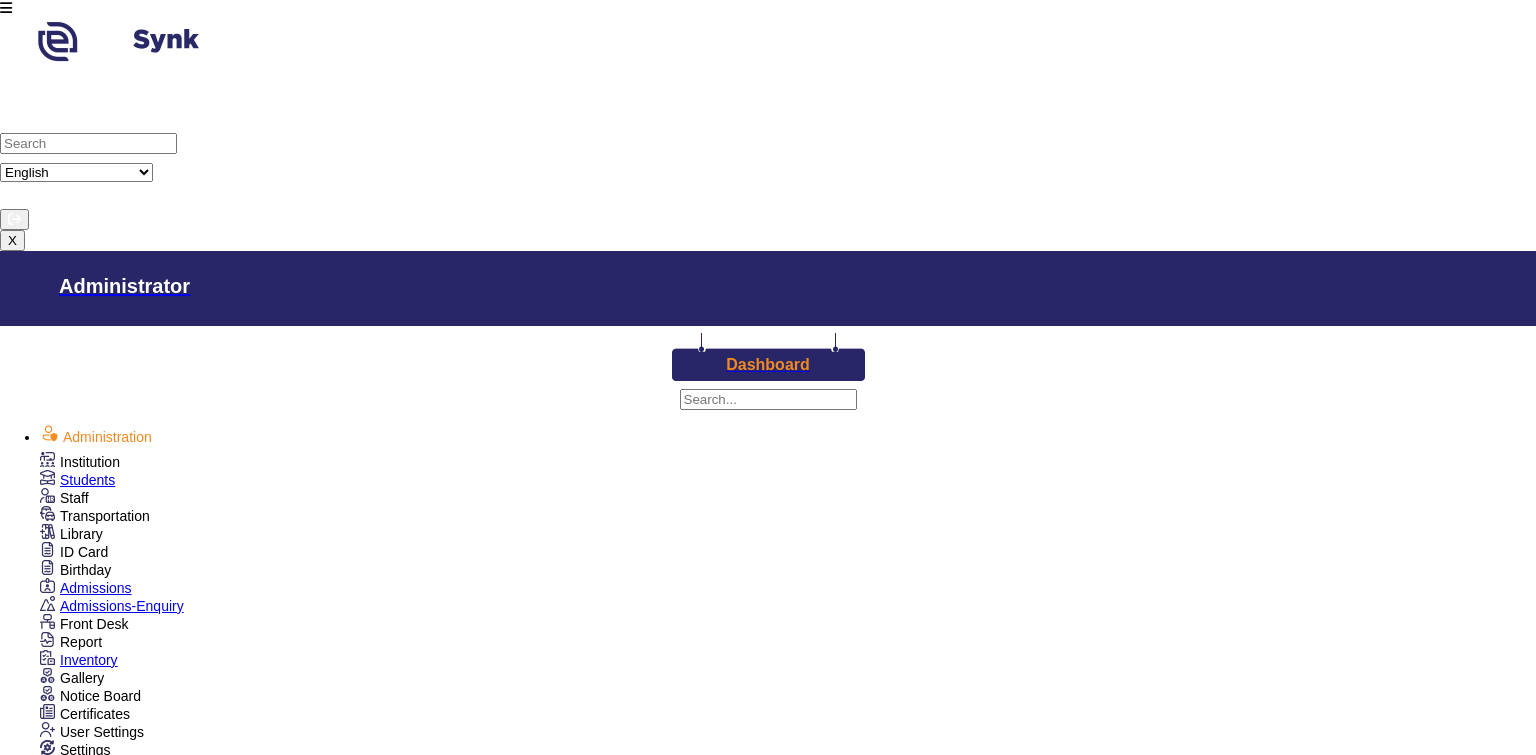 click on "Central Board of Secondary Education New Demo School 521-522, New Friends Colony, Vasant Vihar, [CITY], [STATE], 110023 Phone No.: [PHONE] Email Id.: [EMAIL] WebSite: www.sfgtbschool Affiliation No.: [AFFILIATION_NUMBER] Academic Session: 2023-2025 Report Card Admission No. DS2023062467 Roll No. 3 Student's Name [FIRST] [LAST] Class V Mother's Name [FIRST] [LAST] Section A Father's Name [FIRST] [LAST] D.O.B 24 Jun 2023 Scholastic Areas: Academic Year (20 marks) Subject Term 1 Marks Obtained (20) Grade Unit Test 1 (10) Unit Test 2 (10) Hindi Core 8 8 16 - English 6 6 12 - Co-Scholastic Areas [on a 5 point (A-E) grading scale] Grade Grand Total : 28/40 Percentage : 70.00% Attendance : Class Teacher's Remarks : Result : Pass Place : [CITY] Date : Signature of Class Teacher Signature of Principal Instructions: Grading scale for scholastic areas: Grades are awarded on a 8-point grading scale as follows Marks Range Grade Marks Range Grade" at bounding box center (732, 3297) 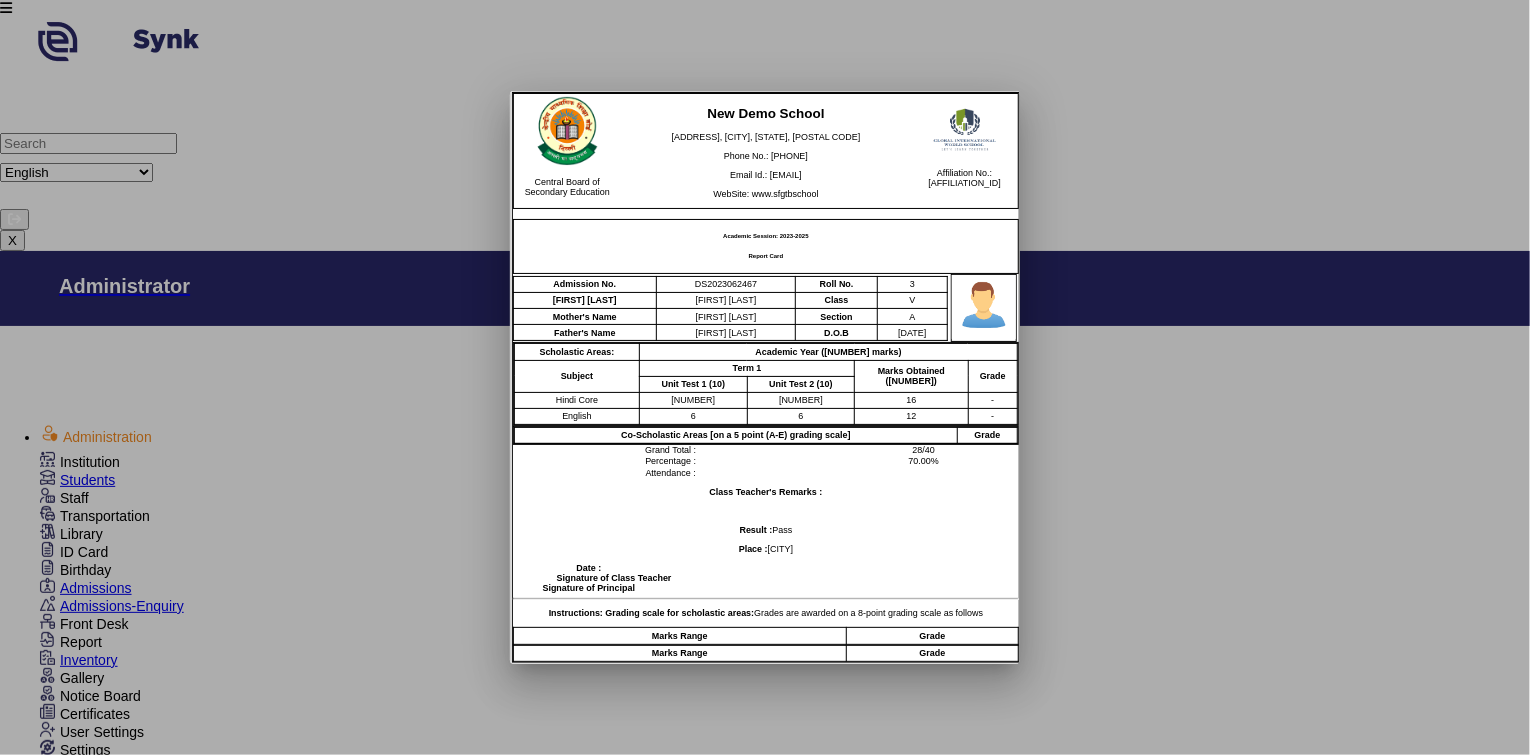 click at bounding box center (765, 377) 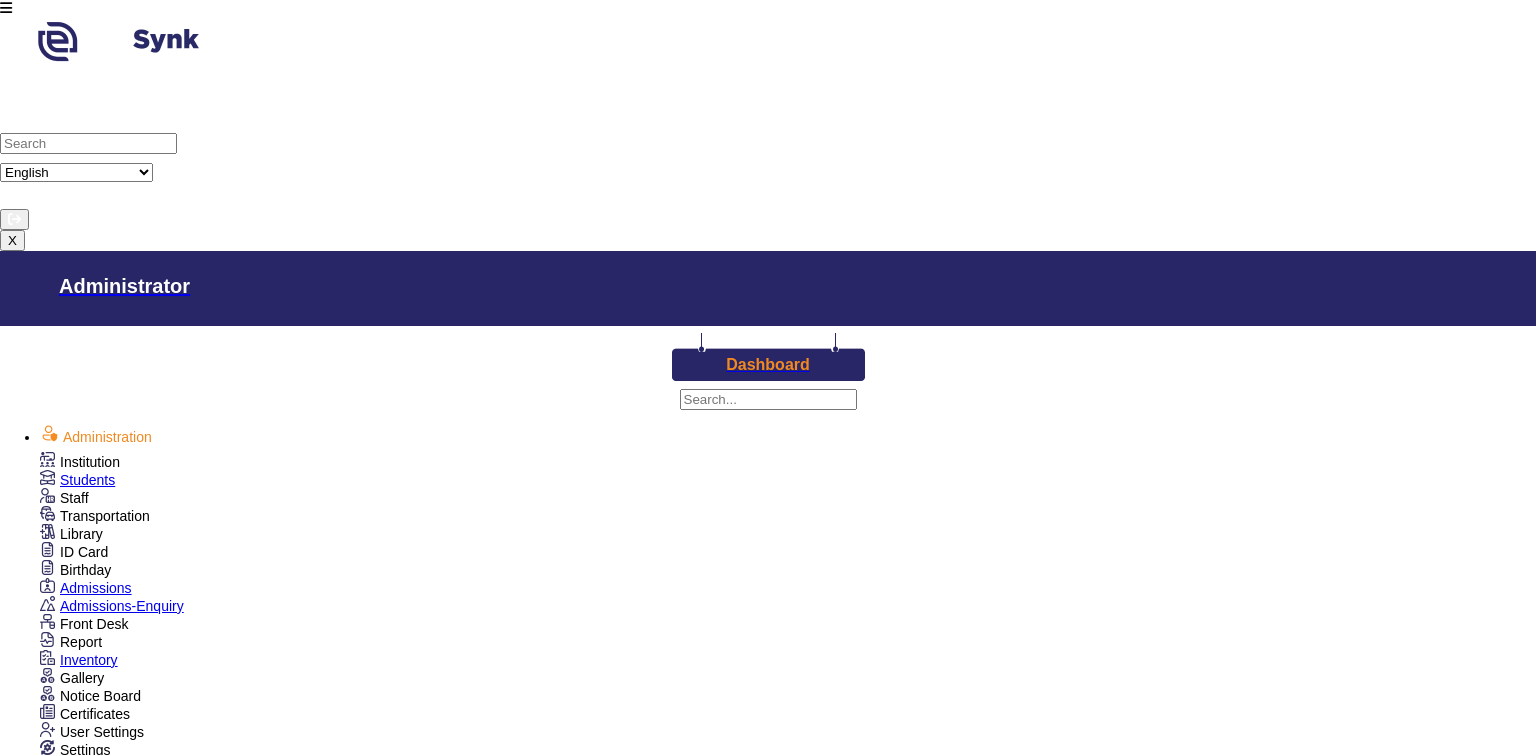 click on "Scheduling" at bounding box center [114, 1006] 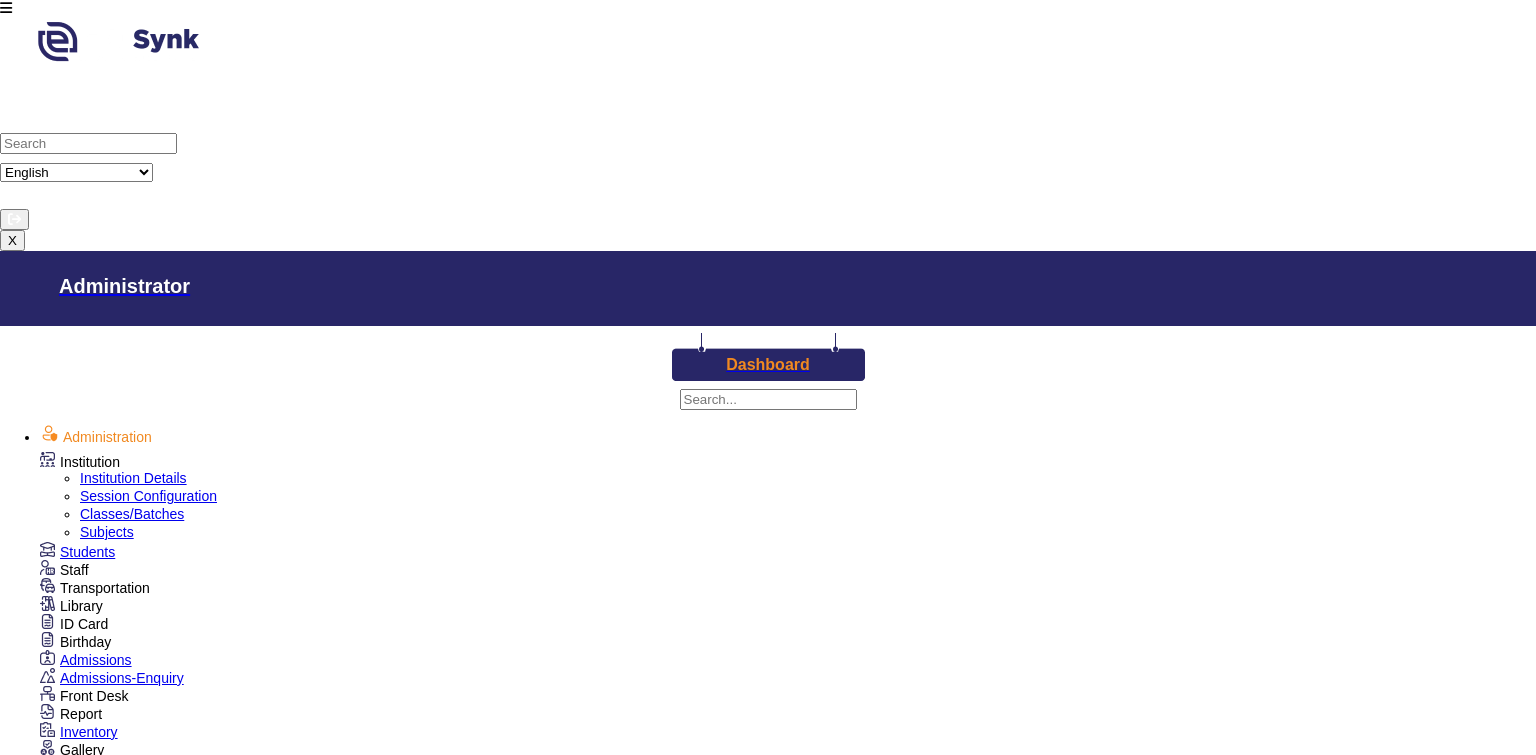 scroll, scrollTop: 0, scrollLeft: 0, axis: both 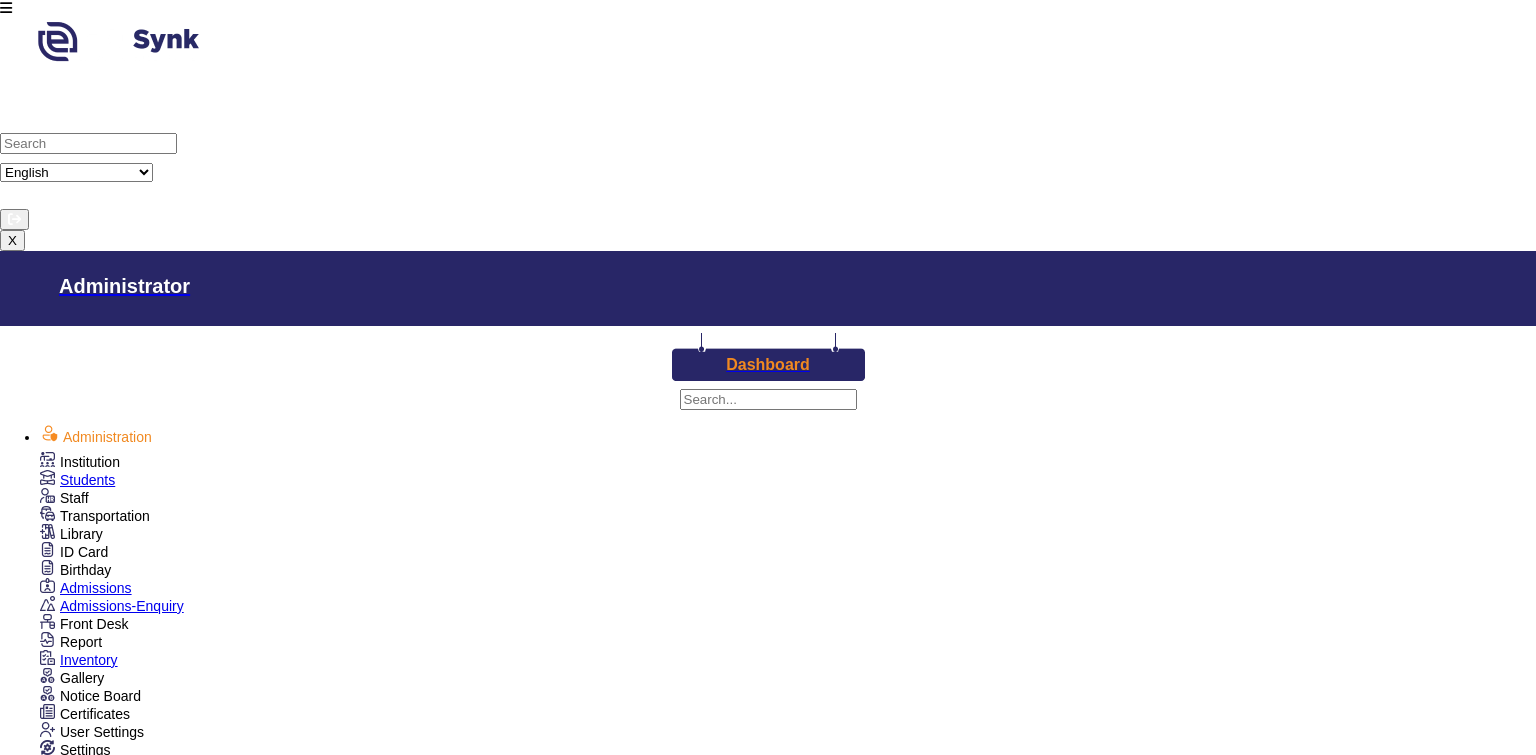 click on "Result Template" at bounding box center (130, 1042) 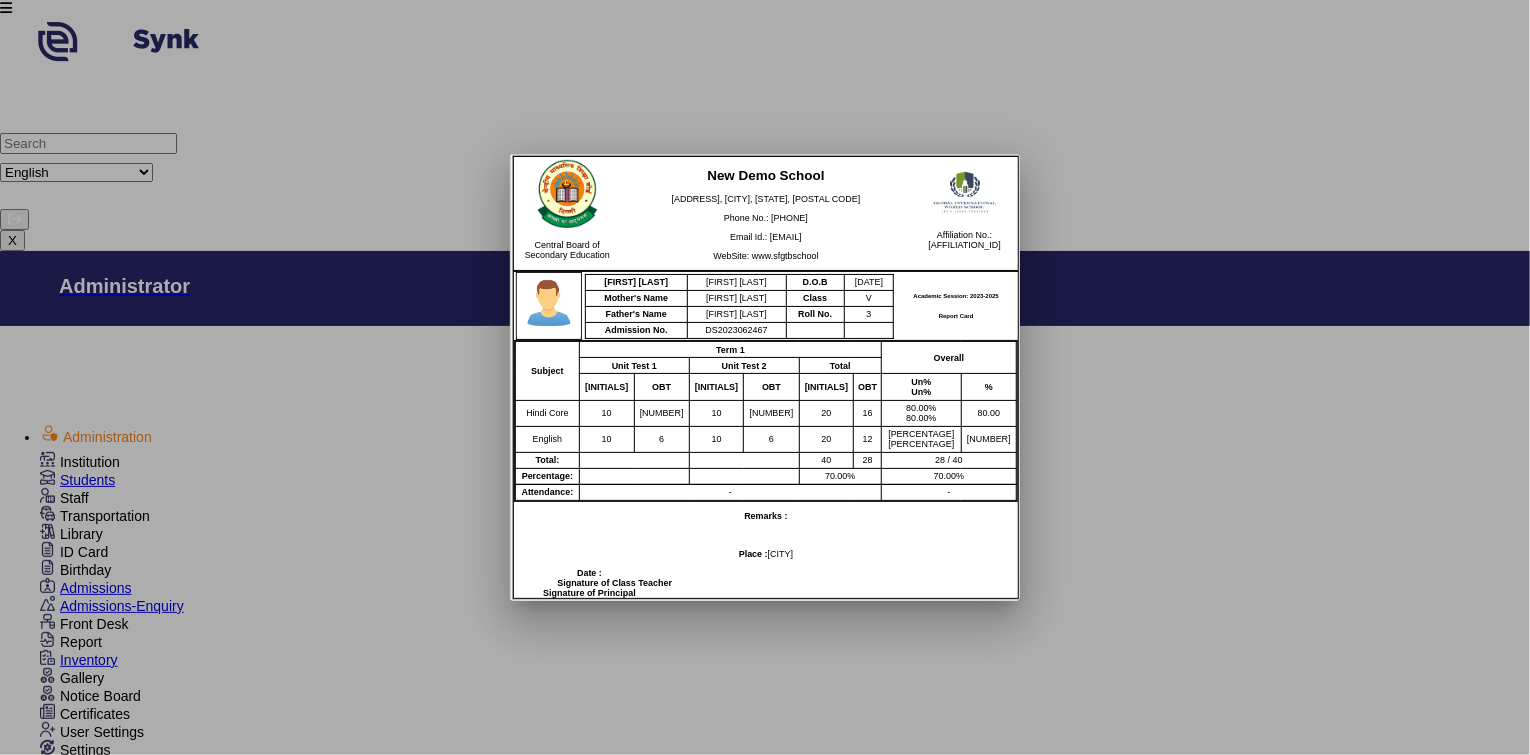 click at bounding box center [765, 377] 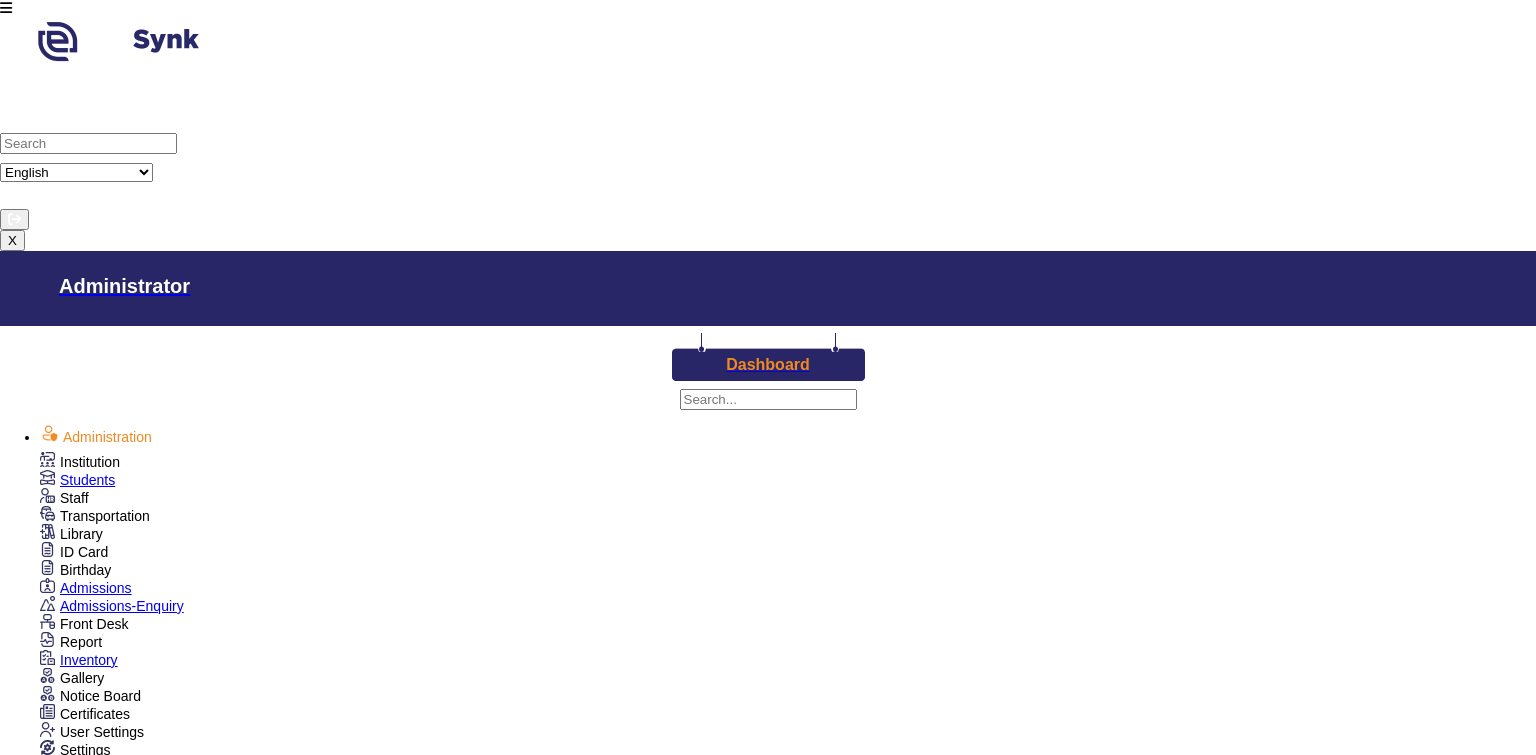 scroll, scrollTop: 0, scrollLeft: 0, axis: both 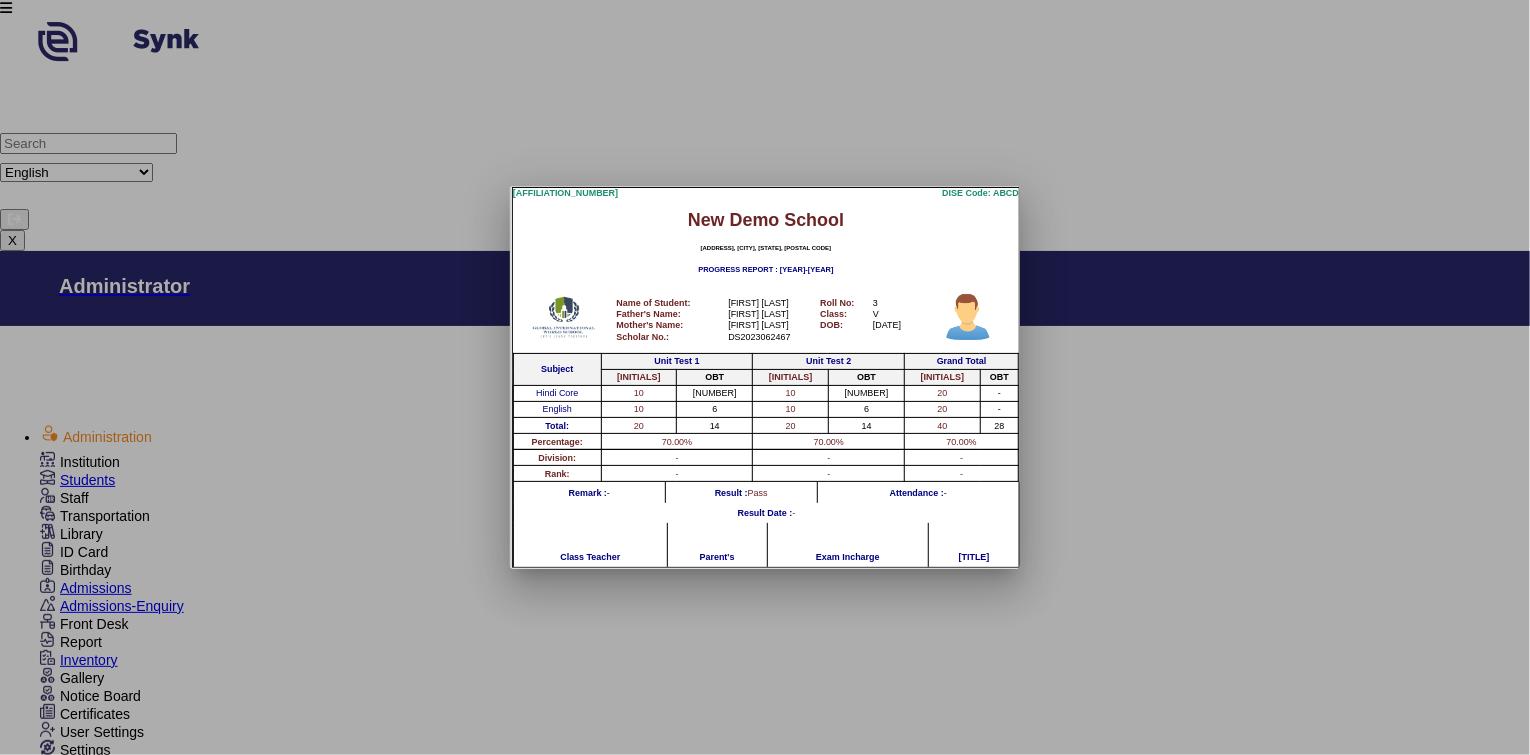 click at bounding box center (765, 377) 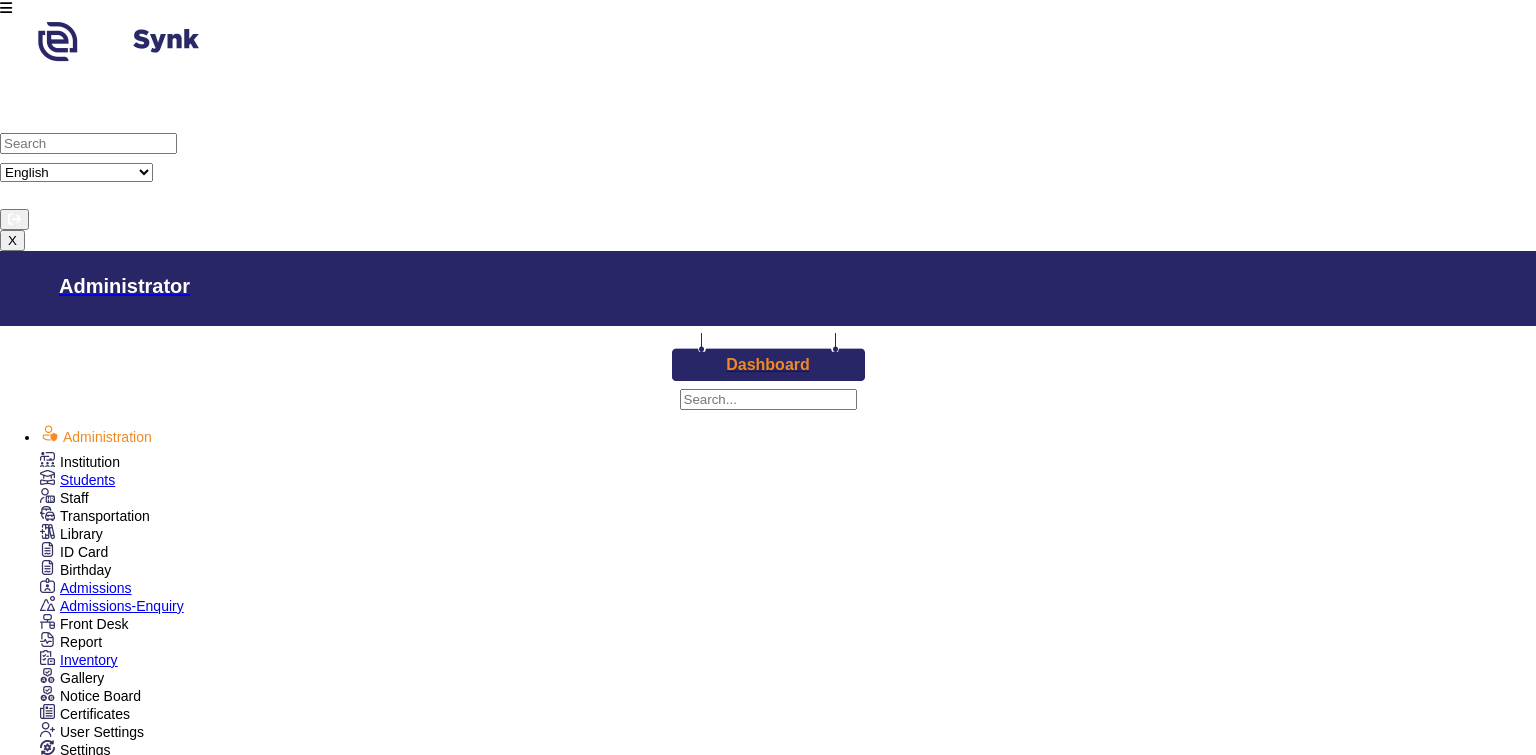 click on "Central Board of Secondary Education New Demo School 521-522, New Friends Colony, Vasant Vihar, [CITY], [STATE], 110023 Phone No.: [PHONE] Email Id.: [EMAIL] WebSite: www.sfgtbschool Affiliation No.: [AFFILIATION_NUMBER] Academic Session: 2023-2025 Report Card Admission No. DS2023062467 Roll No. 3 Student's Name [FIRST] [LAST] Class V Mother's Name [FIRST] [LAST] Section A Father's Name [FIRST] [LAST] D.O.B 24 Jun 2023 Scholastic Areas: Academic Year (20 marks) Subject Term 1 Marks Obtained (20) Grade Unit Test 1 (10) Unit Test 2 (10) Hindi Core 8 8 16 - English 6 6 12 - Co-Scholastic Areas [on a 5 point (A-E) grading scale] Grade Grand Total : 28/40 Percentage : 70.00% Attendance : Class Teacher's Remarks : Result : Pass Place : [CITY] Date : Signature of Class Teacher Signature of Principal Instructions: Grading scale for scholastic areas: Grades are awarded on a 8-point grading scale as follows Marks Range Grade Marks Range Grade" at bounding box center (732, 3297) 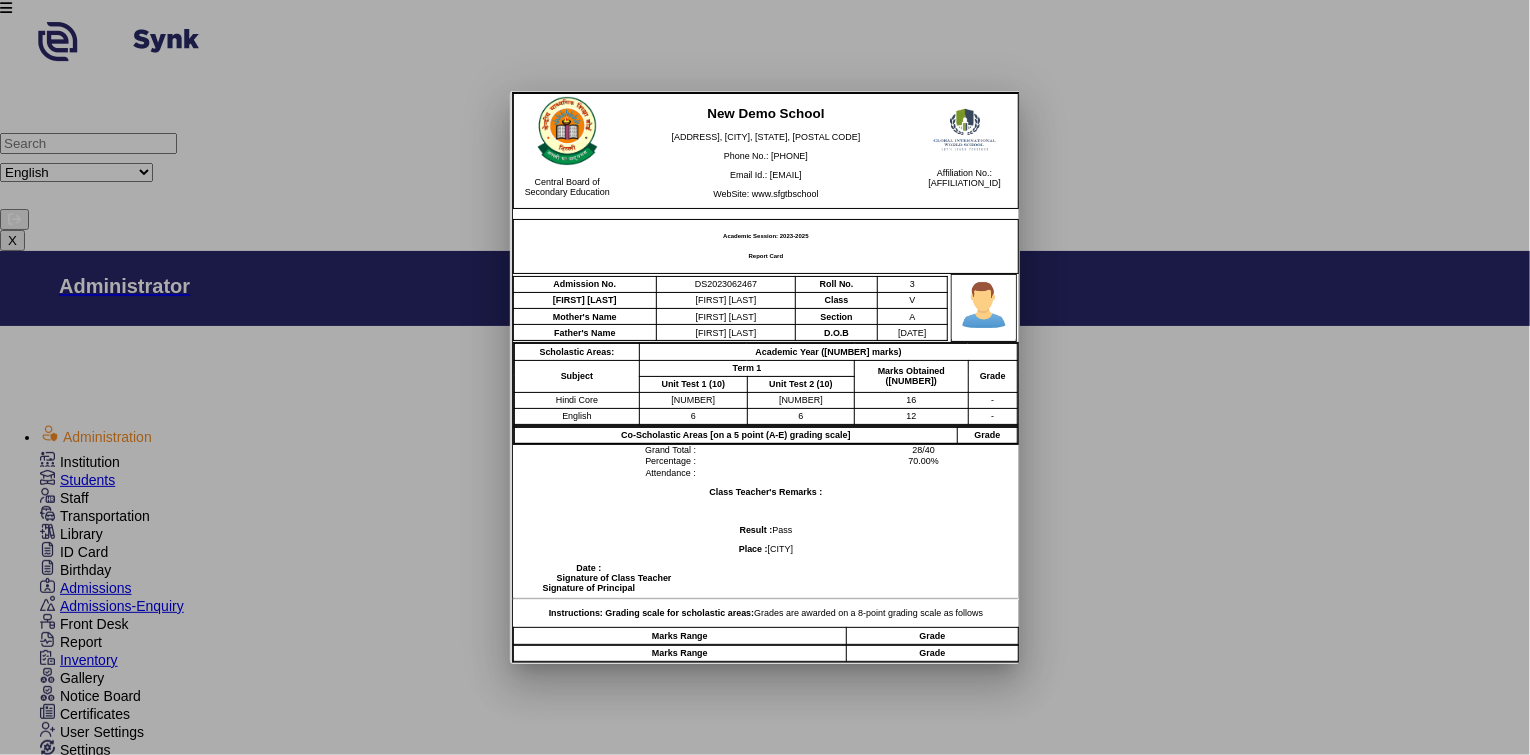click at bounding box center [765, 377] 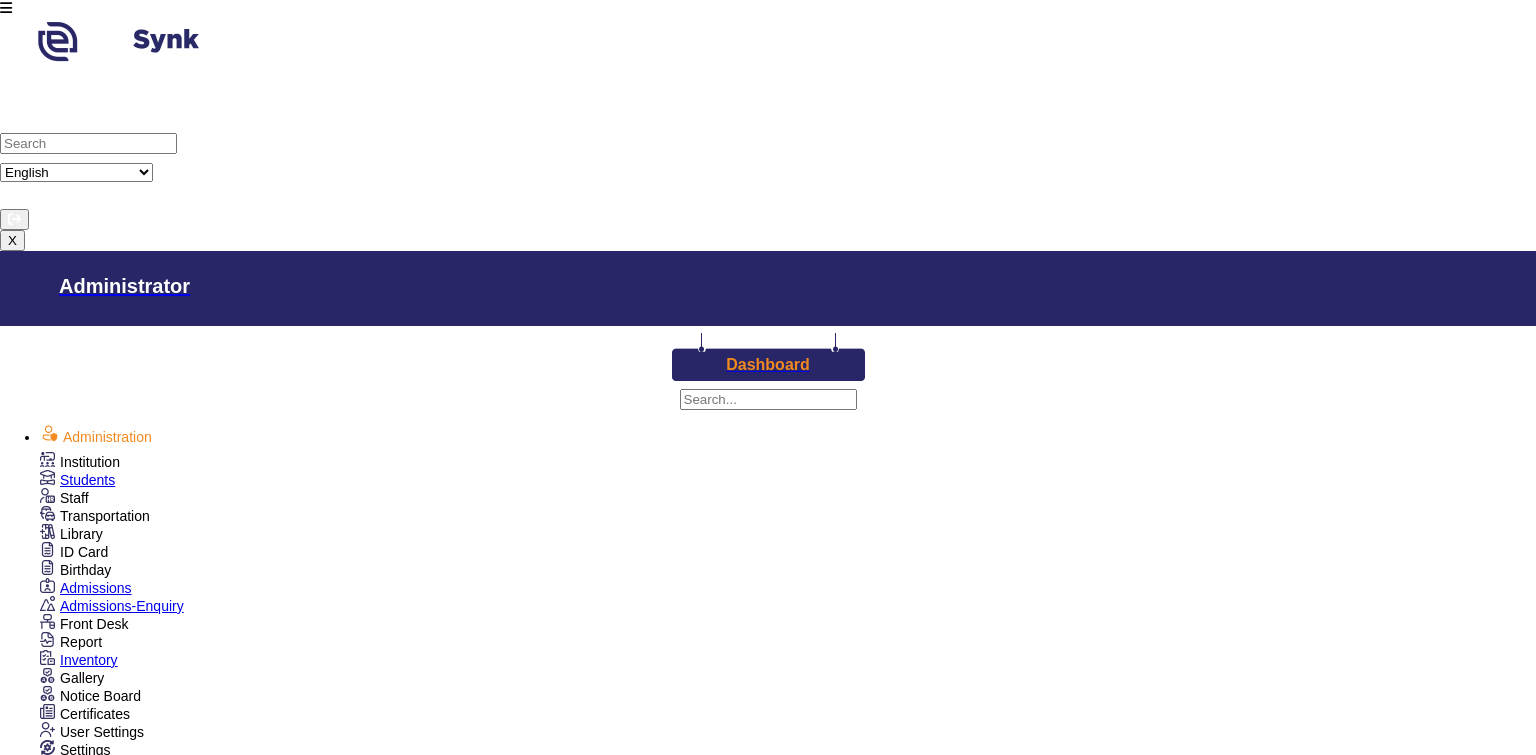 click on "Central Board of Secondary Education New Demo School [ADDRESS], [CITY], [STATE], [POSTAL CODE] Phone No.: [PHONE] Email Id.: [EMAIL] WebSite: www.sfgtbschool Affiliation No.: 1281hwh981 Student's Name [FIRST] [LAST] D.O.B [DATE] Mother's Name [FIRST] [LAST] Class V Father's Name [FIRST] [LAST] Roll No. 3 Admission No. DS2023062467 Academic Session: 2023-2025 Report Card Subject Term 1 Overall Unit Test 1 Unit Test 2 Total MM OBT MM OBT MM OBT Un% Un% % Hindi Core 10 8 10 8 20 16 80.00% 80.00% 80.00 English 10 6 10 6 20 12 60.00% 60.00% 60.00 Total: 40 28 28 / 40 Percentage: 70.00% 70.00% Attendance: - - Remarks : Place : Delhi Date : Signature of Class Teacher Signature of Principal" at bounding box center [1196, 3297] 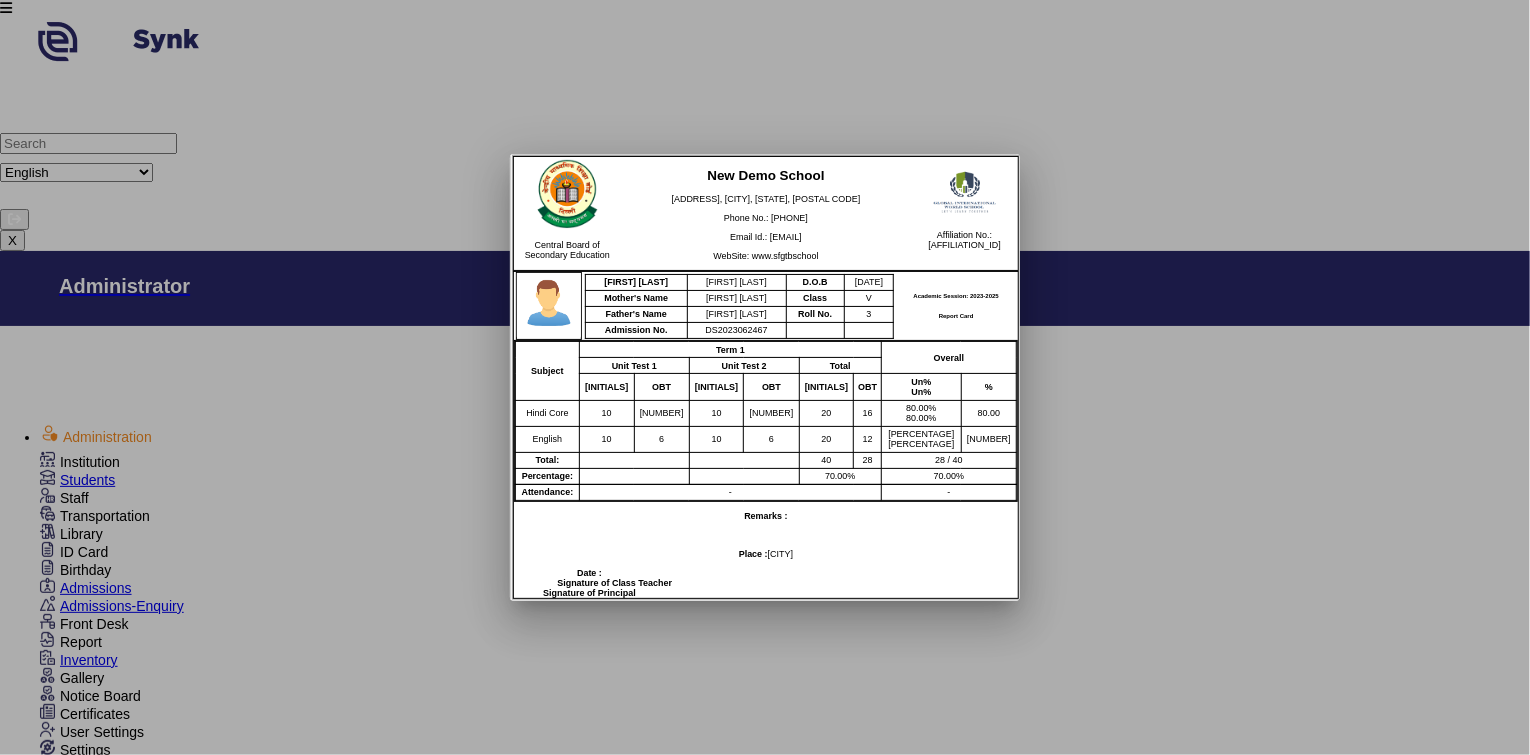 click at bounding box center (765, 377) 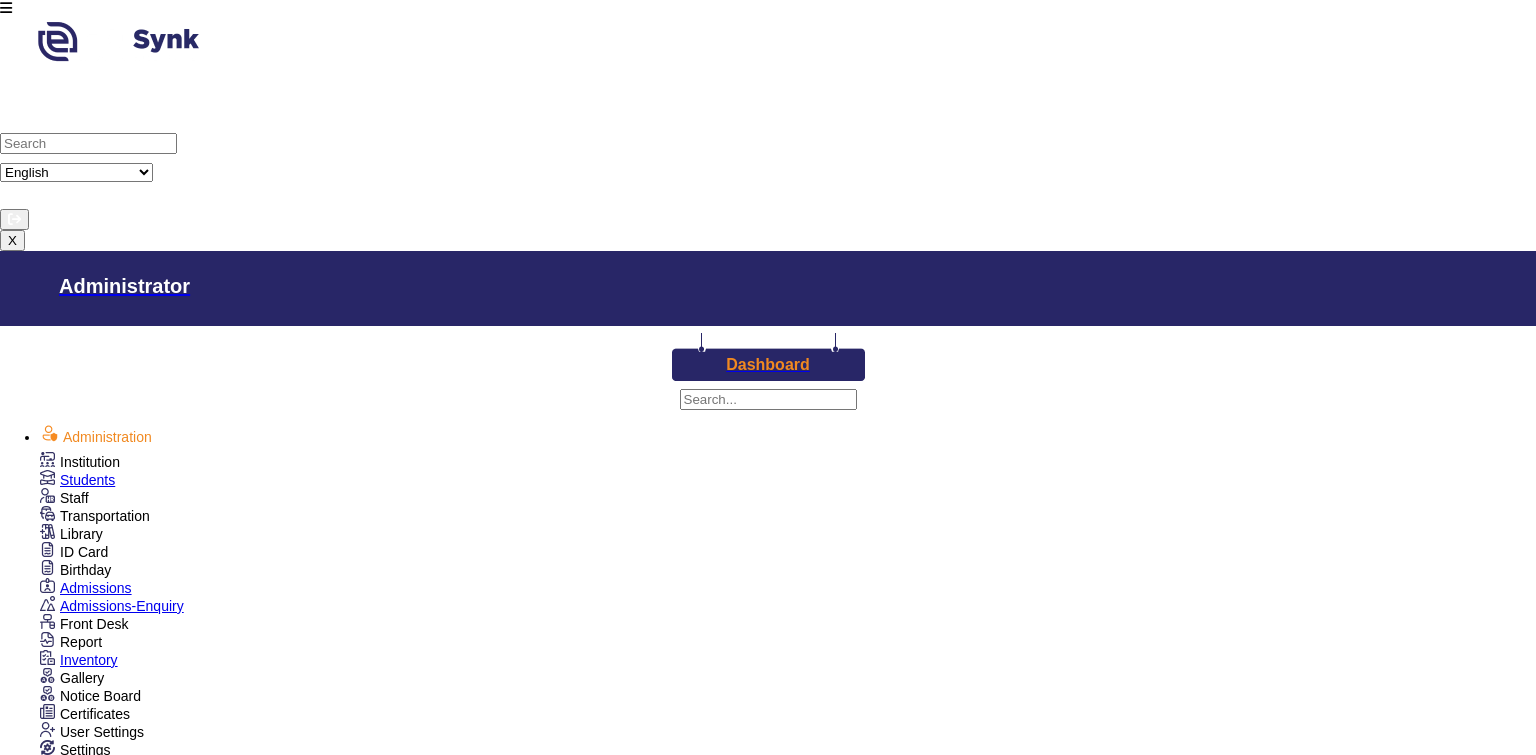 click on "Central Board of Secondary Education New Demo School 521-522, New Friends Colony, Vasant Vihar, [CITY], [STATE], 110023 Phone No.: [PHONE] Email Id.: [EMAIL] WebSite: www.sfgtbschool Affiliation No.: [AFFILIATION_NUMBER] Academic Session: 2023-2025 Report Card Admission No. DS2023062467 Roll No. 3 Student's Name [FIRST] [LAST] Class V Mother's Name [FIRST] [LAST] Section A Father's Name [FIRST] [LAST] D.O.B 24 Jun 2023 Scholastic Areas: Academic Year (20 marks) Subject Term 1 Marks Obtained (20) Grade Unit Test 1 (10) Unit Test 2 (10) Hindi Core 8 8 16 - English 6 6 12 - Co-Scholastic Areas [on a 5 point (A-E) grading scale] Grade Grand Total : 28/40 Percentage : 70.00% Attendance : Class Teacher's Remarks : Result : Pass Place : [CITY] Date : Signature of Class Teacher Signature of Principal Instructions: Grading scale for scholastic areas: Grades are awarded on a 8-point grading scale as follows Marks Range Grade Marks Range Grade" at bounding box center (732, 3297) 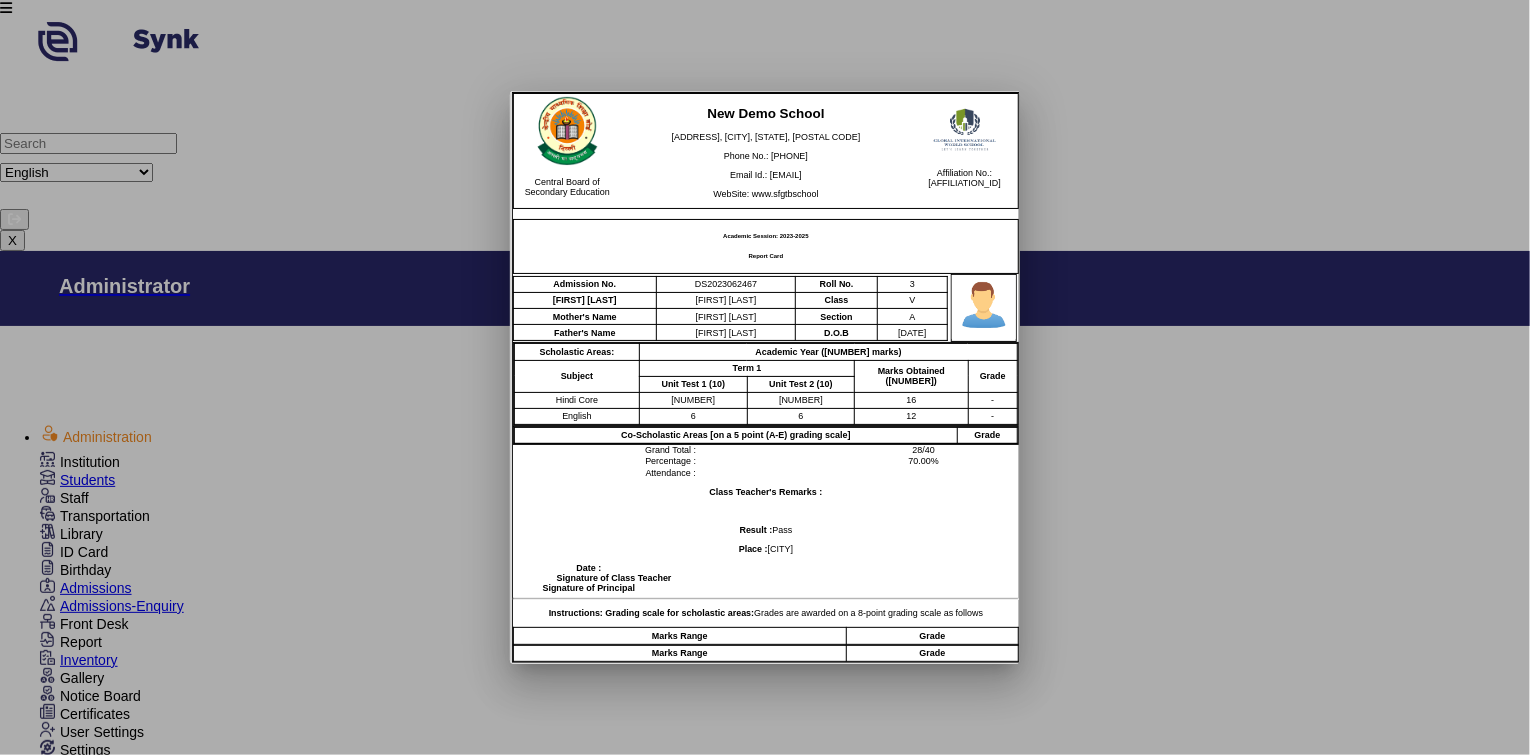 click at bounding box center (765, 377) 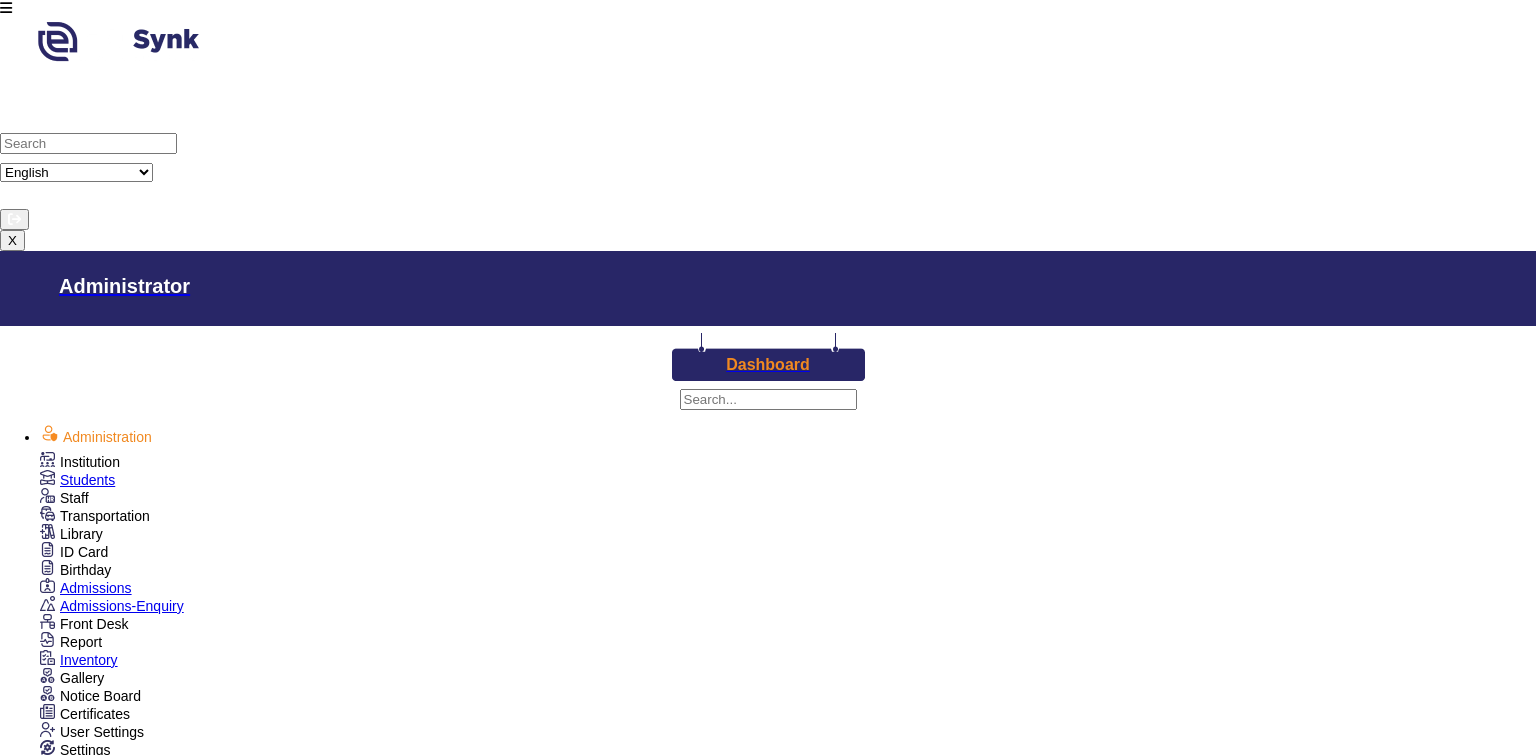 scroll, scrollTop: 0, scrollLeft: 0, axis: both 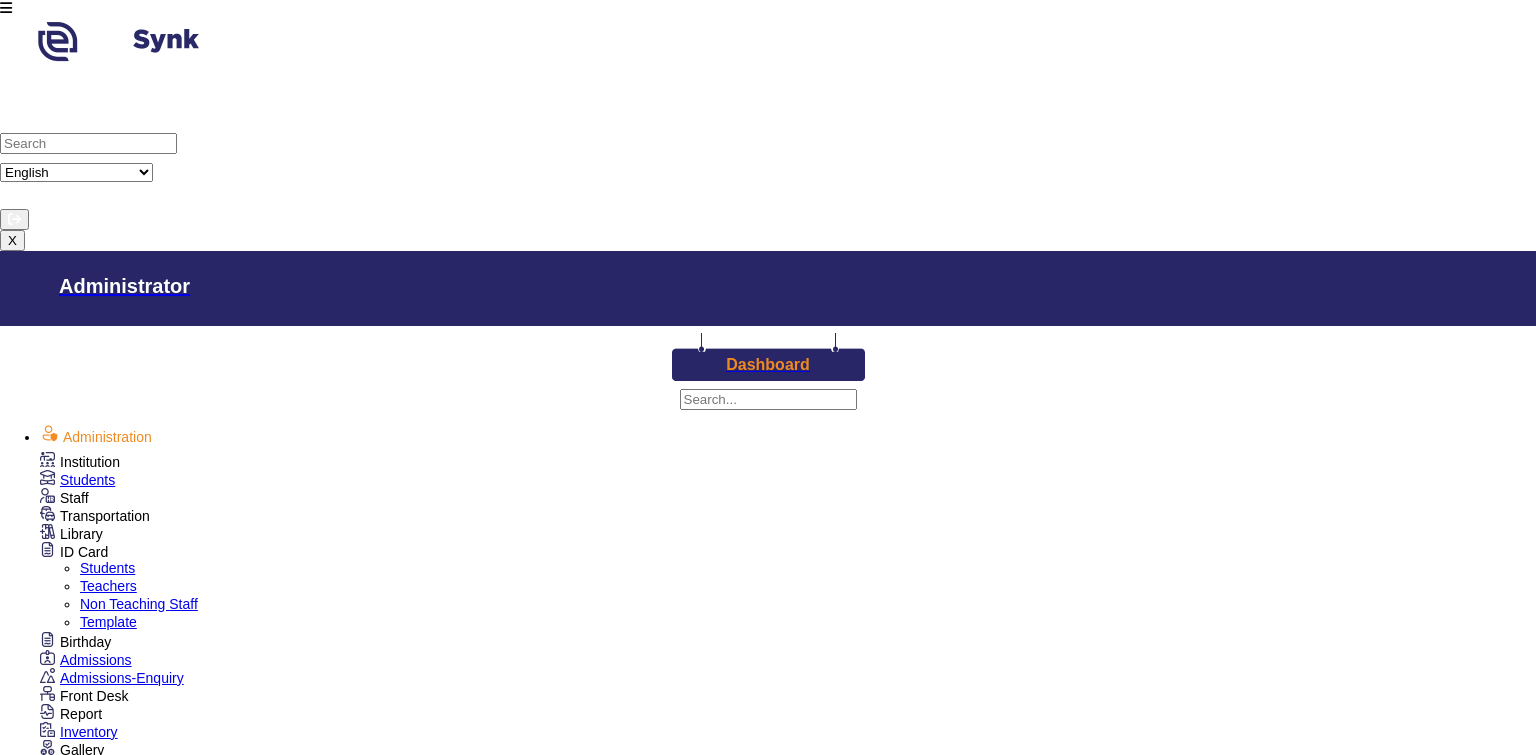 click on "Template" at bounding box center (108, 622) 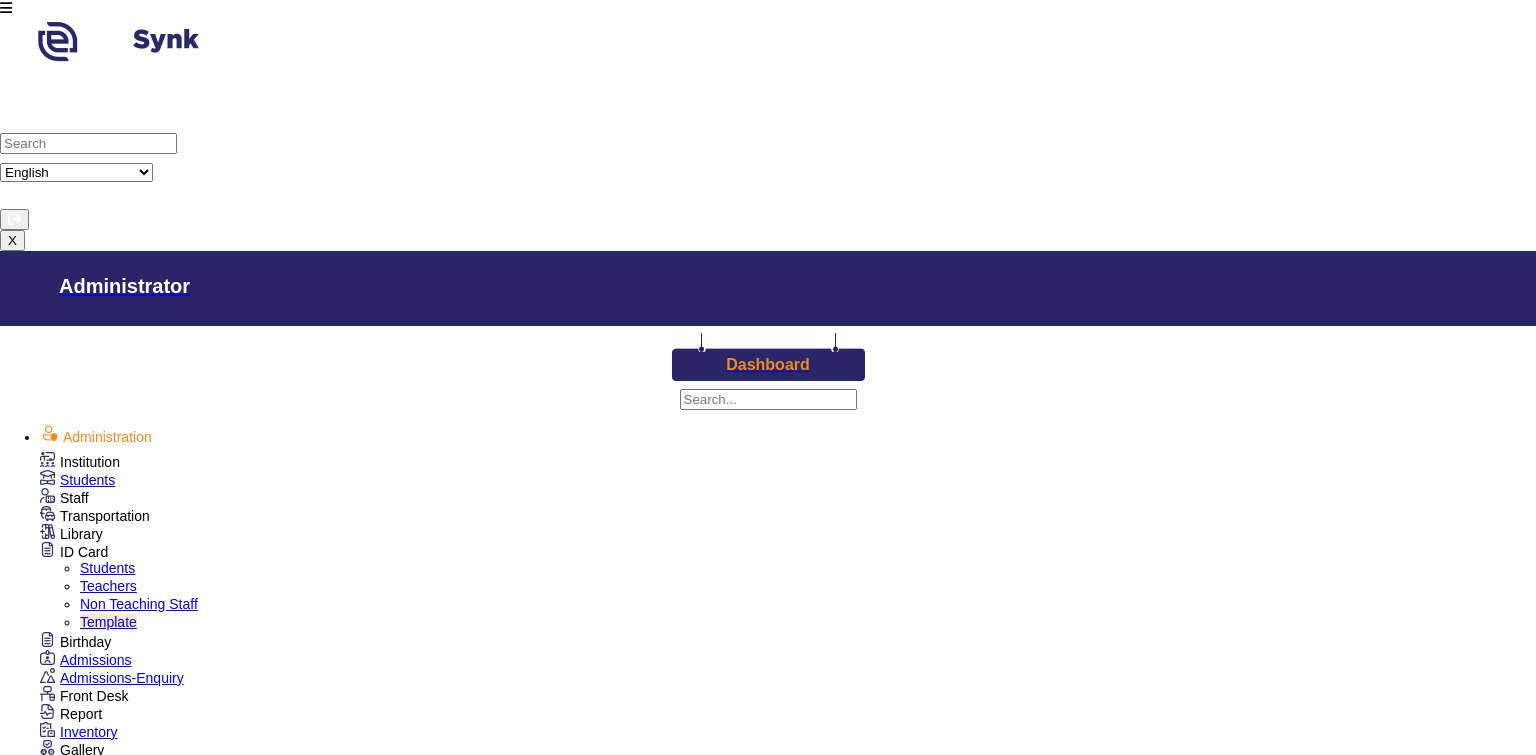 drag, startPoint x: 1235, startPoint y: 341, endPoint x: 1264, endPoint y: 332, distance: 30.364452 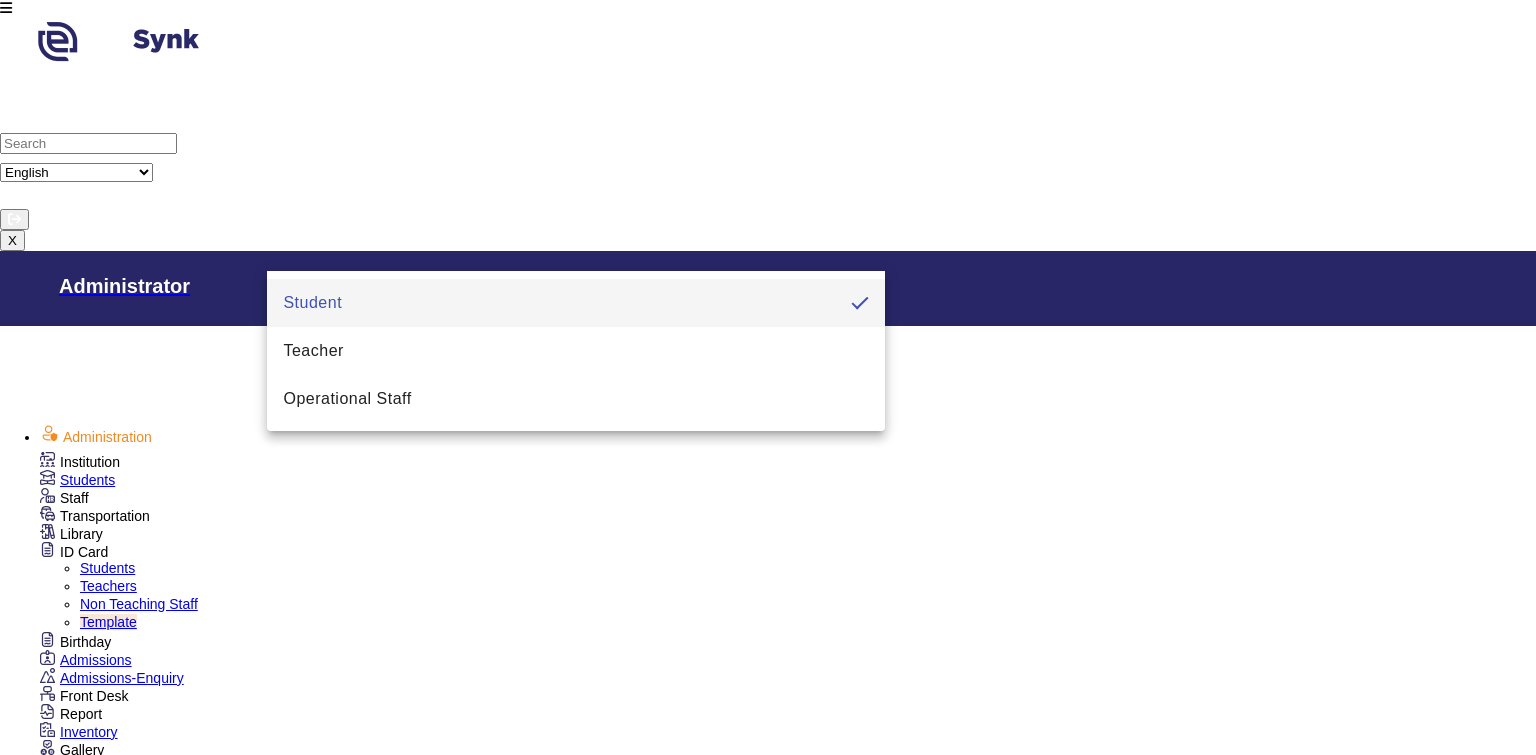 click at bounding box center [768, 377] 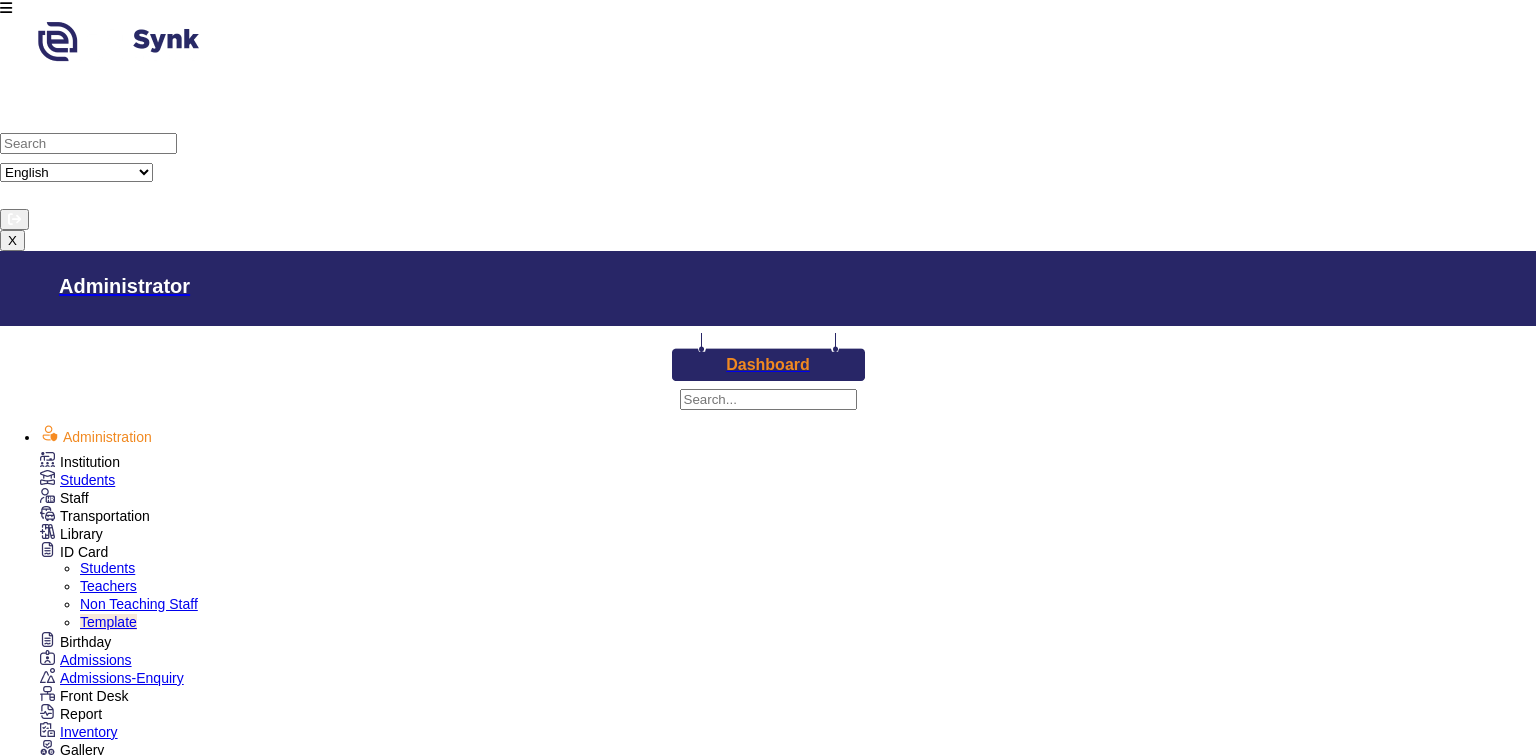 click on "Template 2" at bounding box center [20, 2963] 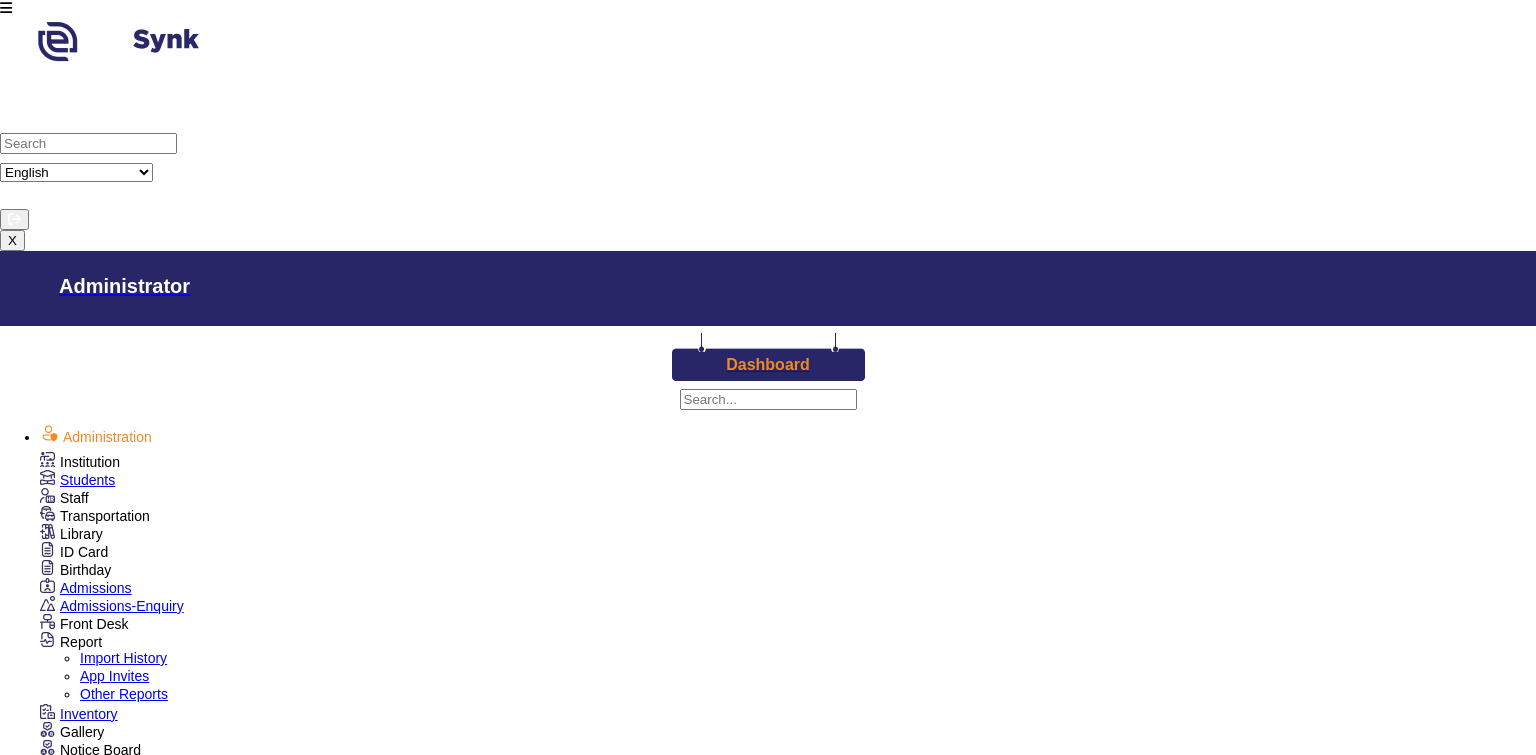 scroll, scrollTop: 306, scrollLeft: 0, axis: vertical 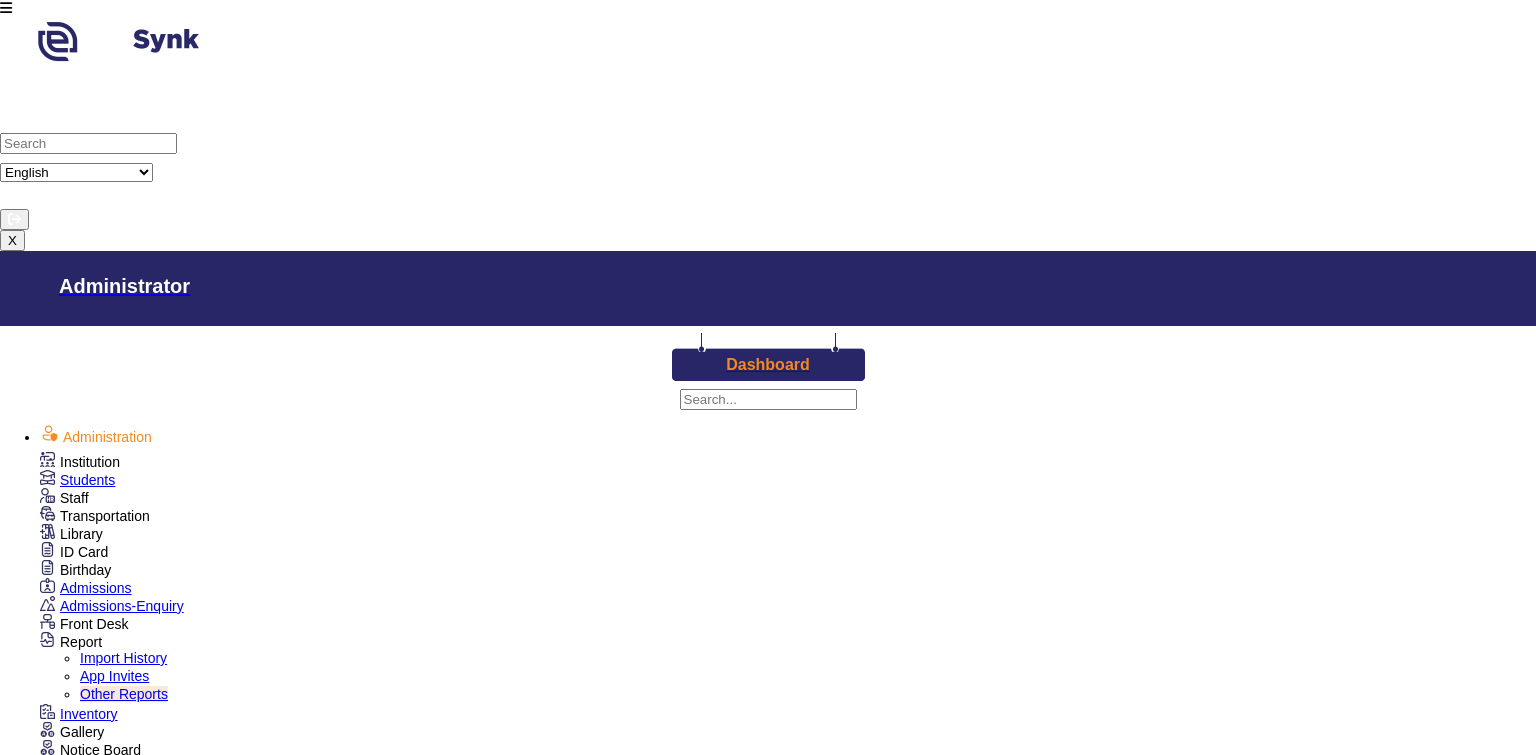 click on "Report" at bounding box center [80, 462] 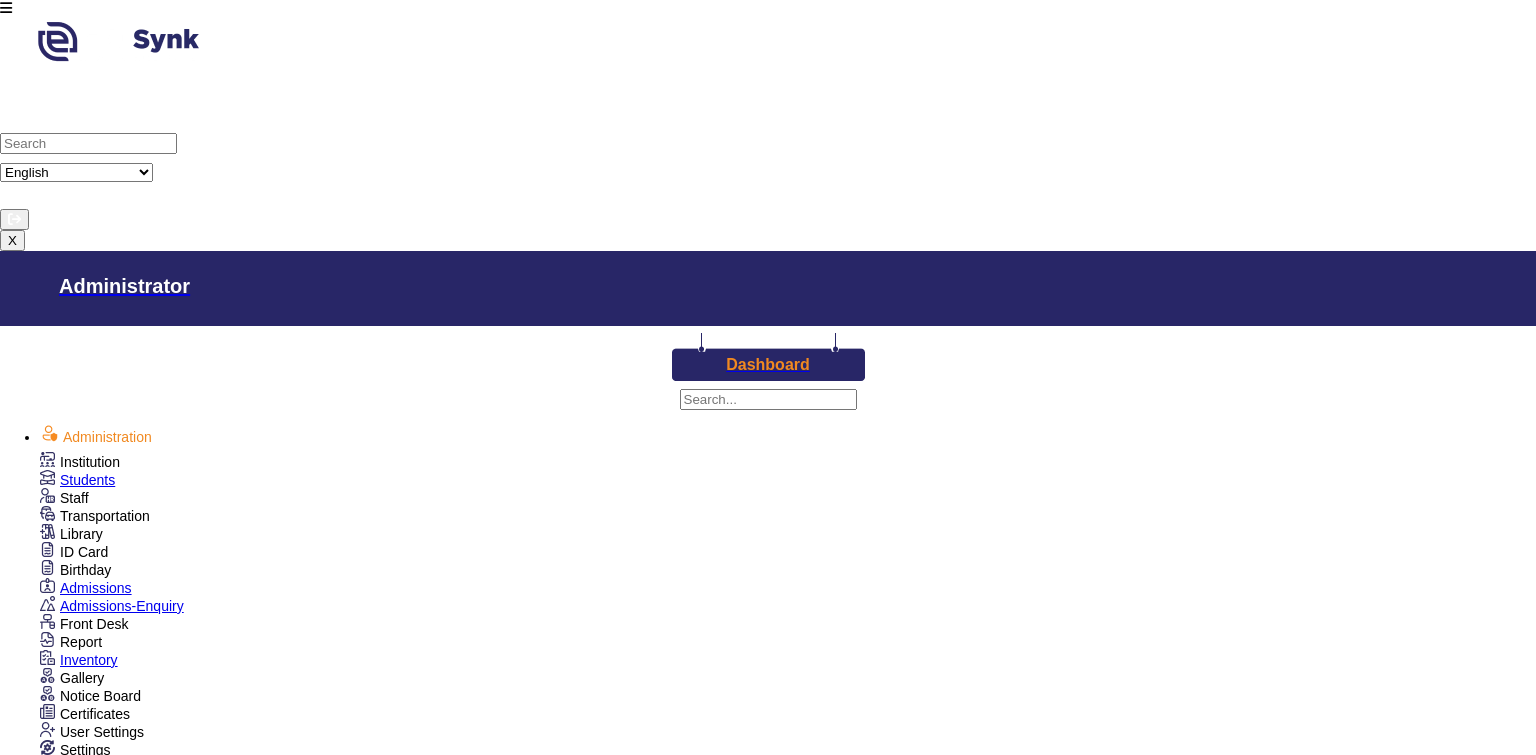 scroll, scrollTop: 606, scrollLeft: 0, axis: vertical 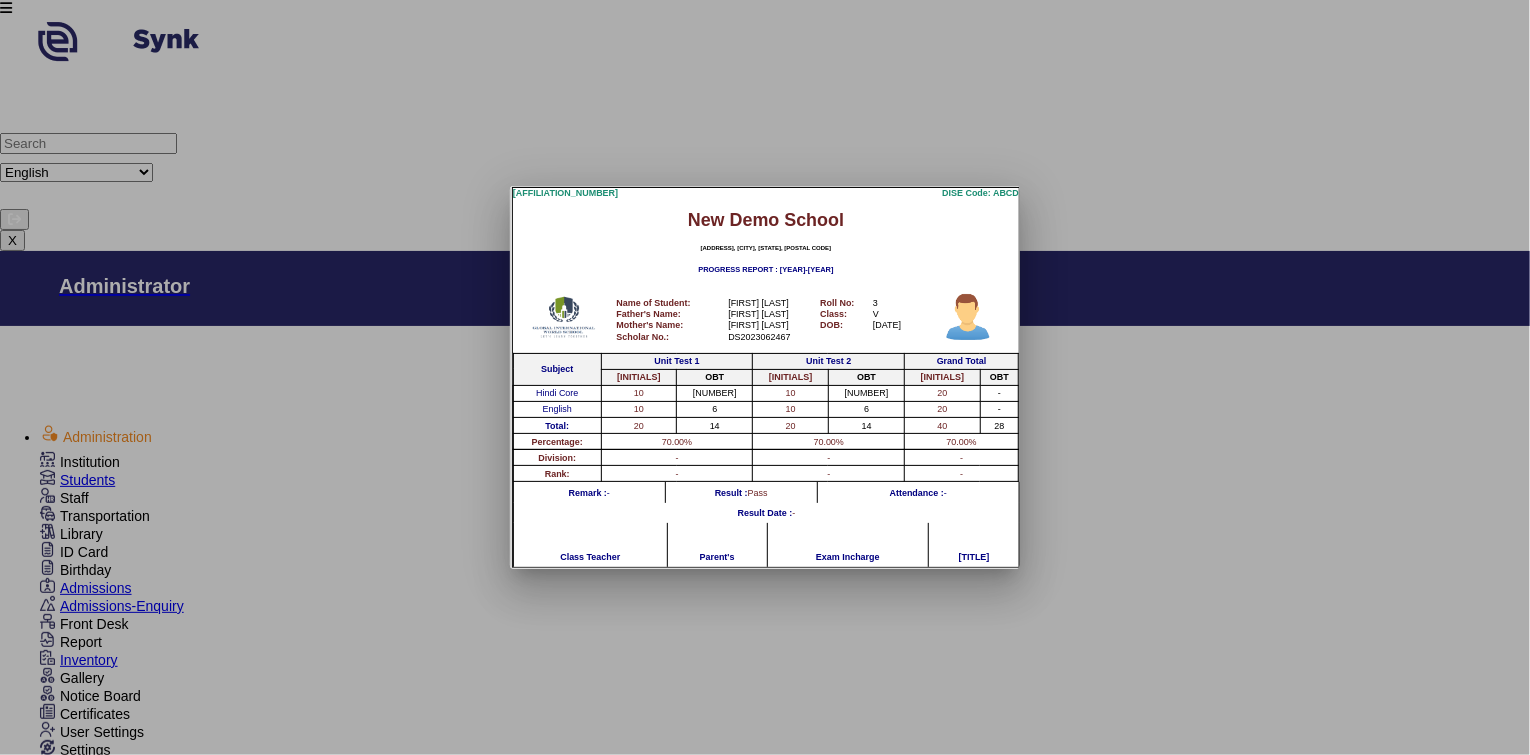 click at bounding box center (765, 377) 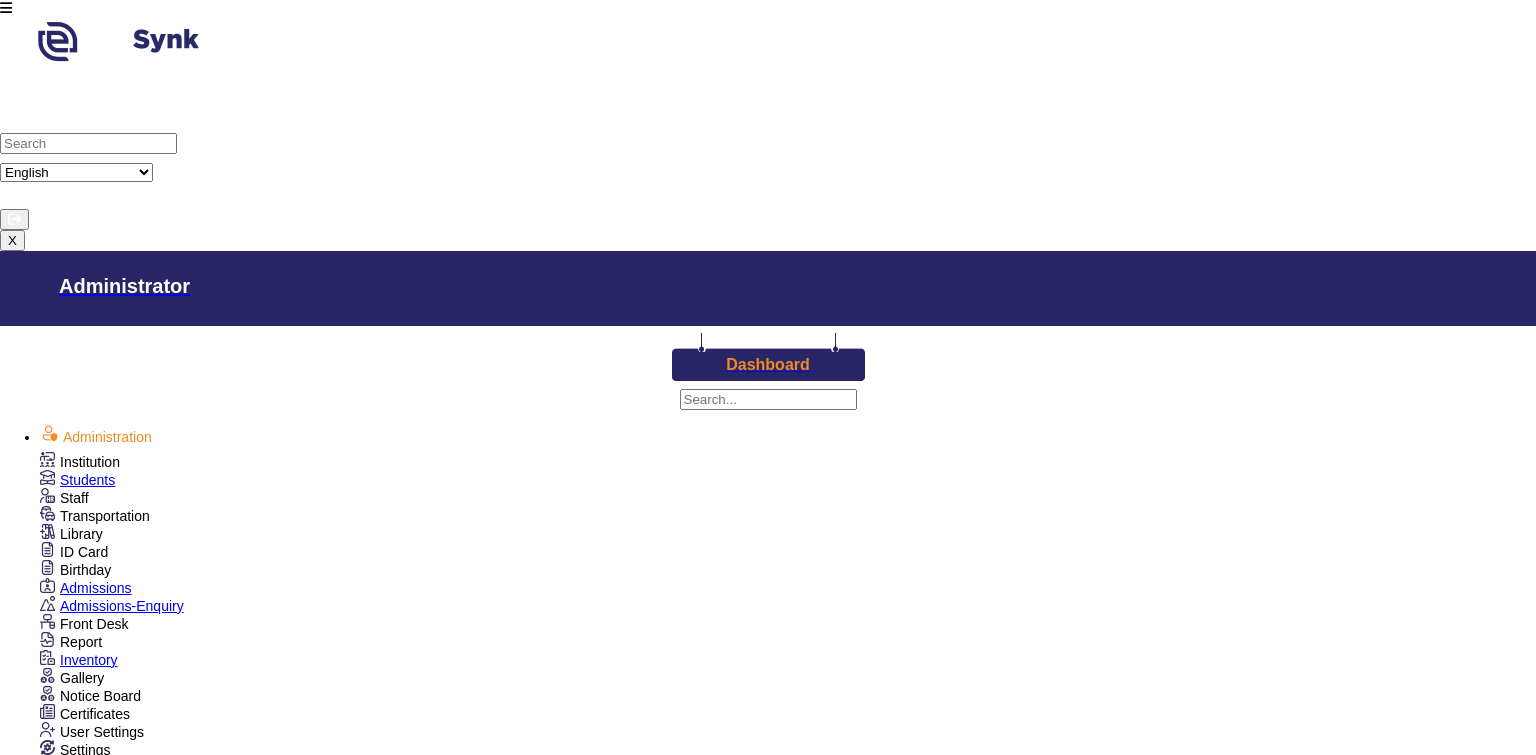 click on "Examinations" at bounding box center [80, 462] 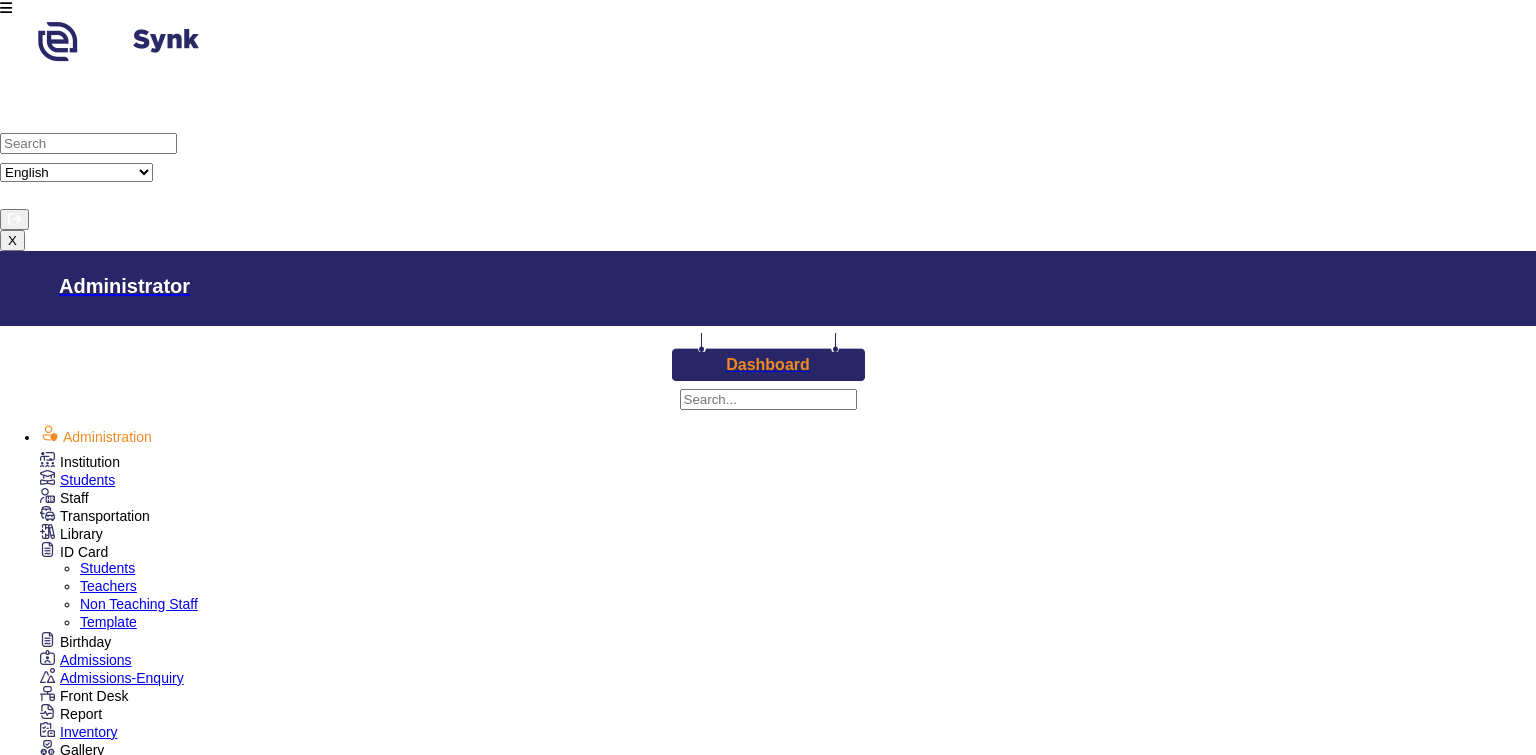 click on "Non Teaching Staff" at bounding box center (139, 604) 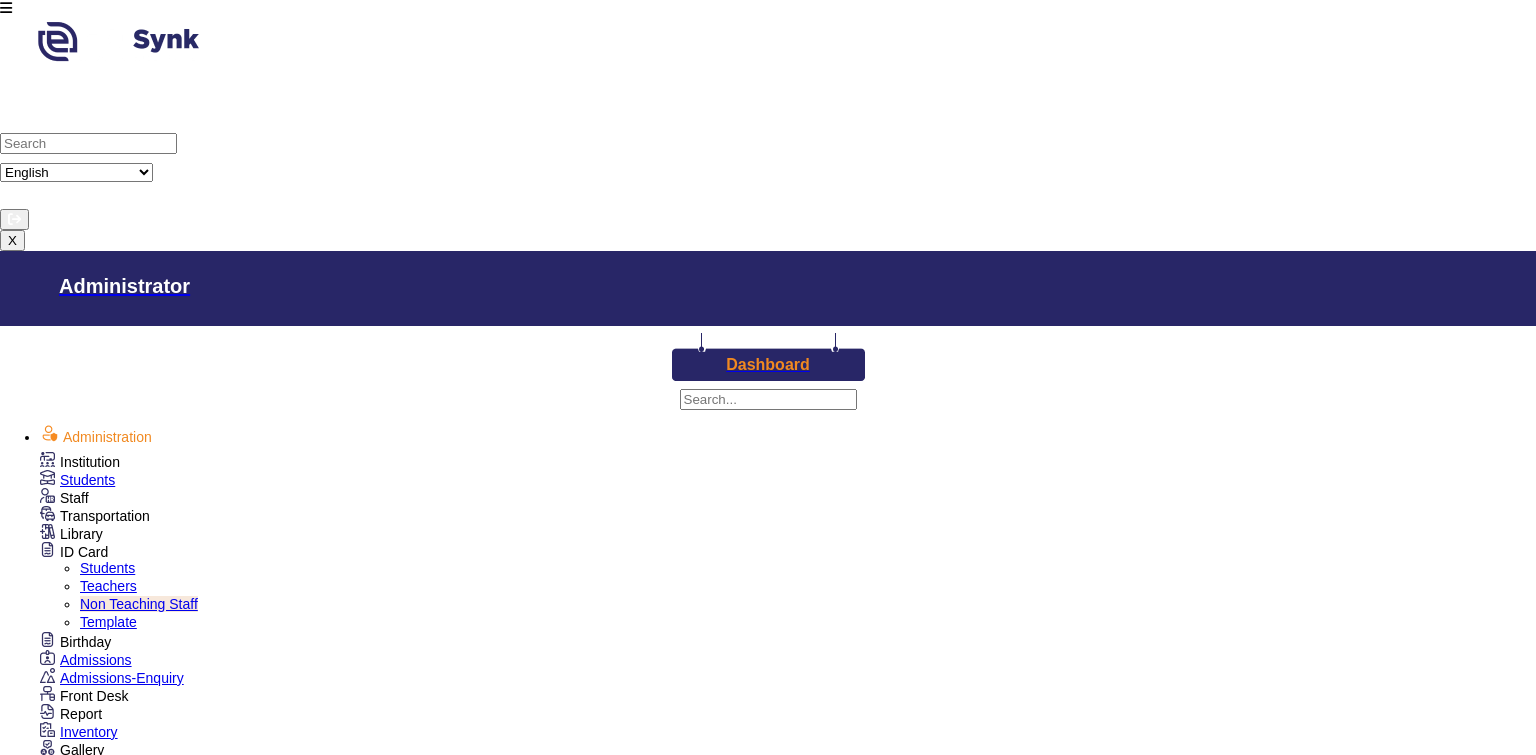 click on "Students" at bounding box center [107, 568] 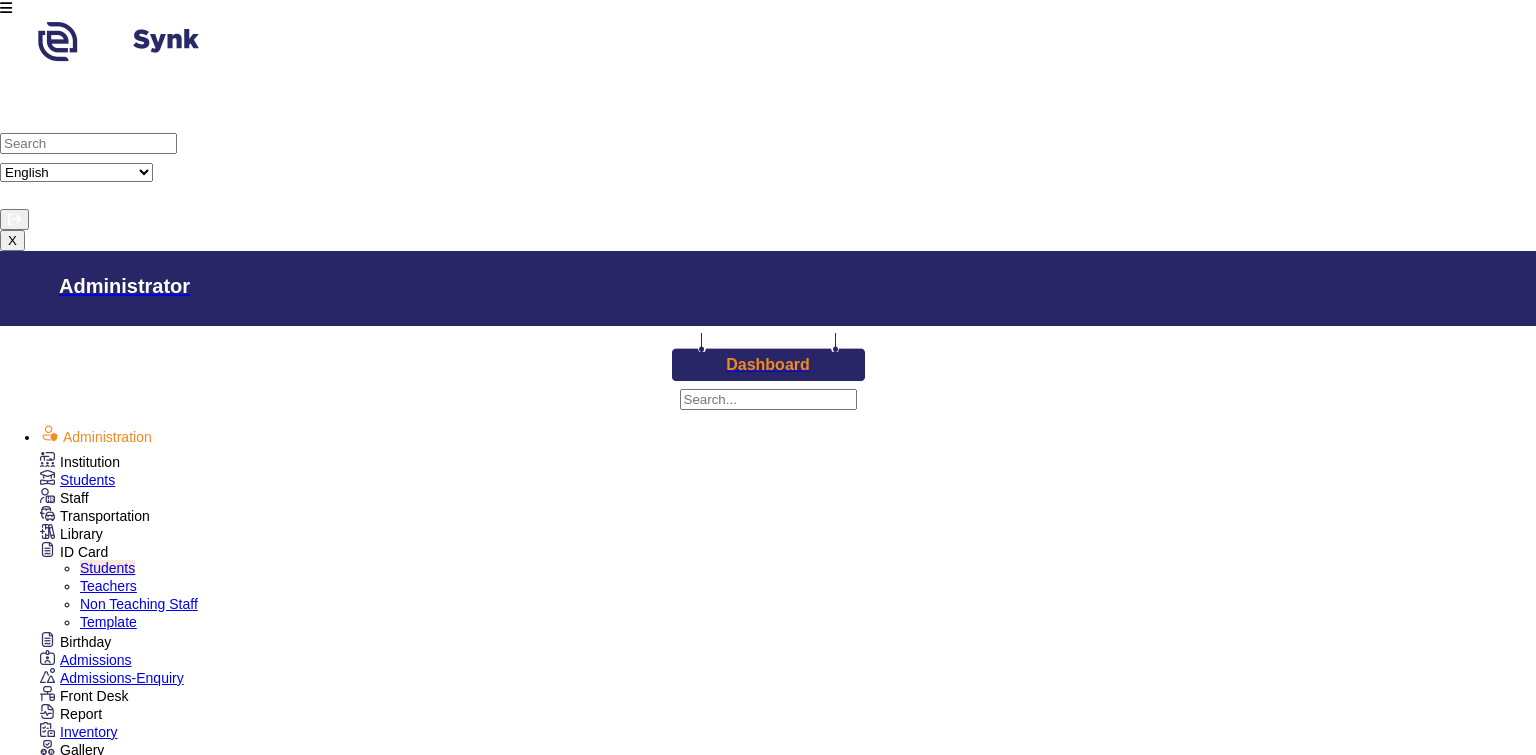 click on "Teachers" at bounding box center (108, 586) 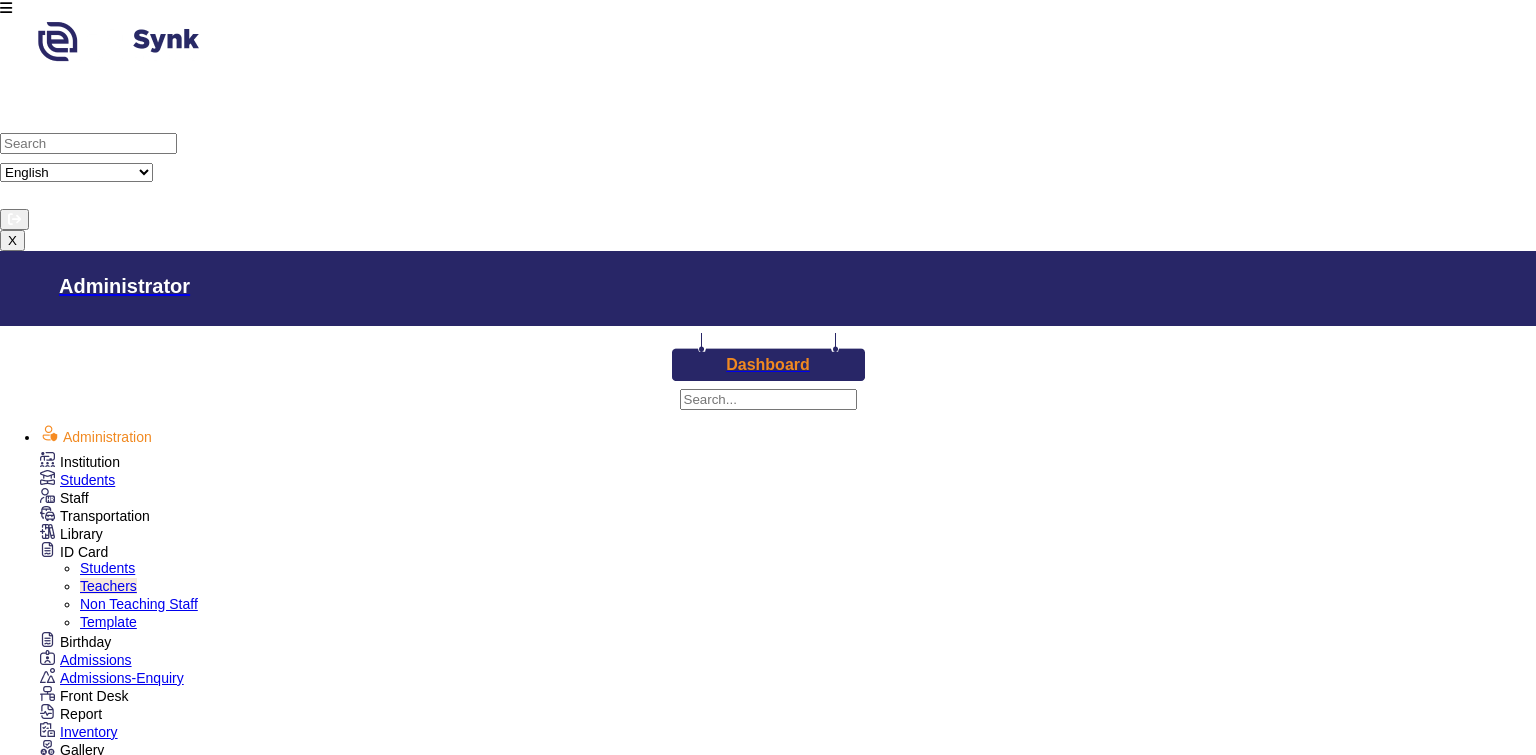 scroll, scrollTop: 6236, scrollLeft: 0, axis: vertical 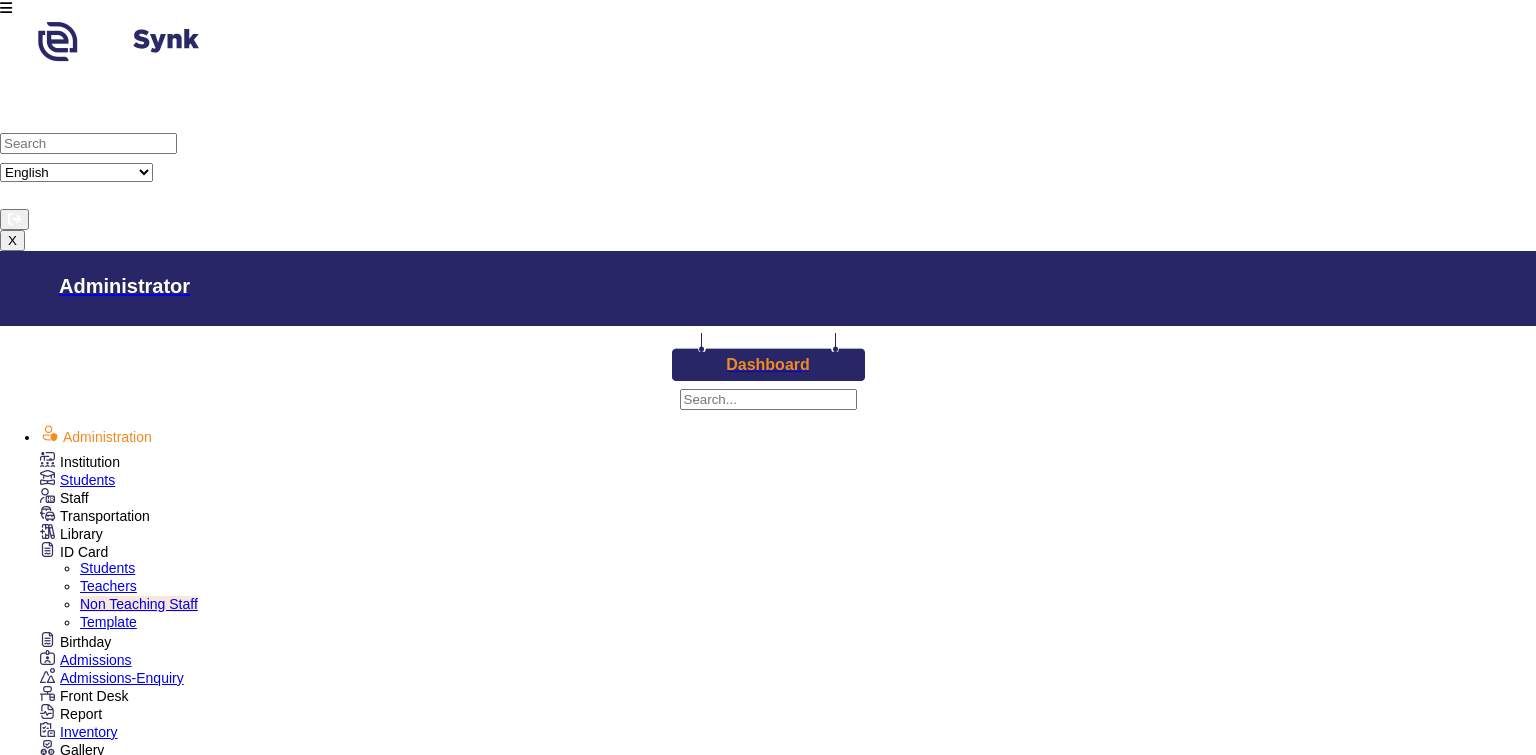 click on "Template" at bounding box center (108, 622) 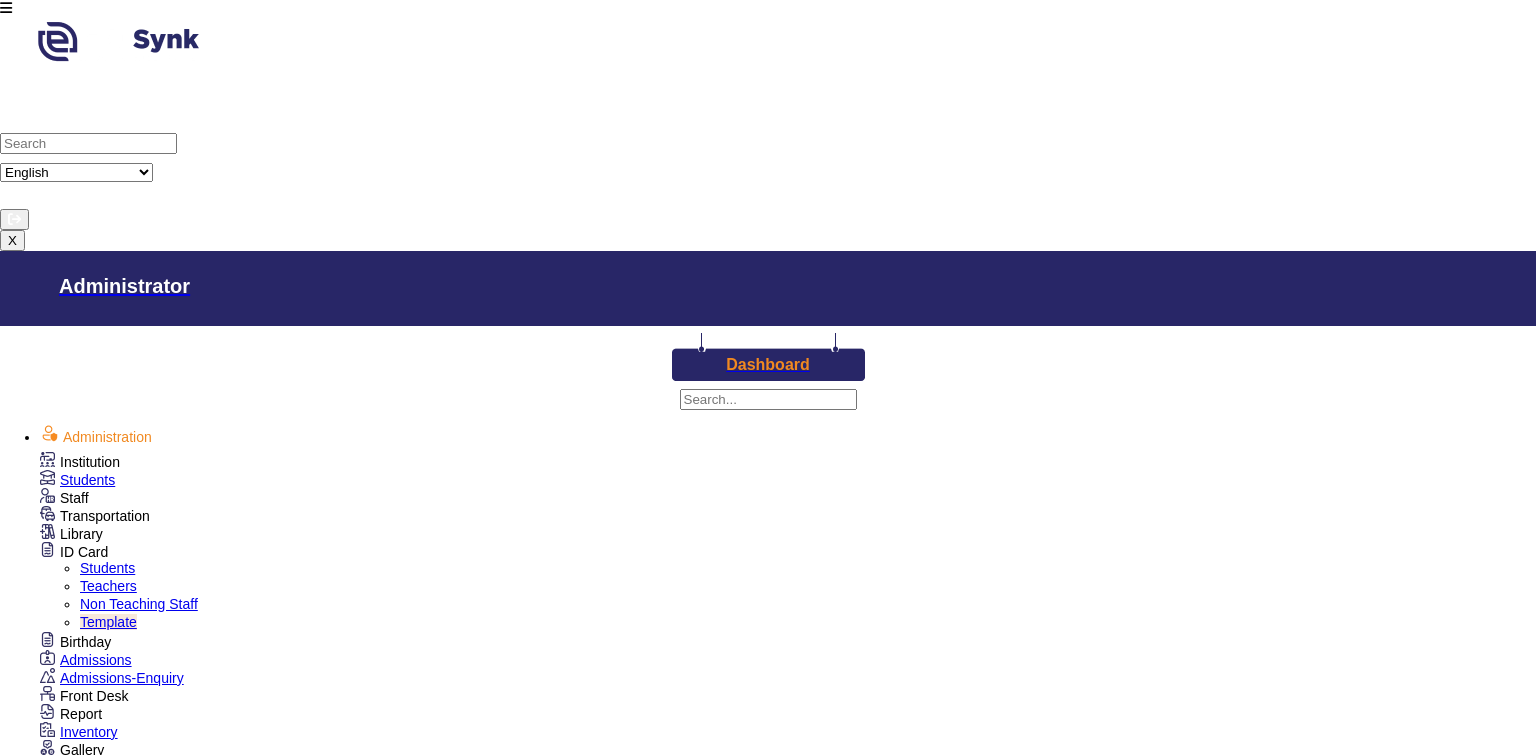 scroll, scrollTop: 218, scrollLeft: 0, axis: vertical 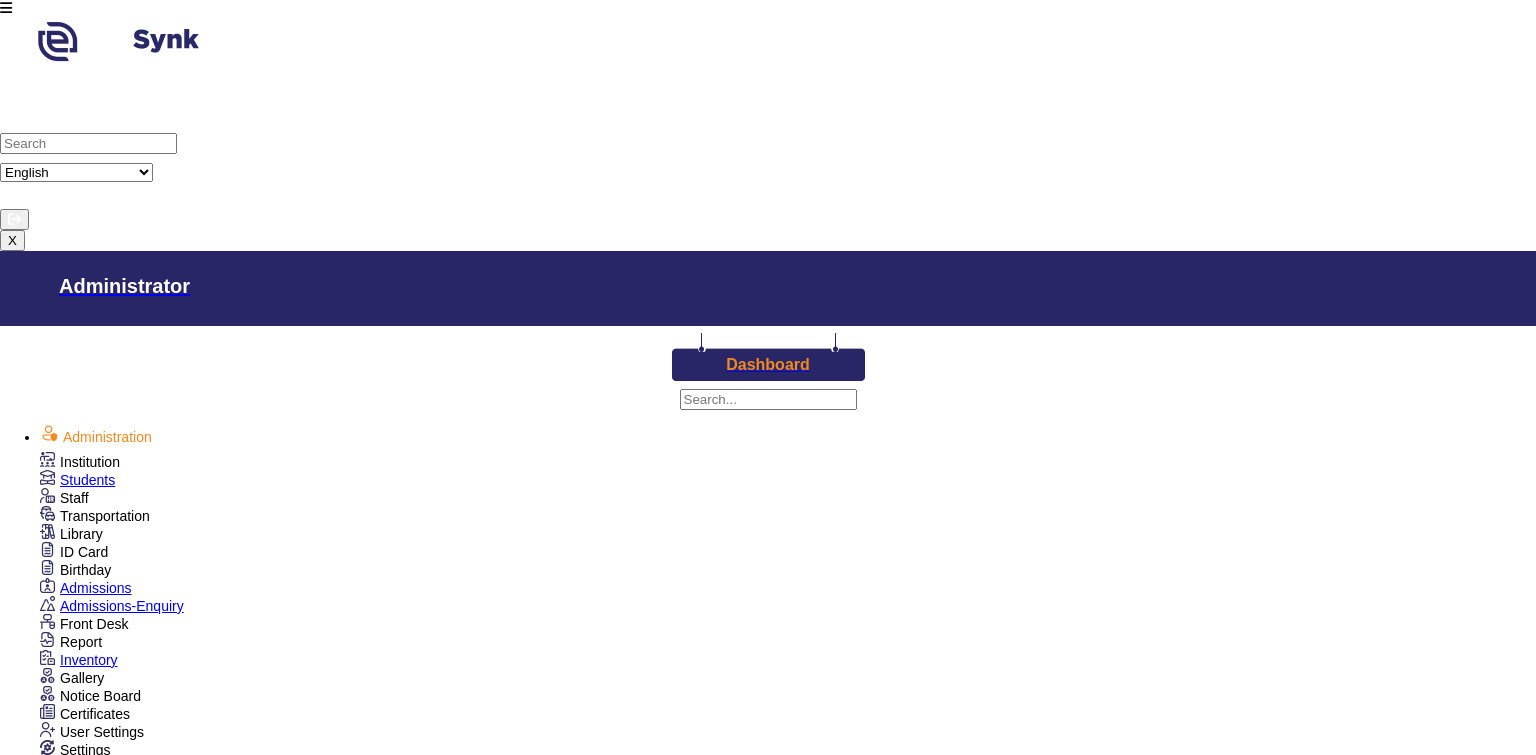 click on "Report" at bounding box center [80, 462] 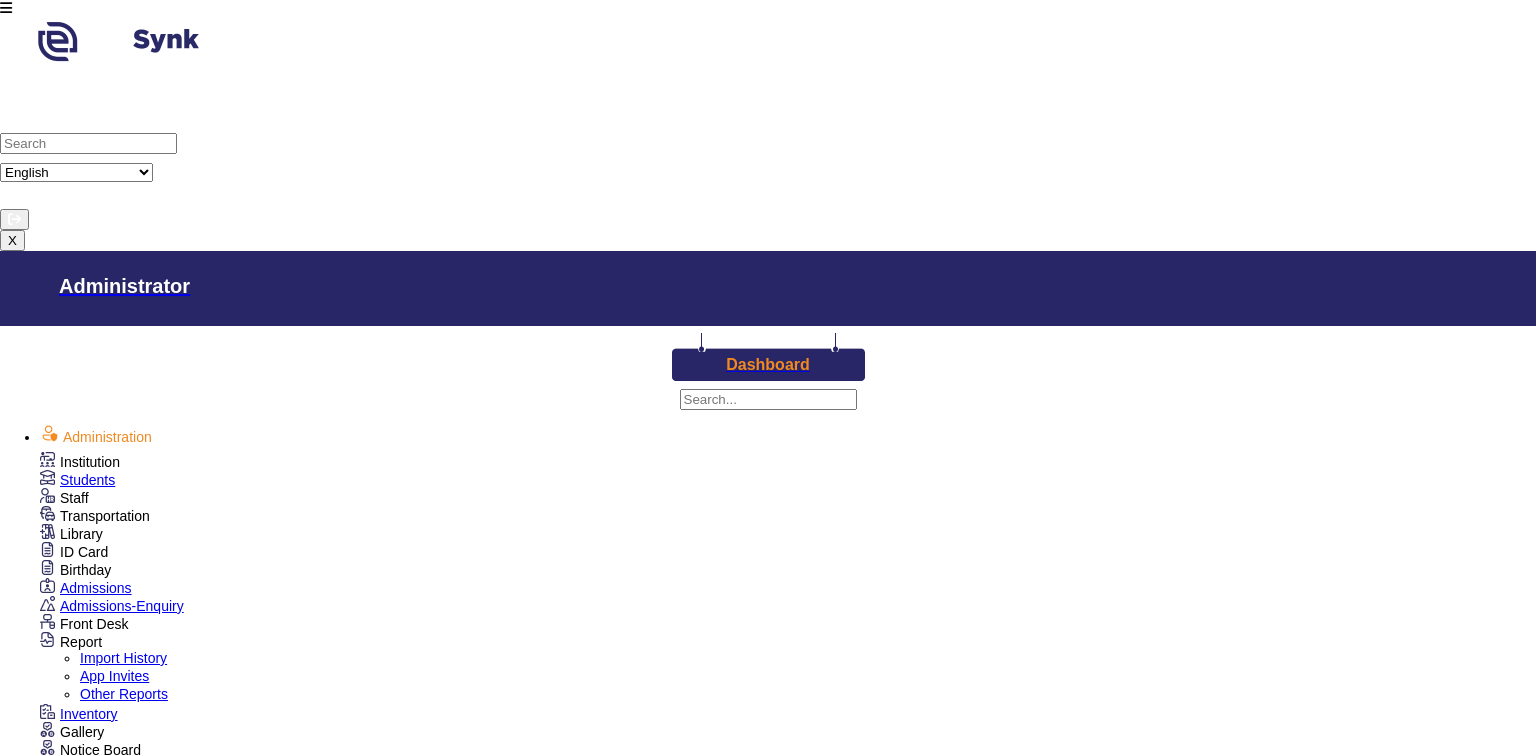 click on "Examinations" at bounding box center (80, 462) 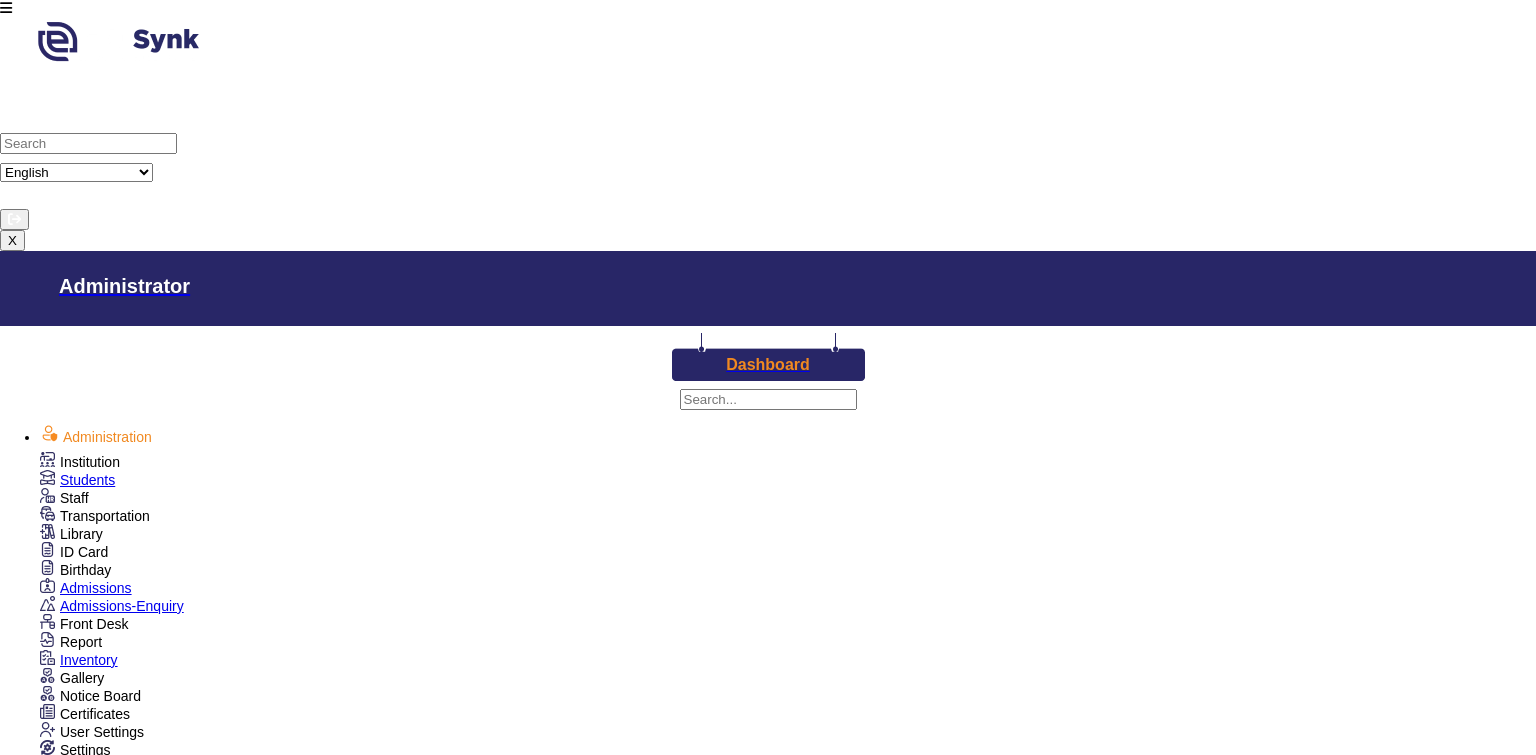 scroll, scrollTop: 736, scrollLeft: 0, axis: vertical 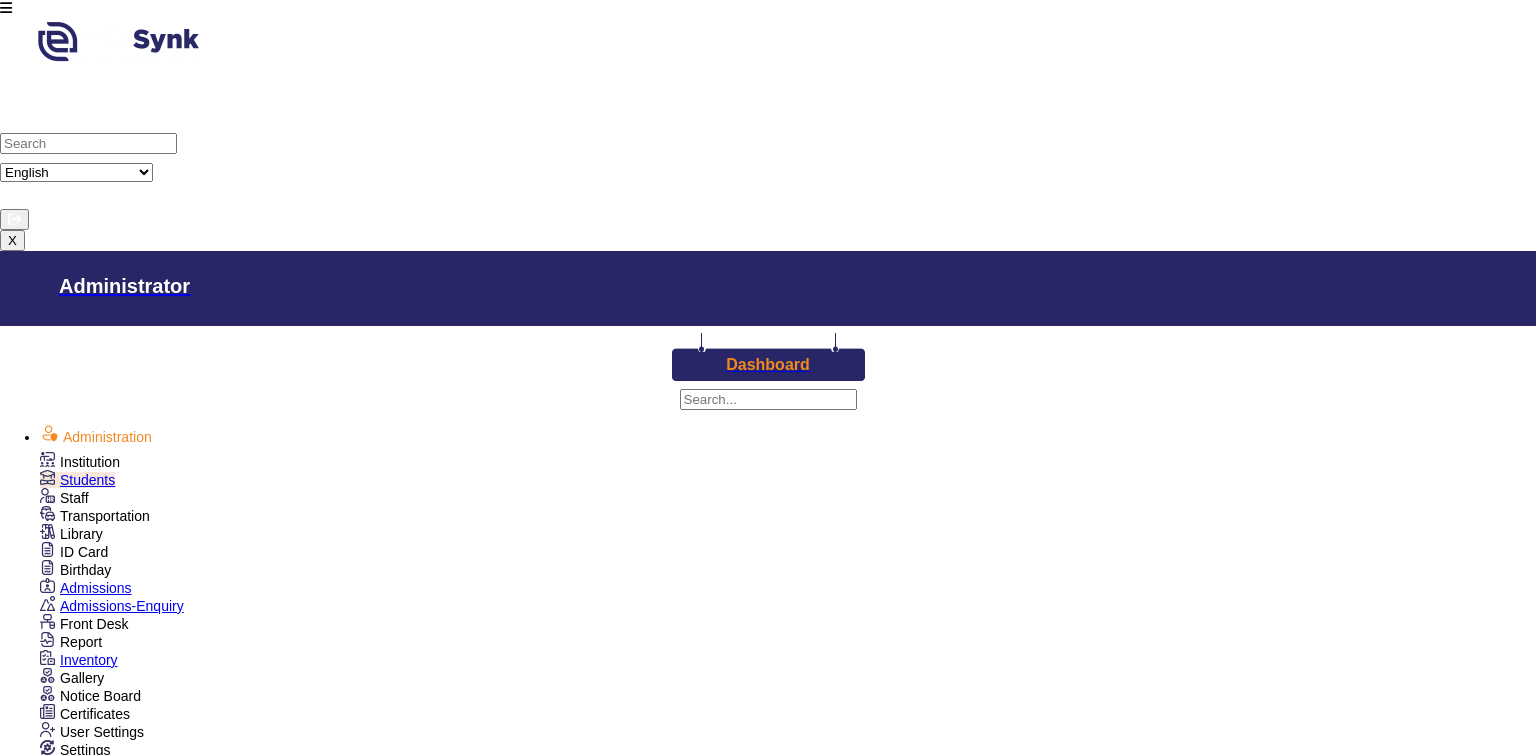 click on "Class I" at bounding box center (142, 2476) 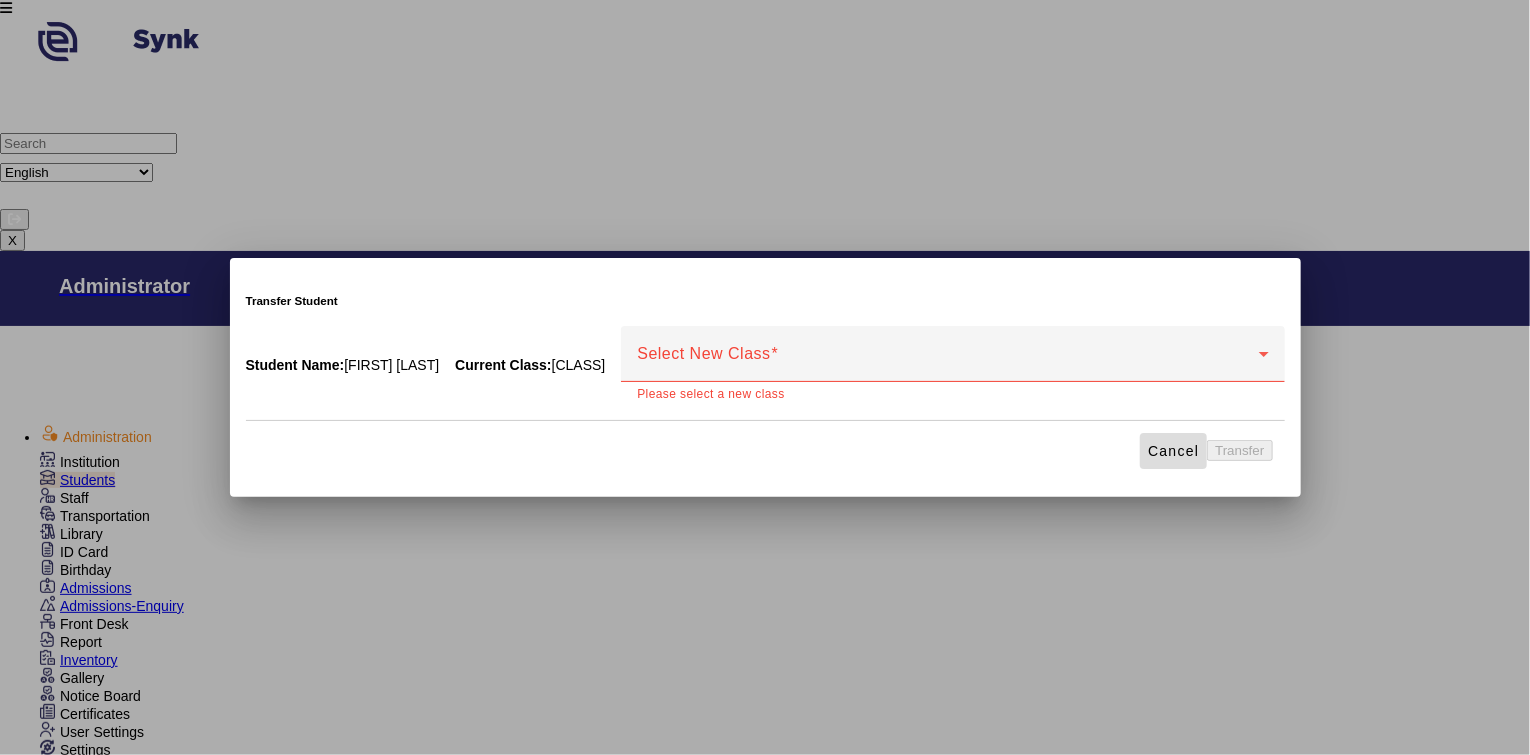 click on "Cancel" at bounding box center (1173, 451) 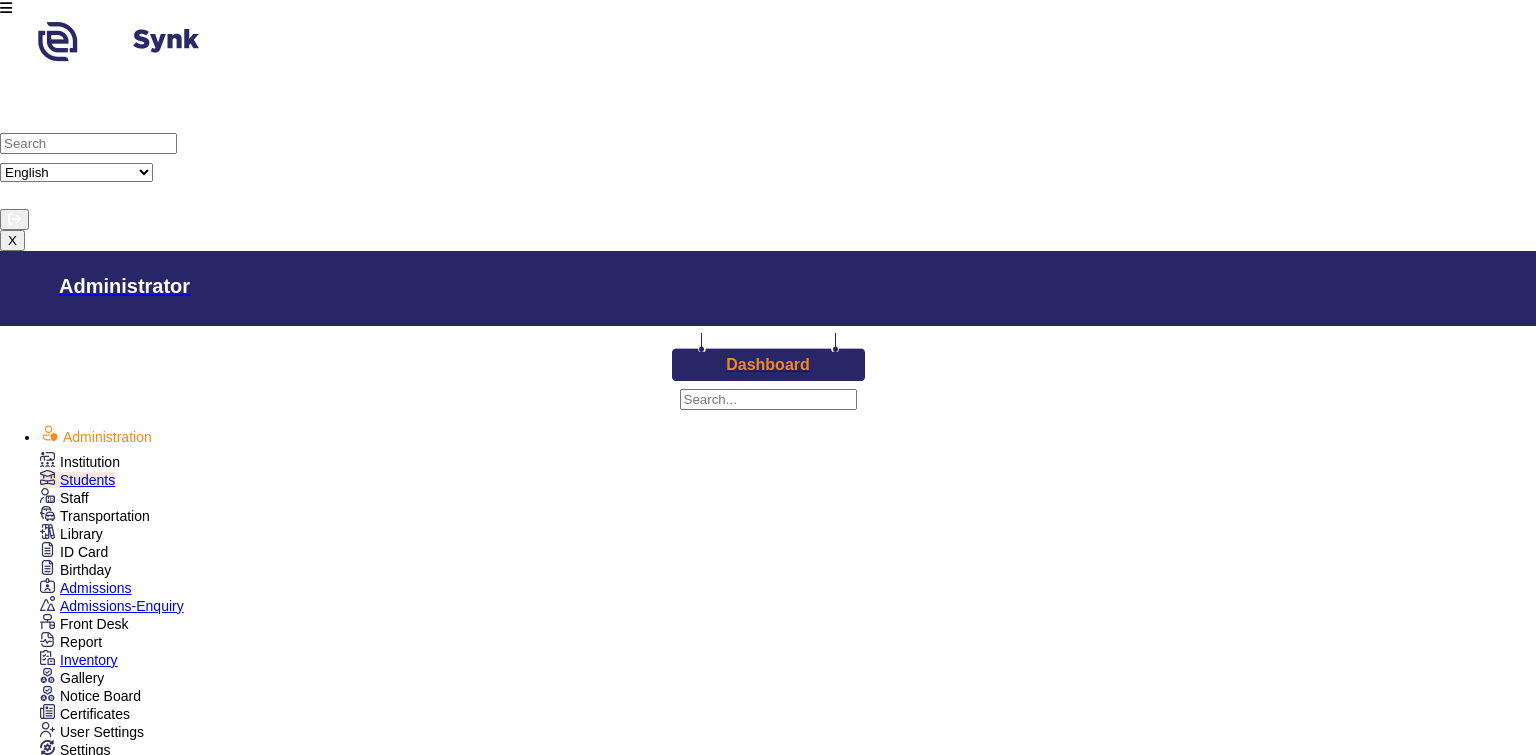 click on "[FIRST] [LAST]" at bounding box center [378, 2631] 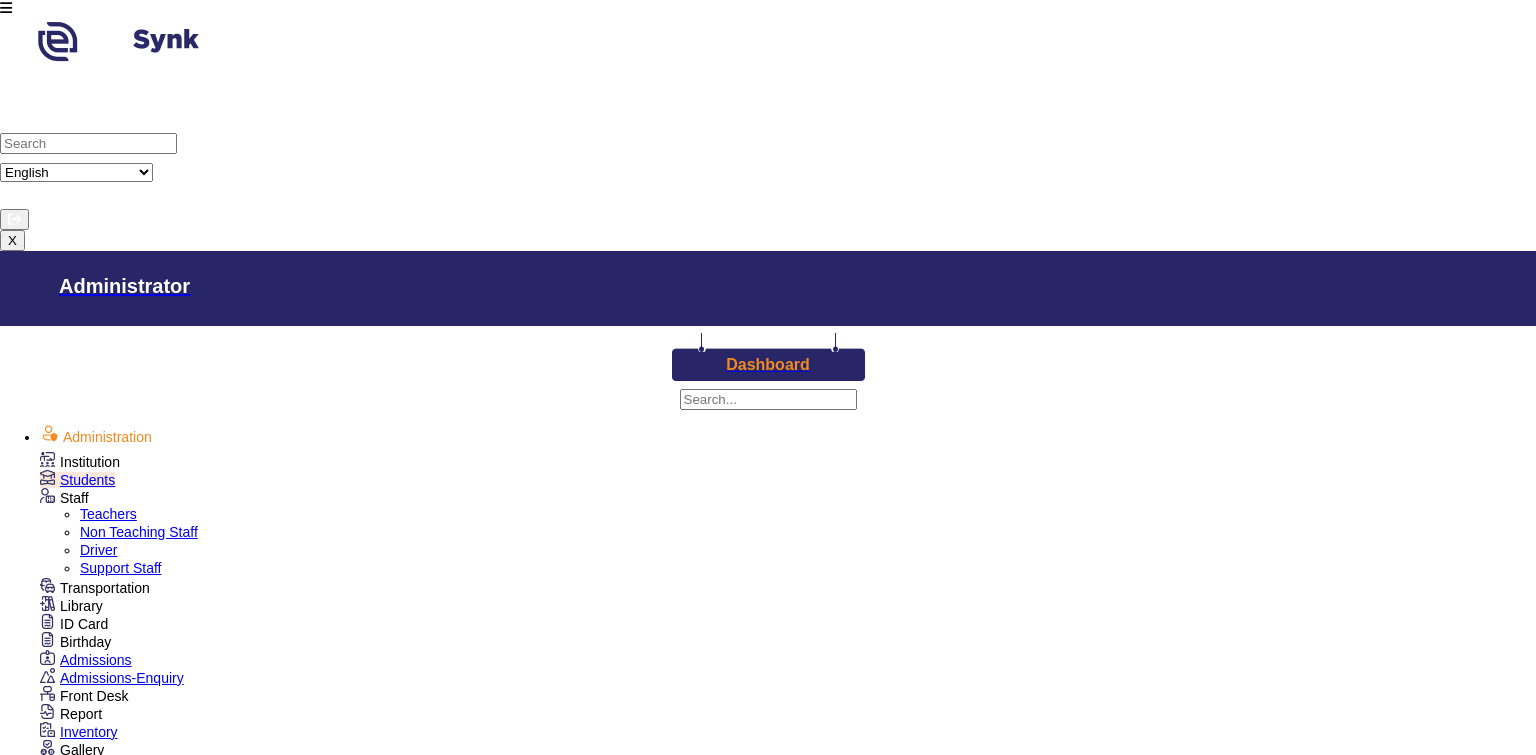click on "Students" at bounding box center [77, 480] 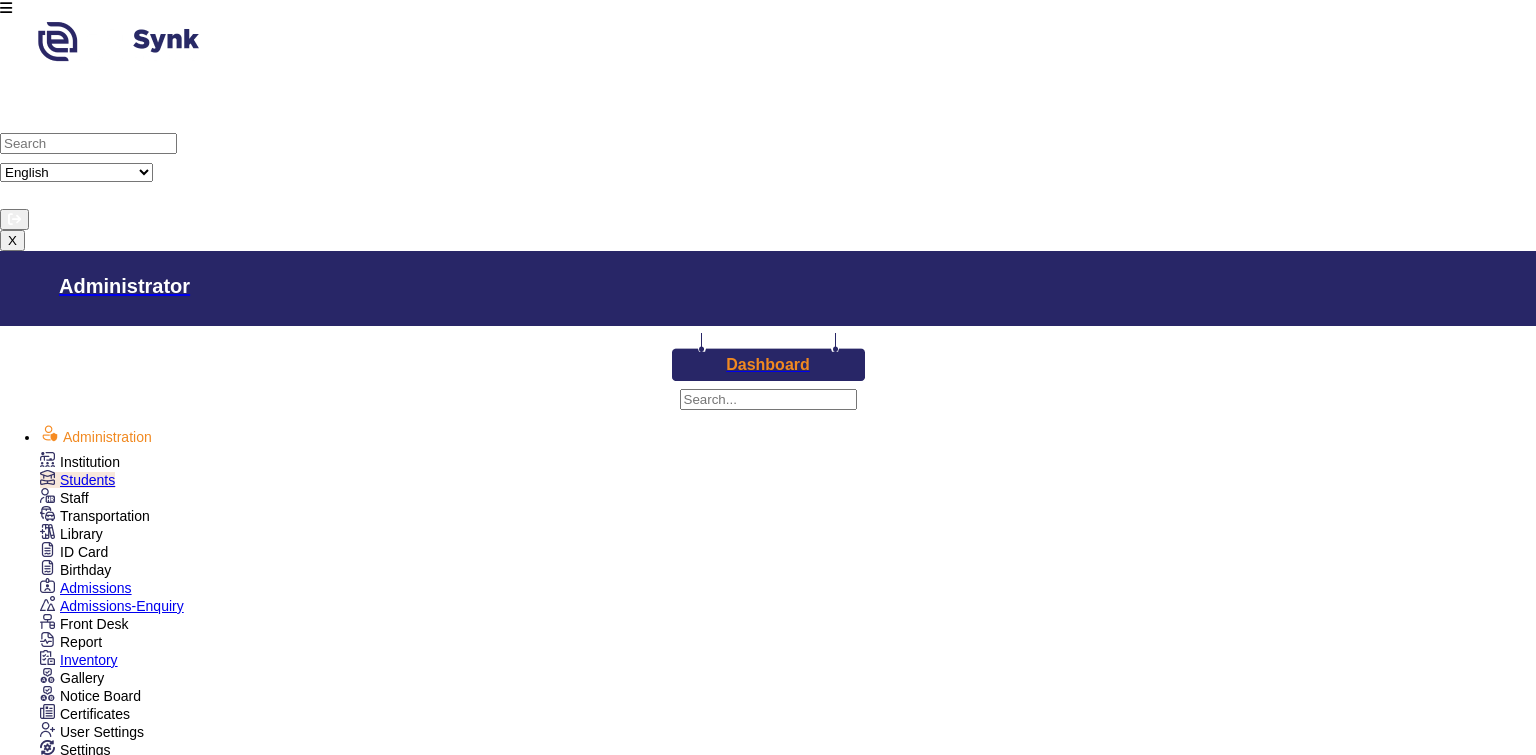 click on "Students" at bounding box center (87, 480) 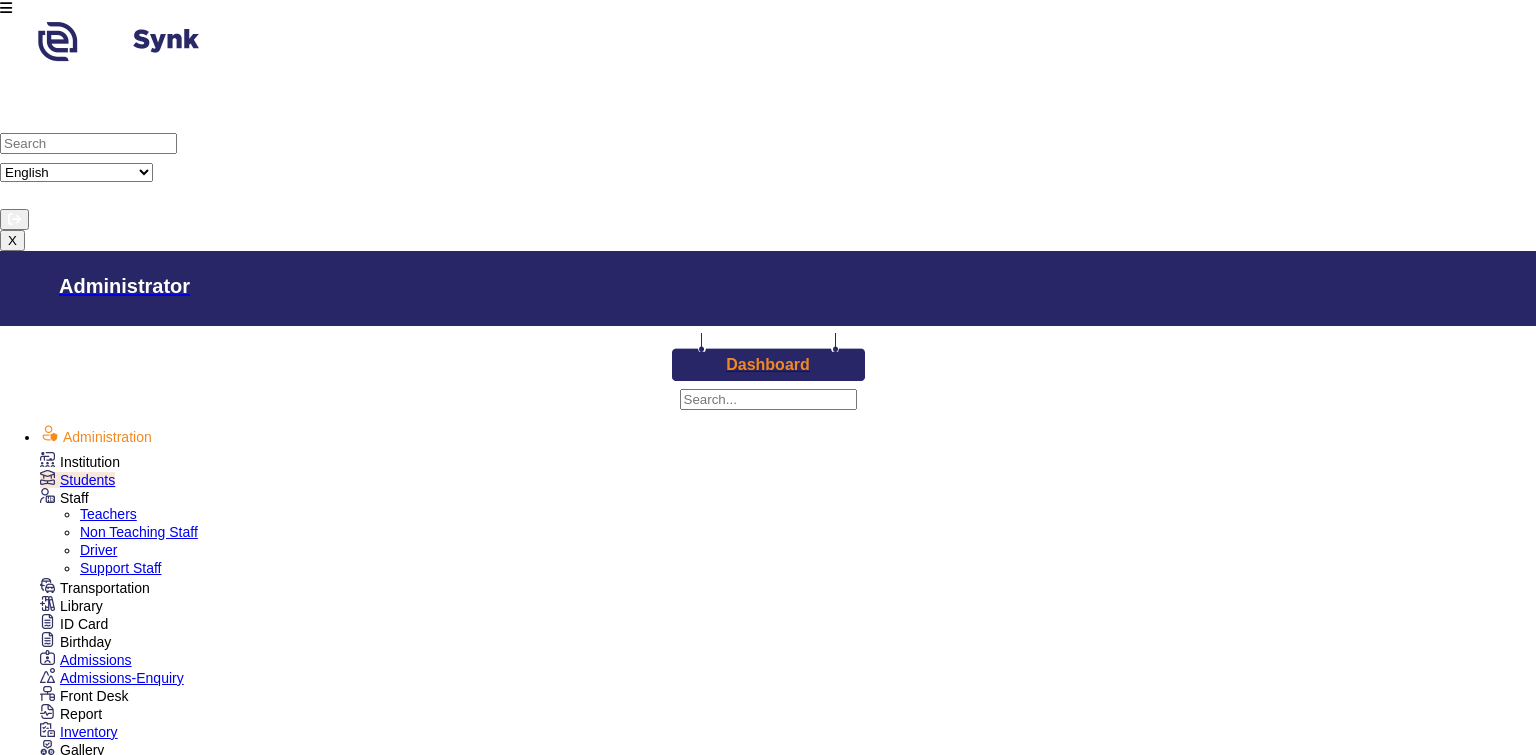 click on "Teachers" at bounding box center [108, 514] 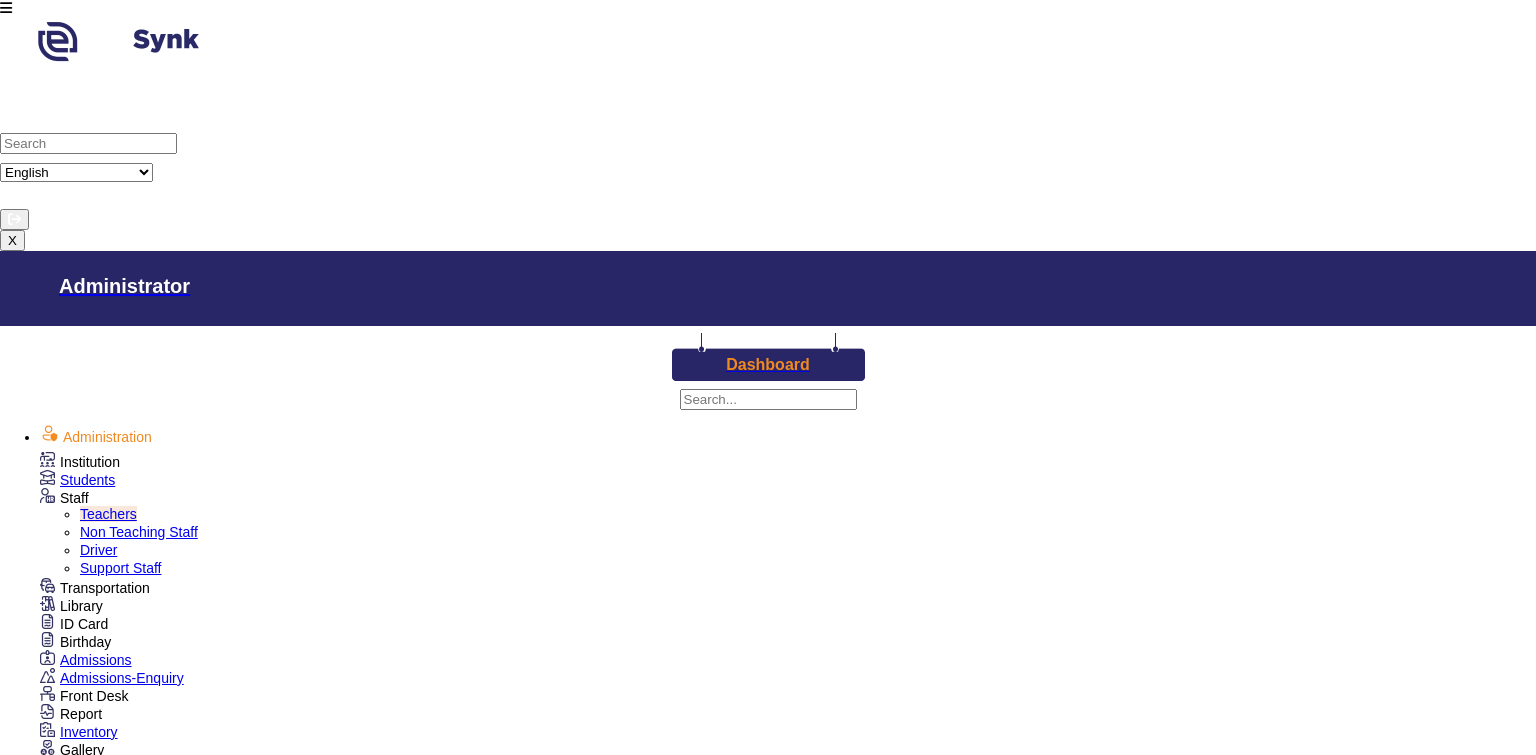 click on "Students" at bounding box center (87, 480) 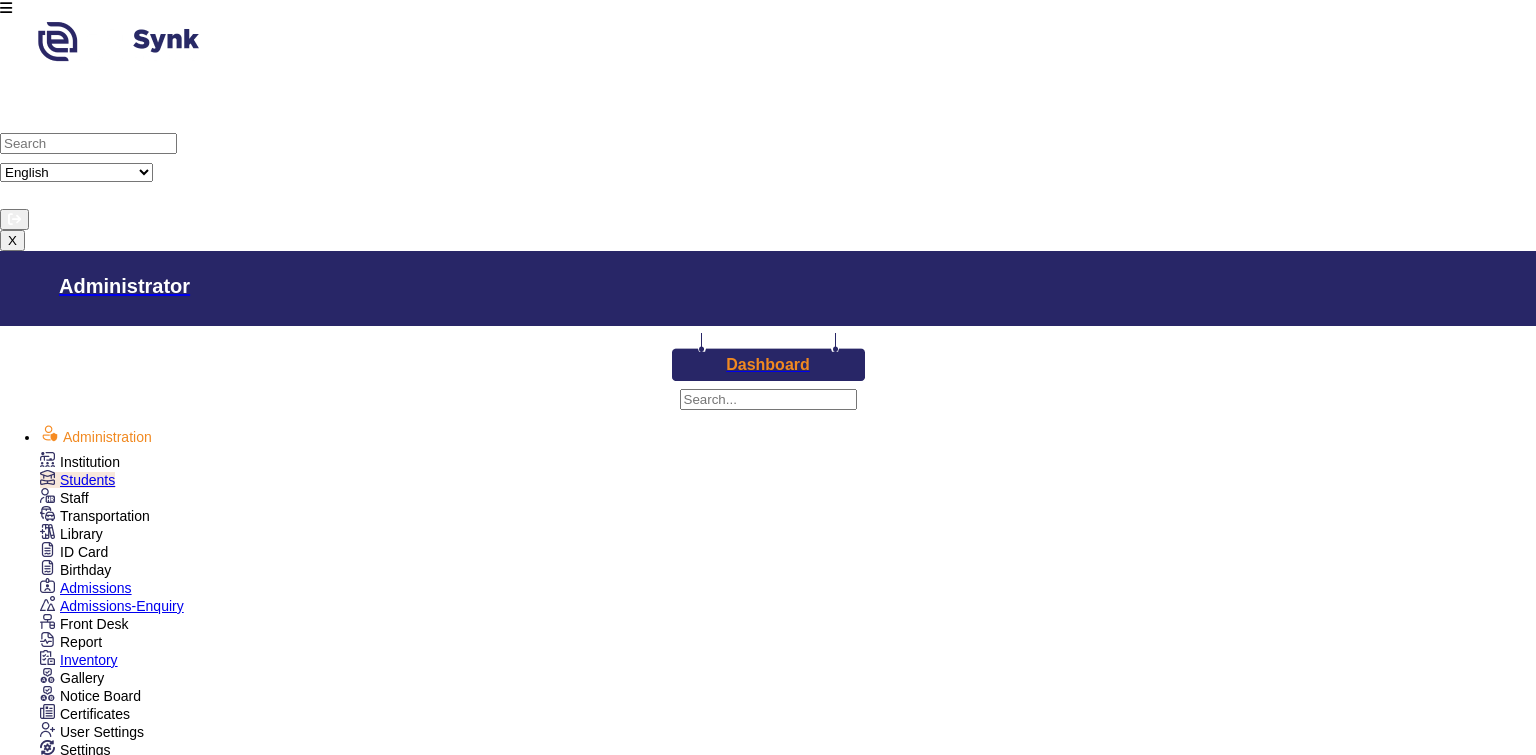click on "Class XII" at bounding box center [1232, 2476] 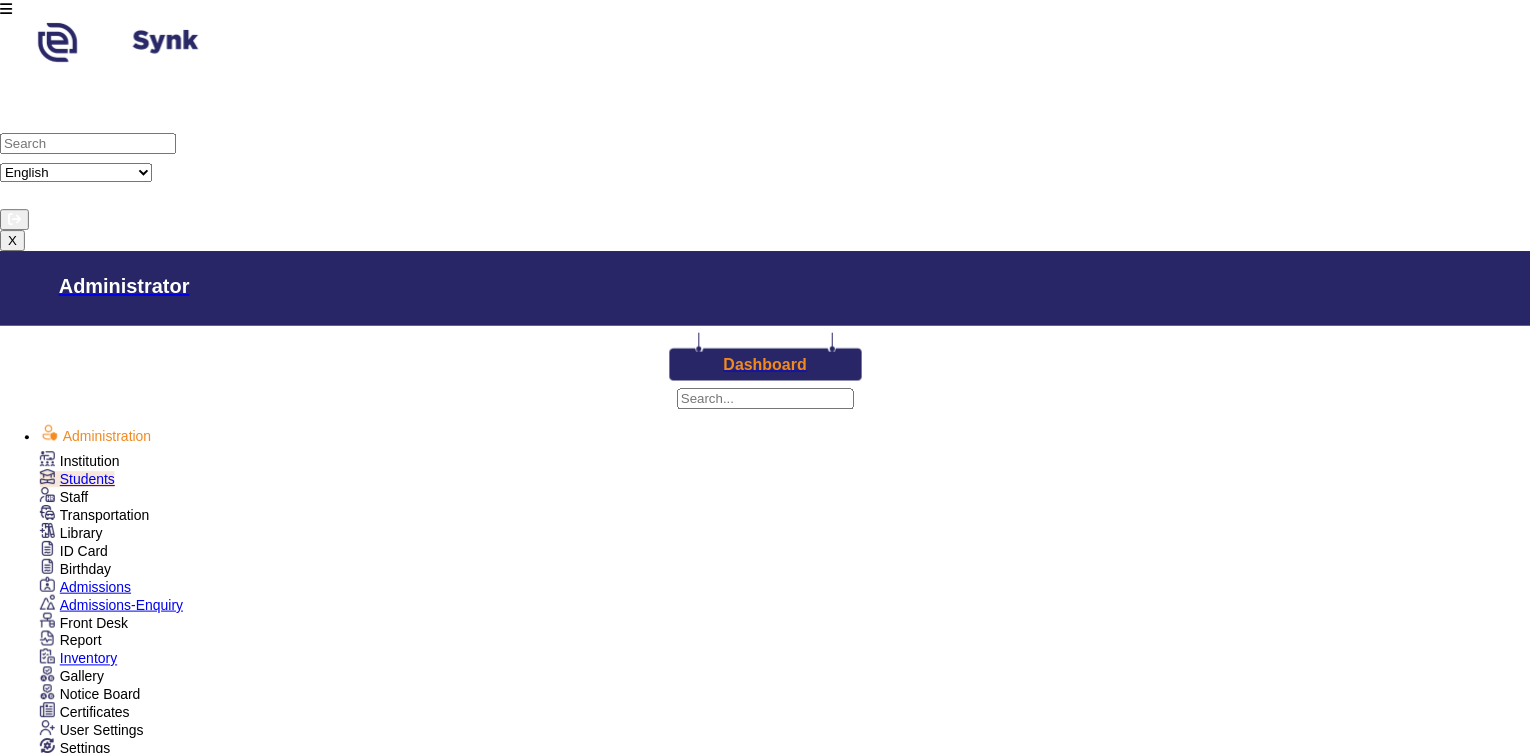 scroll, scrollTop: 0, scrollLeft: 0, axis: both 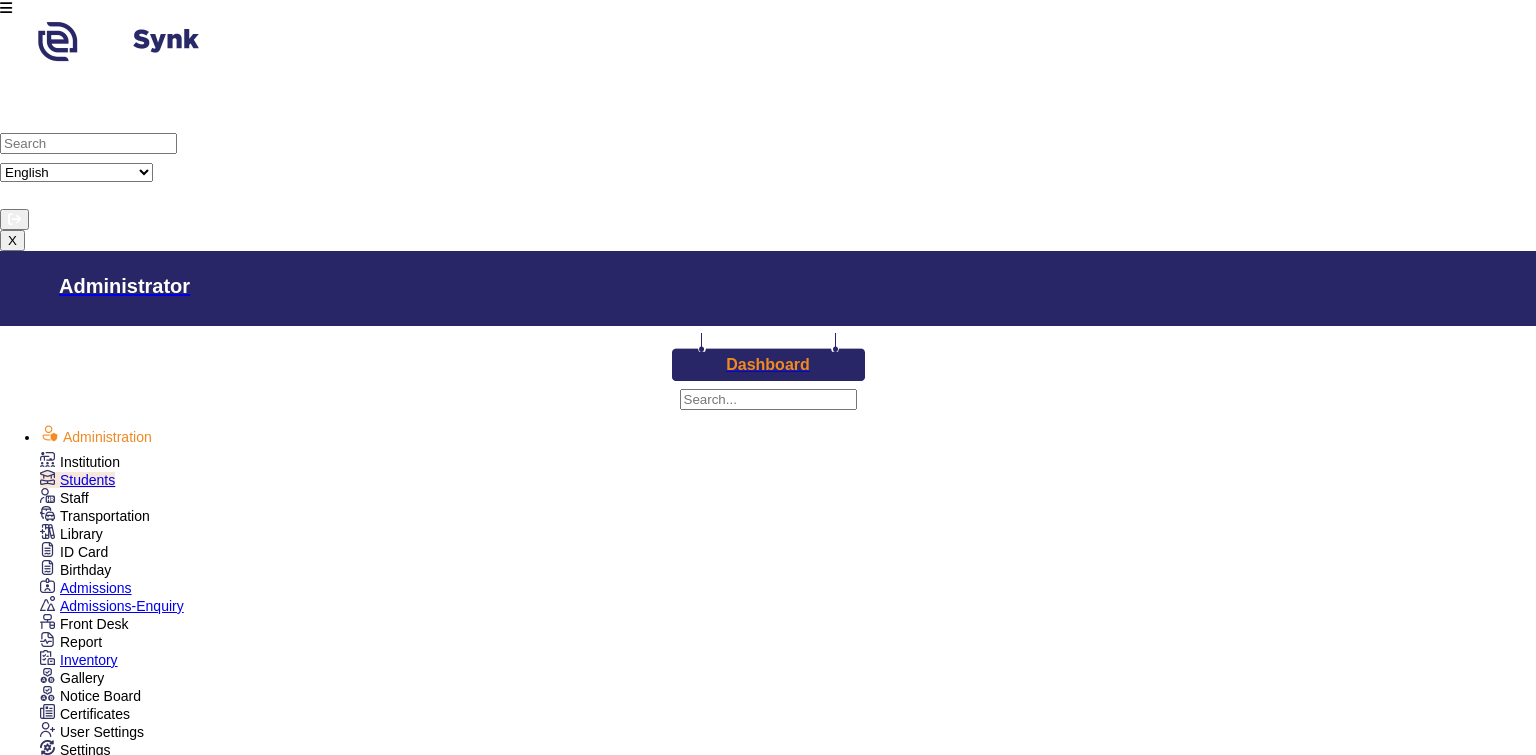 click on "Add New Student" at bounding box center [147, 2439] 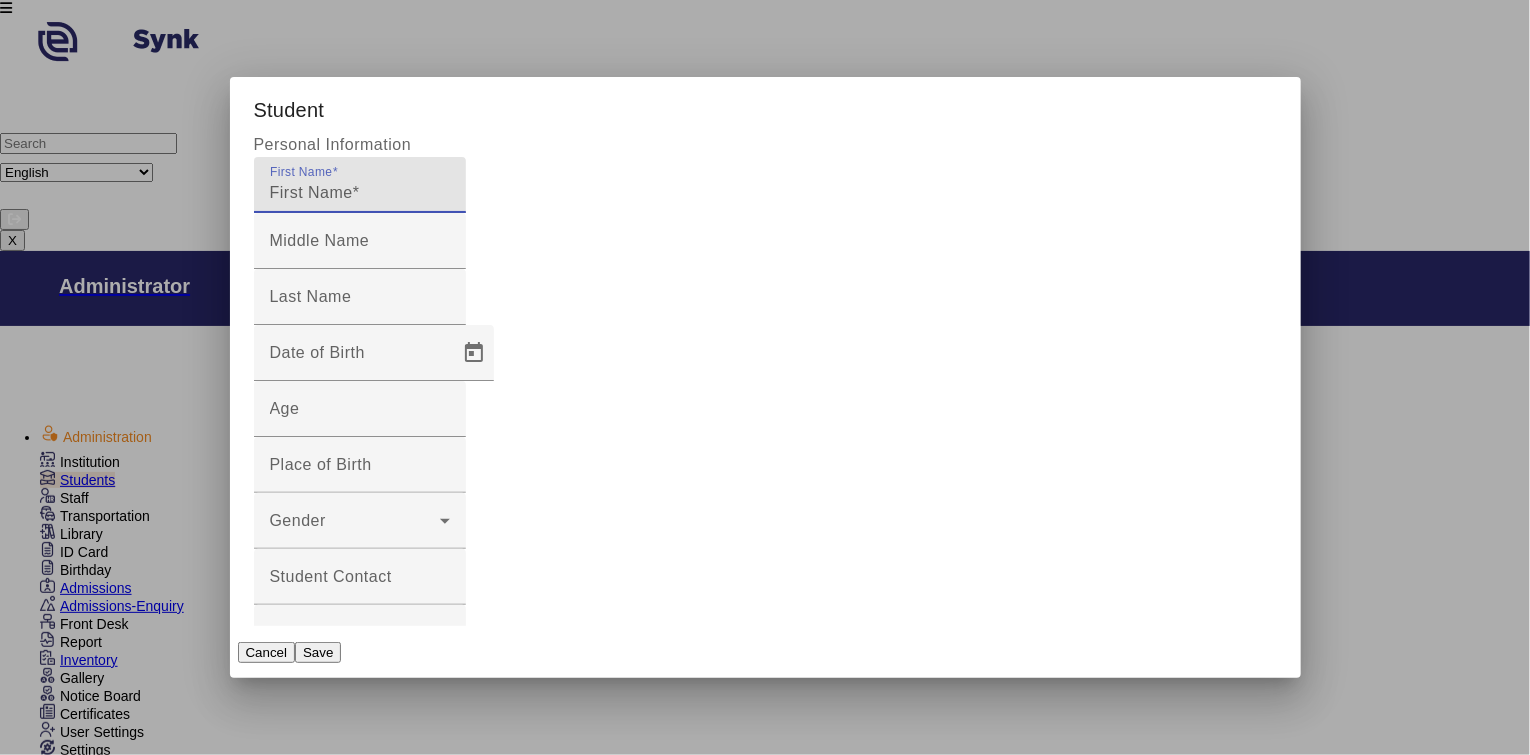 scroll, scrollTop: 0, scrollLeft: 0, axis: both 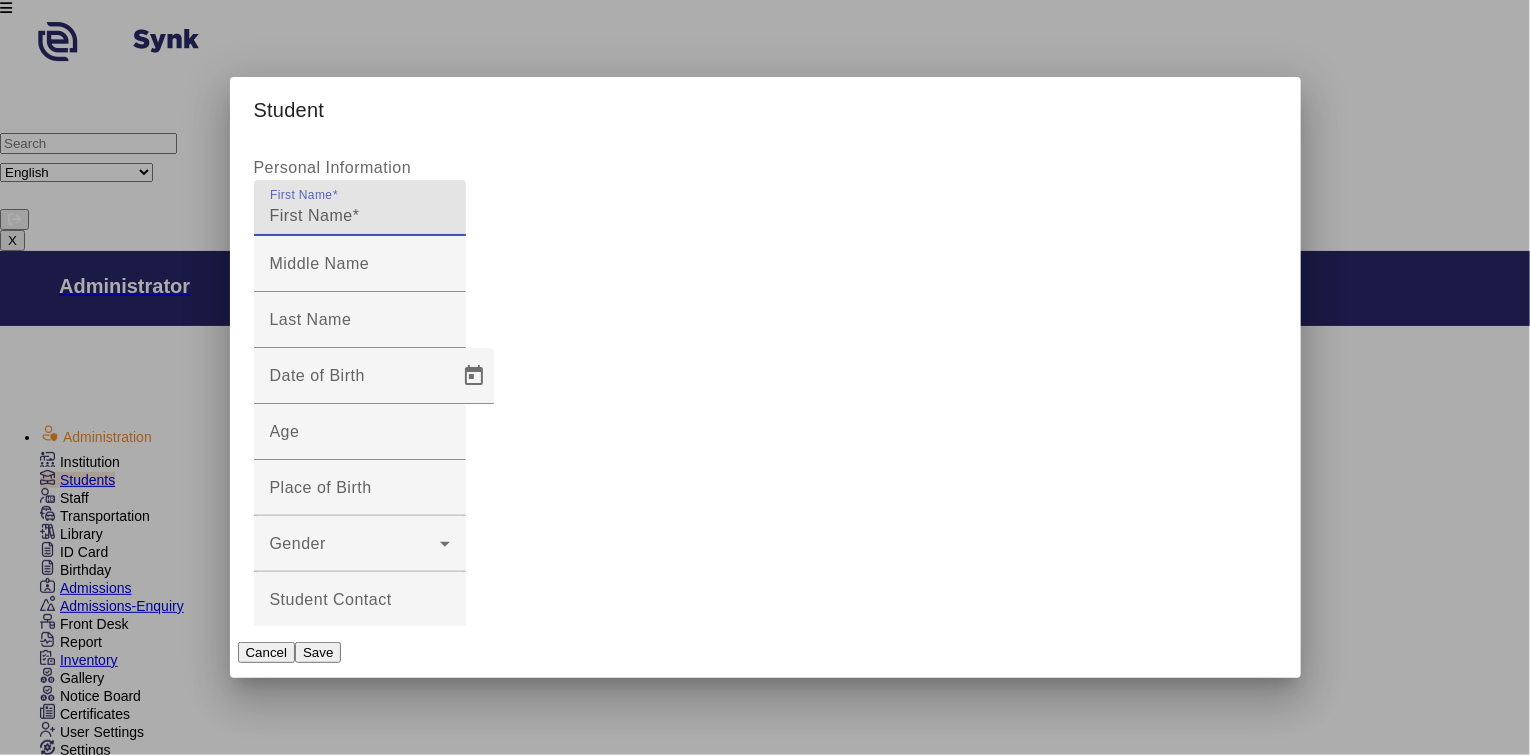 click on "Upload Student Image" at bounding box center (339, 1055) 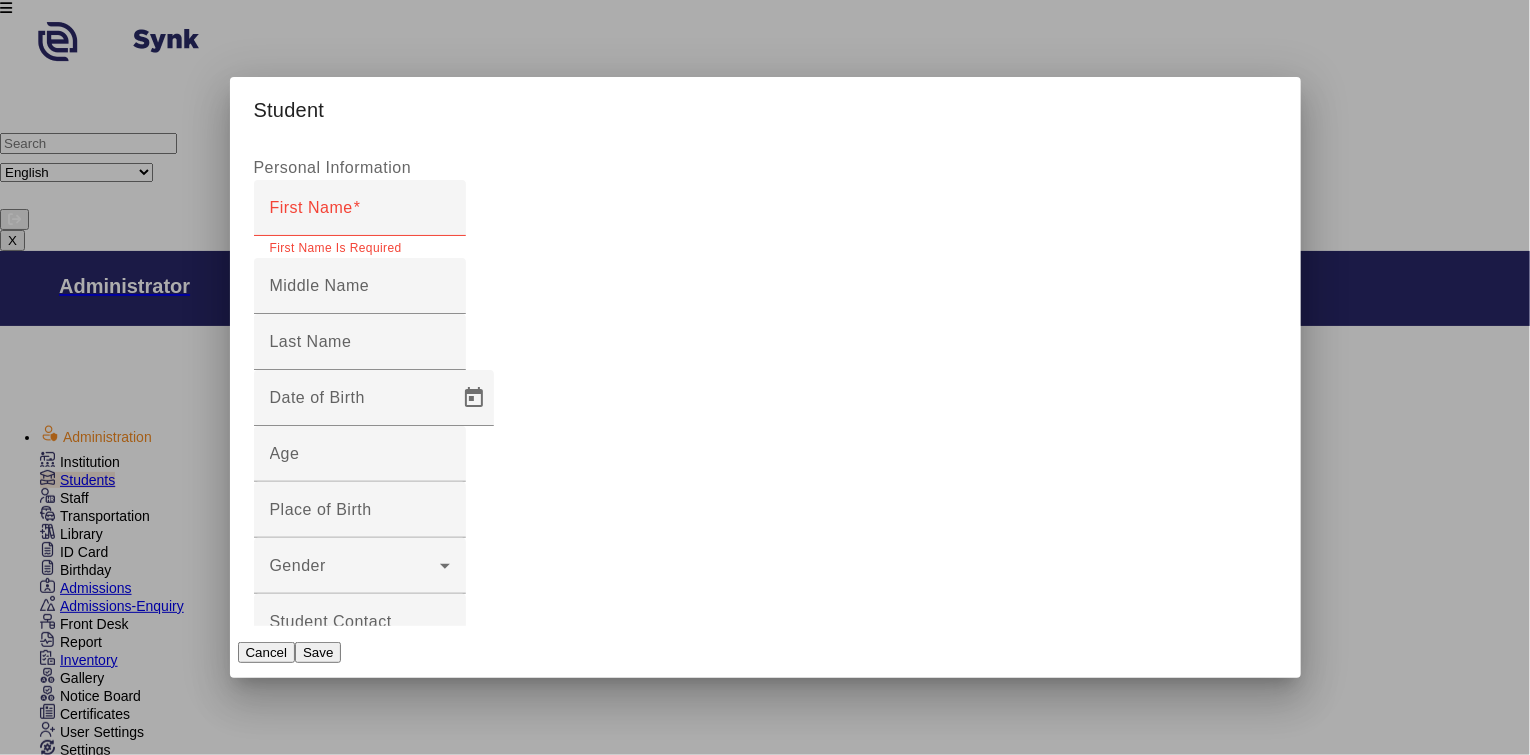 scroll, scrollTop: 200, scrollLeft: 0, axis: vertical 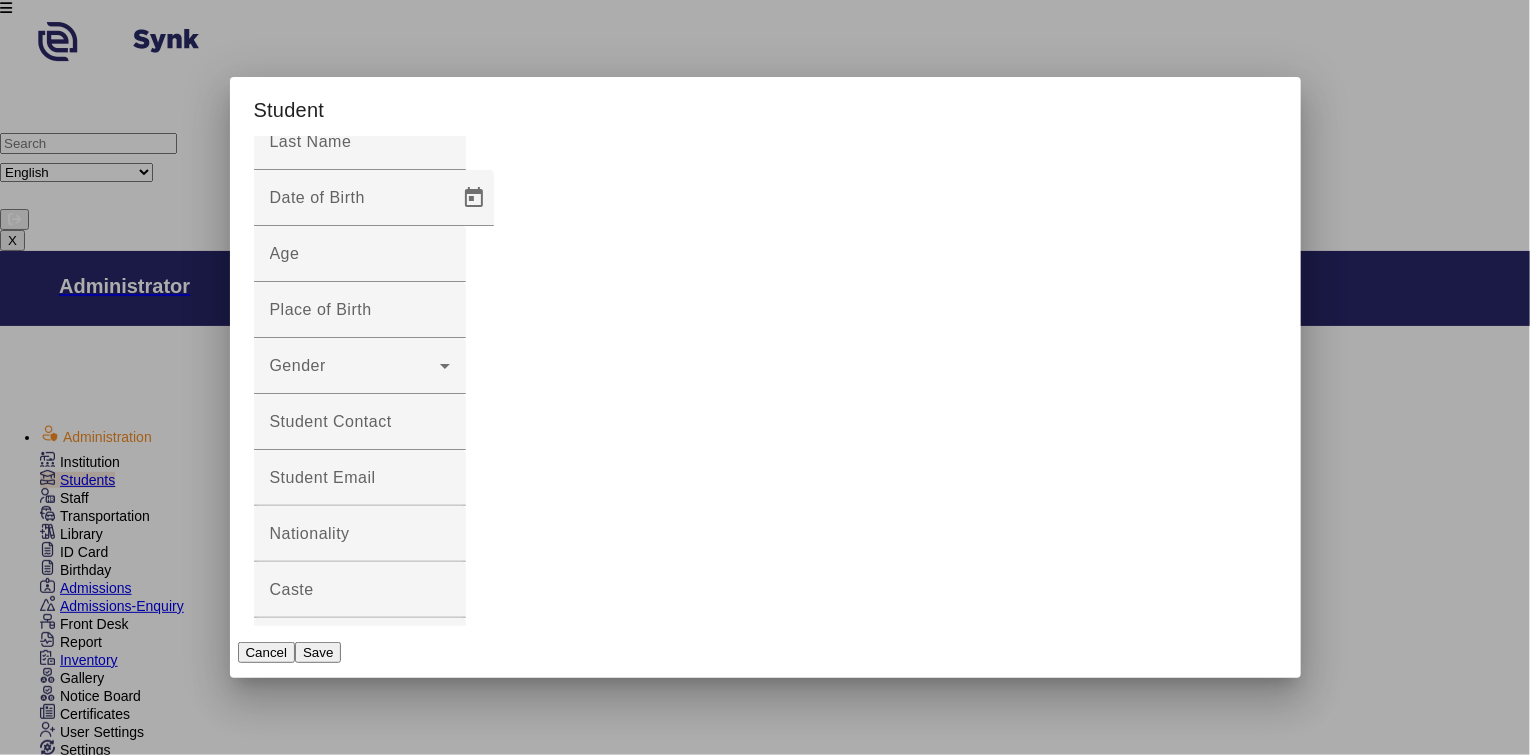 click on "Select Document Type Select Document Type" at bounding box center [360, 966] 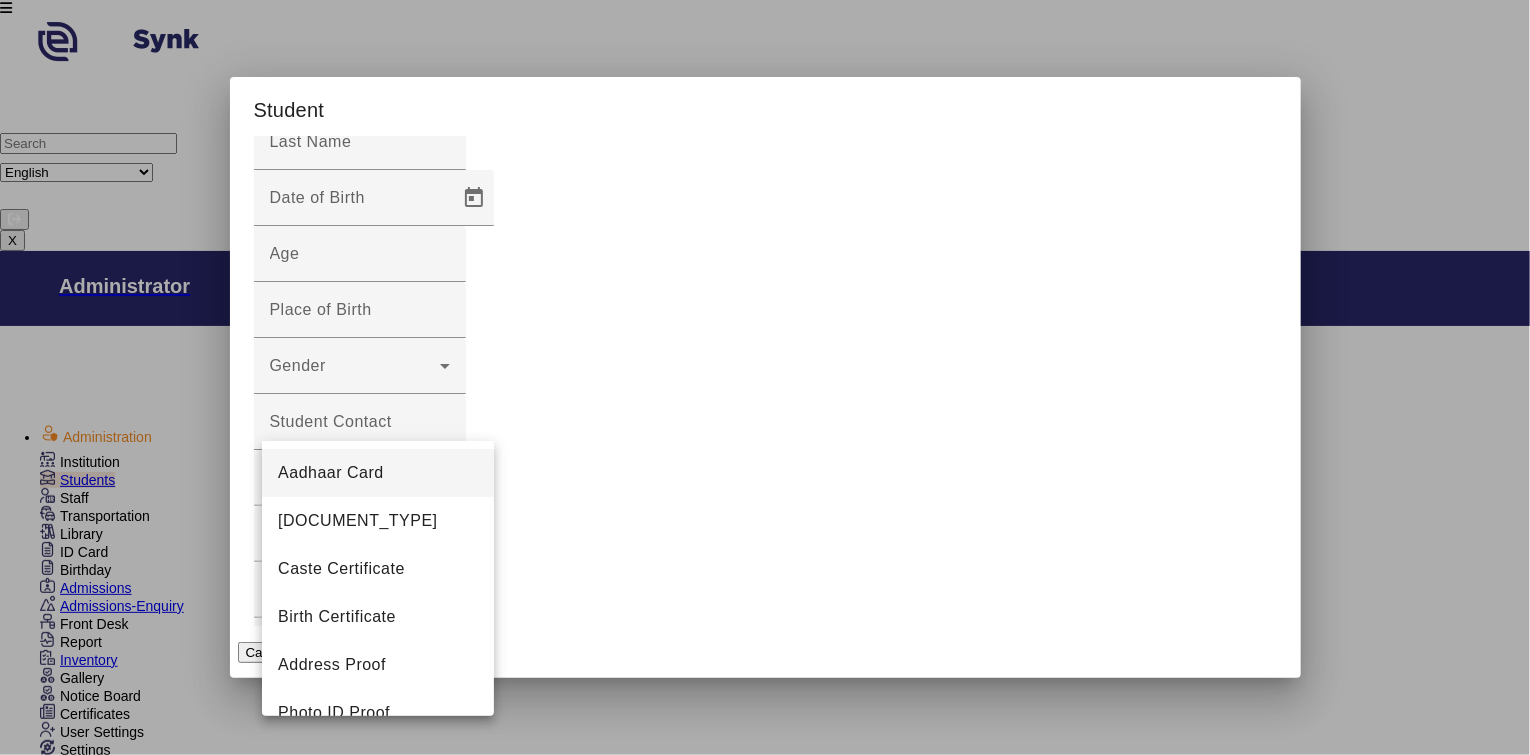 click at bounding box center [765, 377] 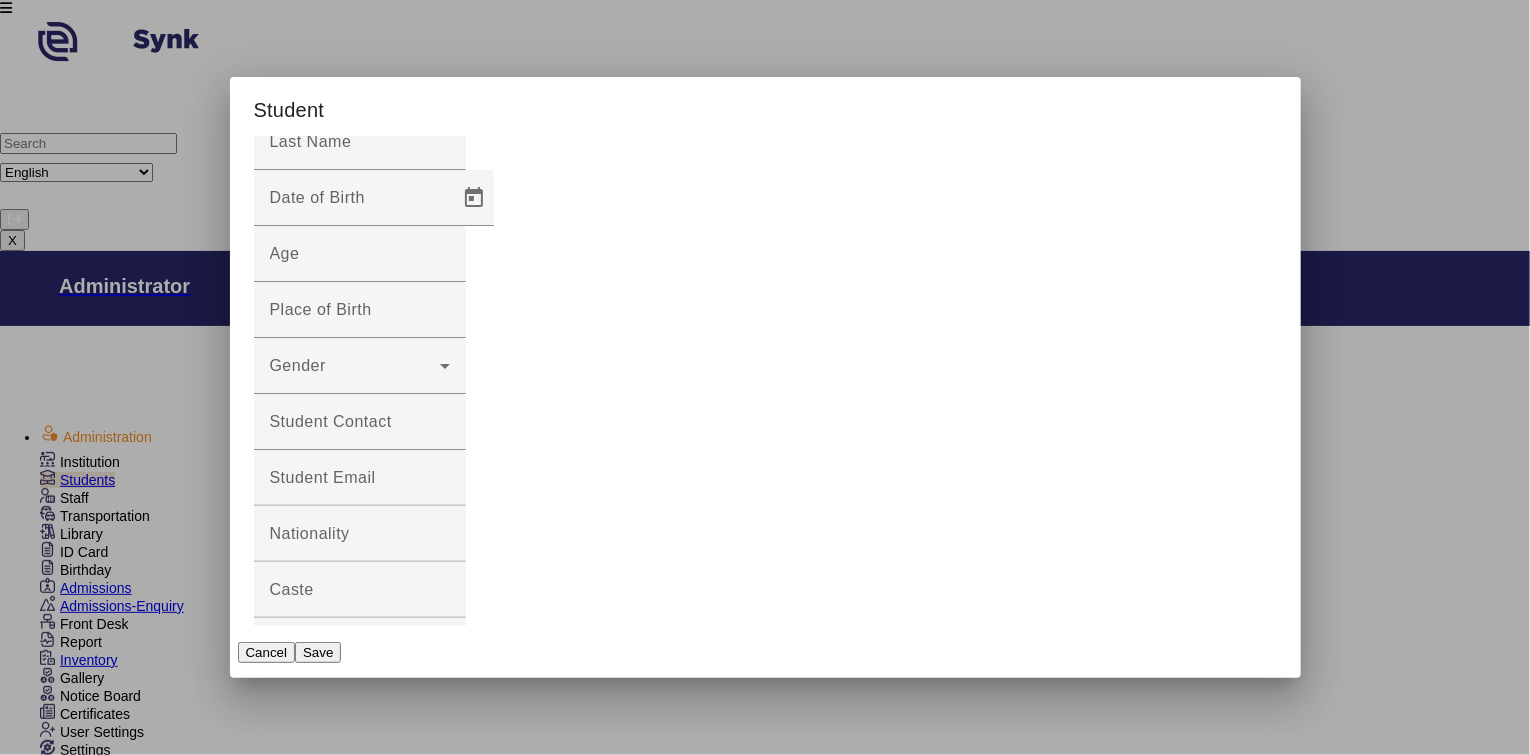 click on "Select Document Type" at bounding box center (355, 1279) 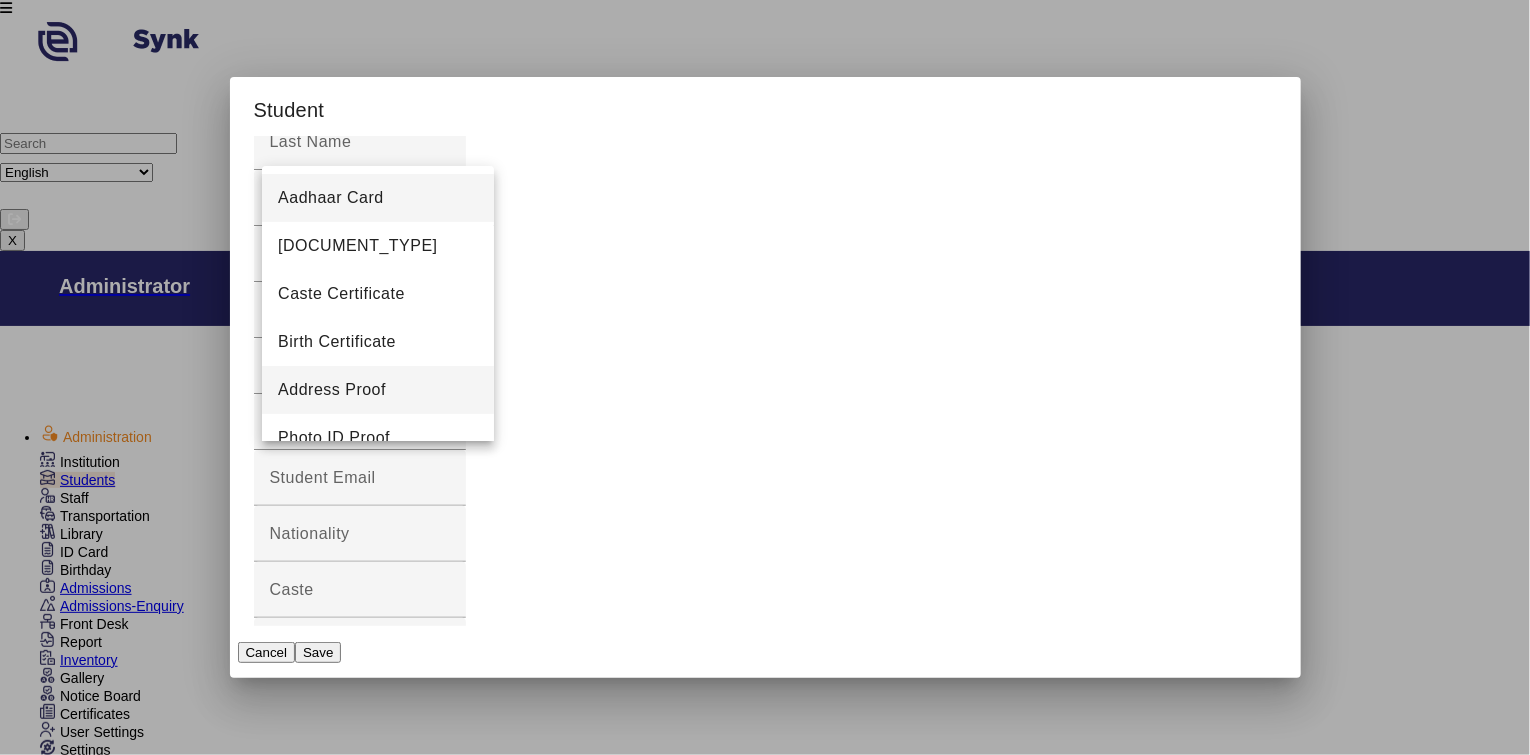 scroll, scrollTop: 28, scrollLeft: 0, axis: vertical 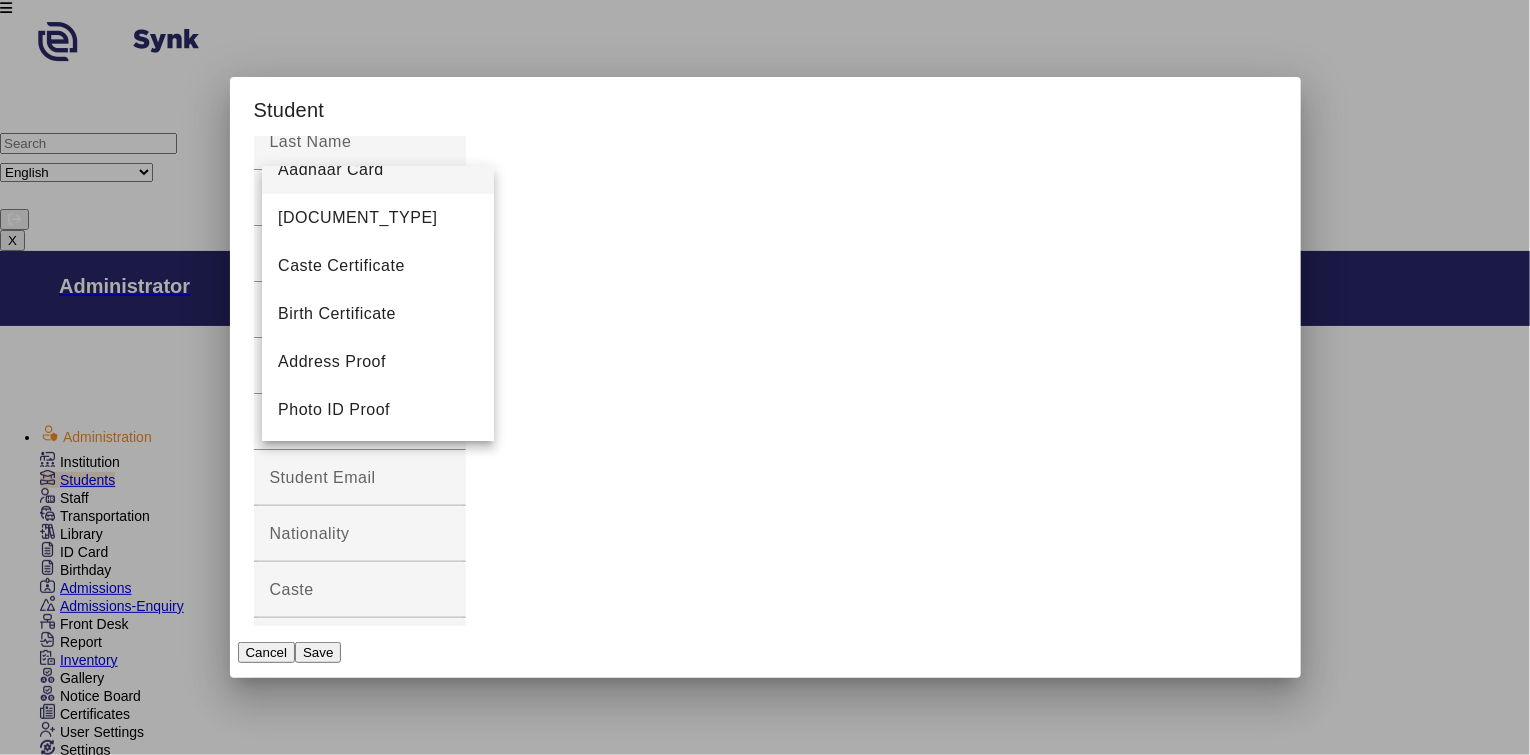 click at bounding box center (765, 377) 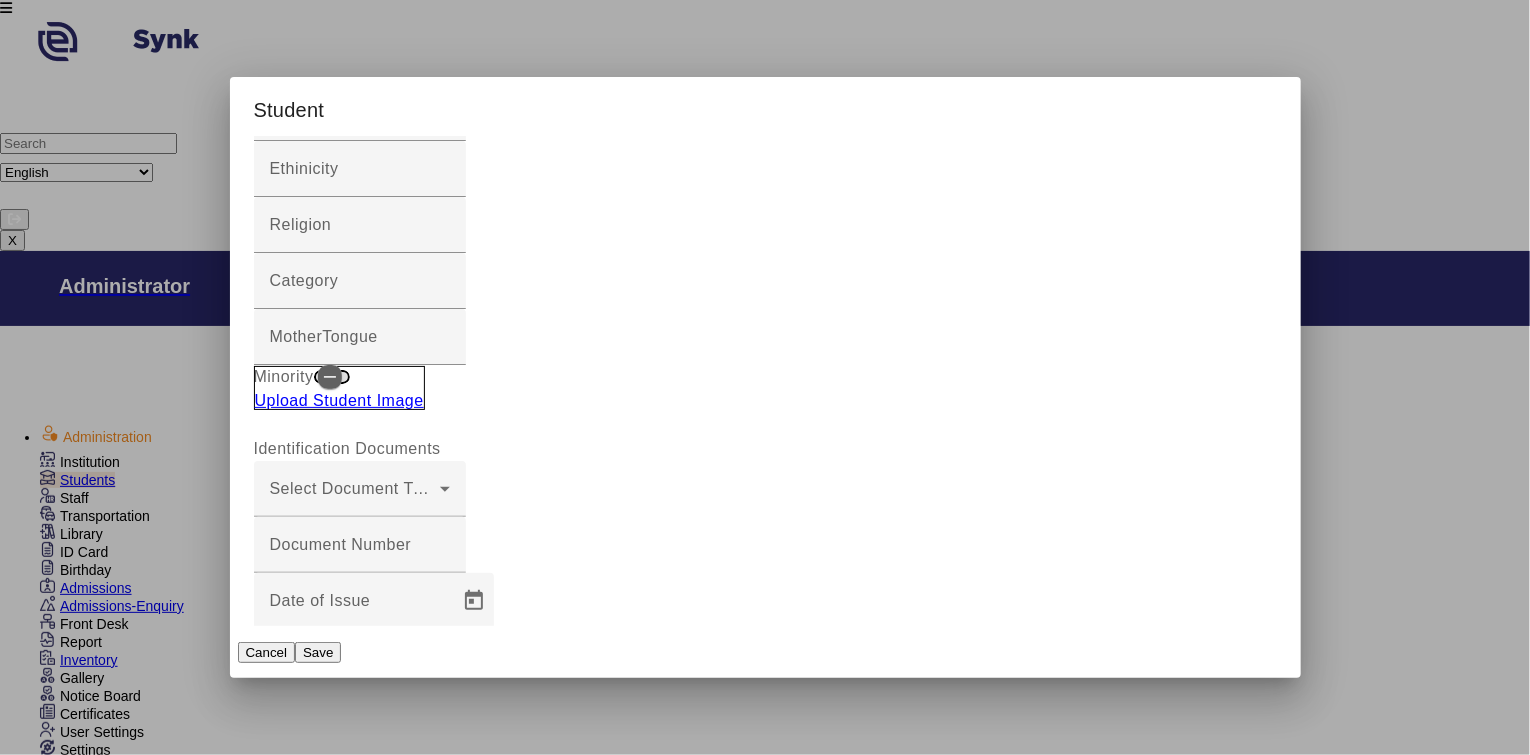 scroll, scrollTop: 700, scrollLeft: 0, axis: vertical 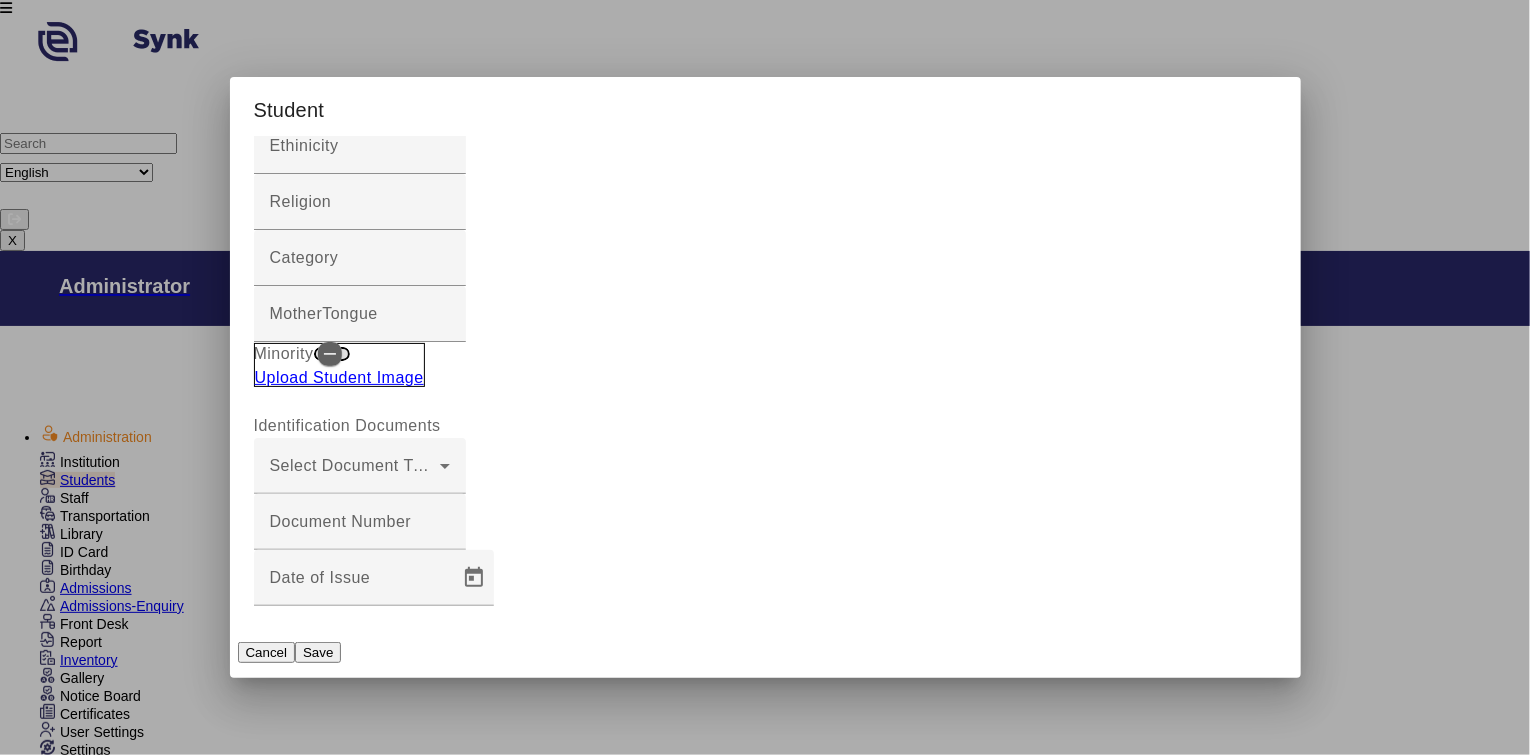 click on "Card ID" at bounding box center (360, 1644) 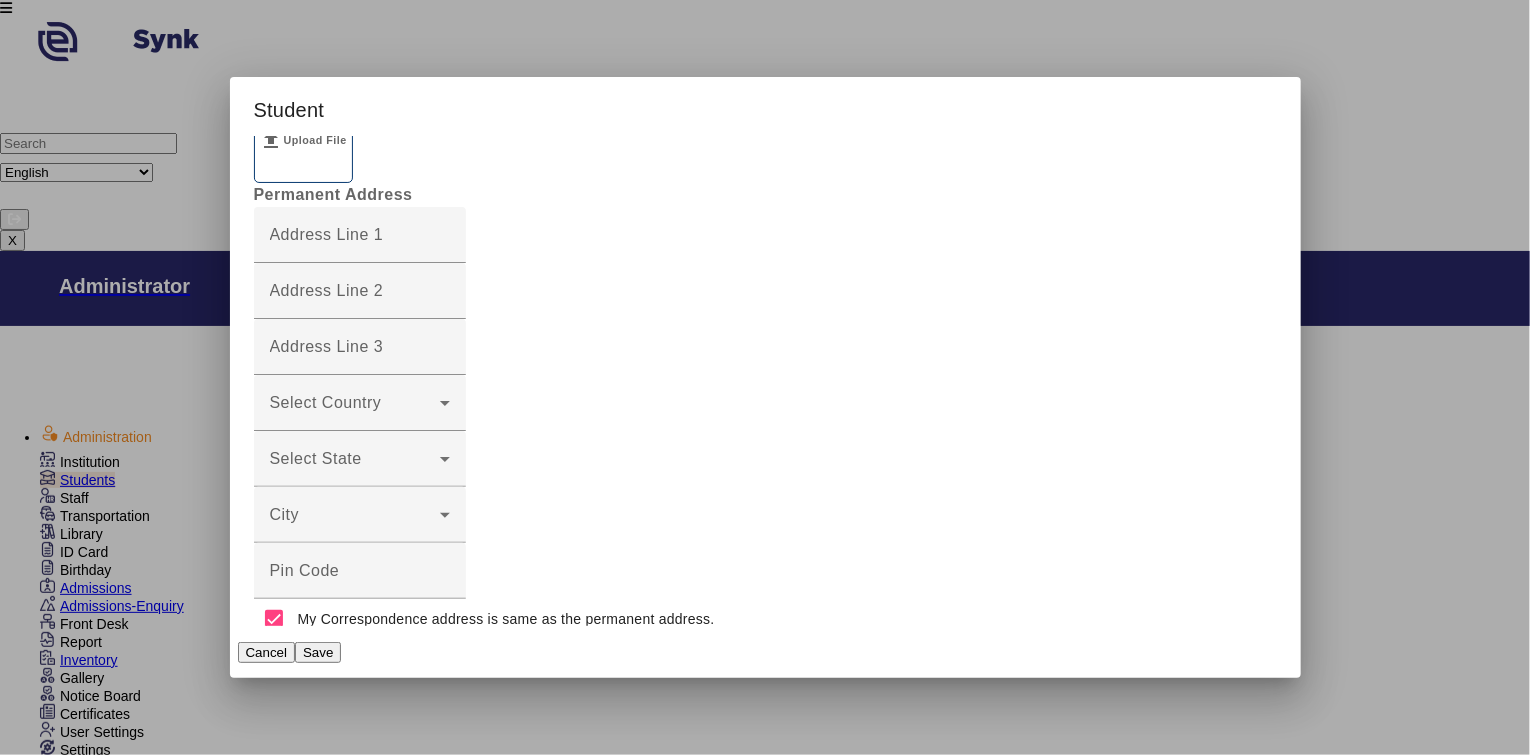 scroll, scrollTop: 1600, scrollLeft: 0, axis: vertical 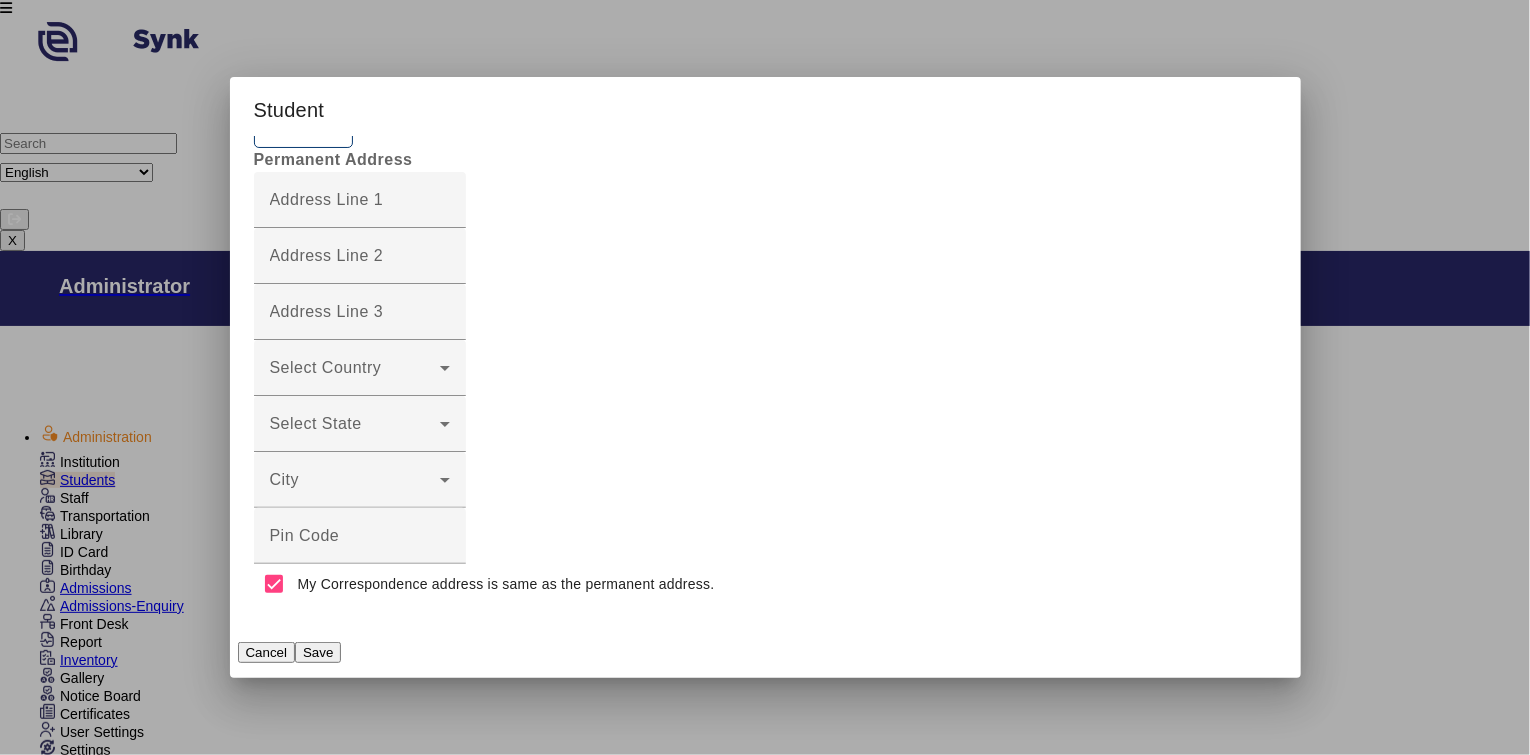 click on "Date of Birth" at bounding box center [360, 2858] 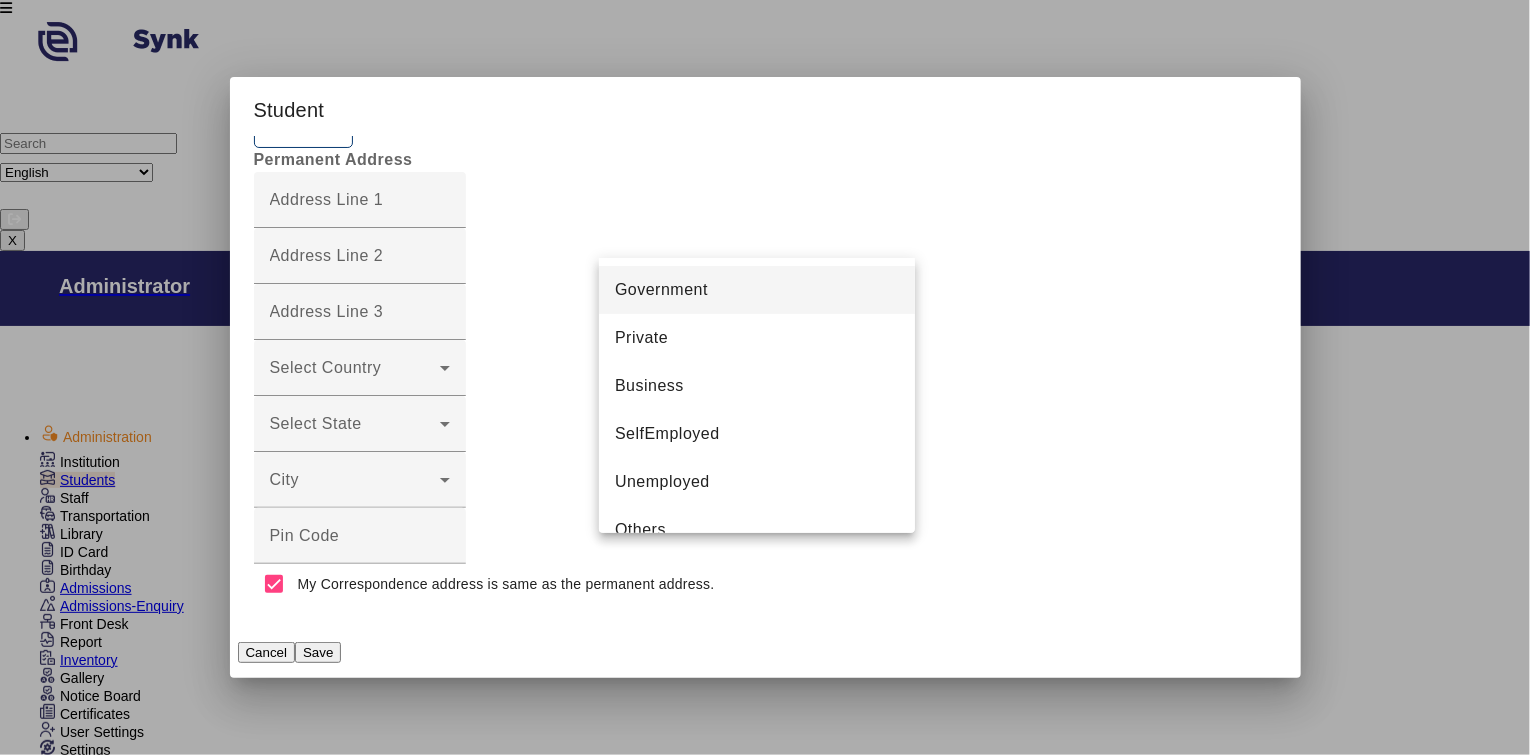 click at bounding box center [765, 377] 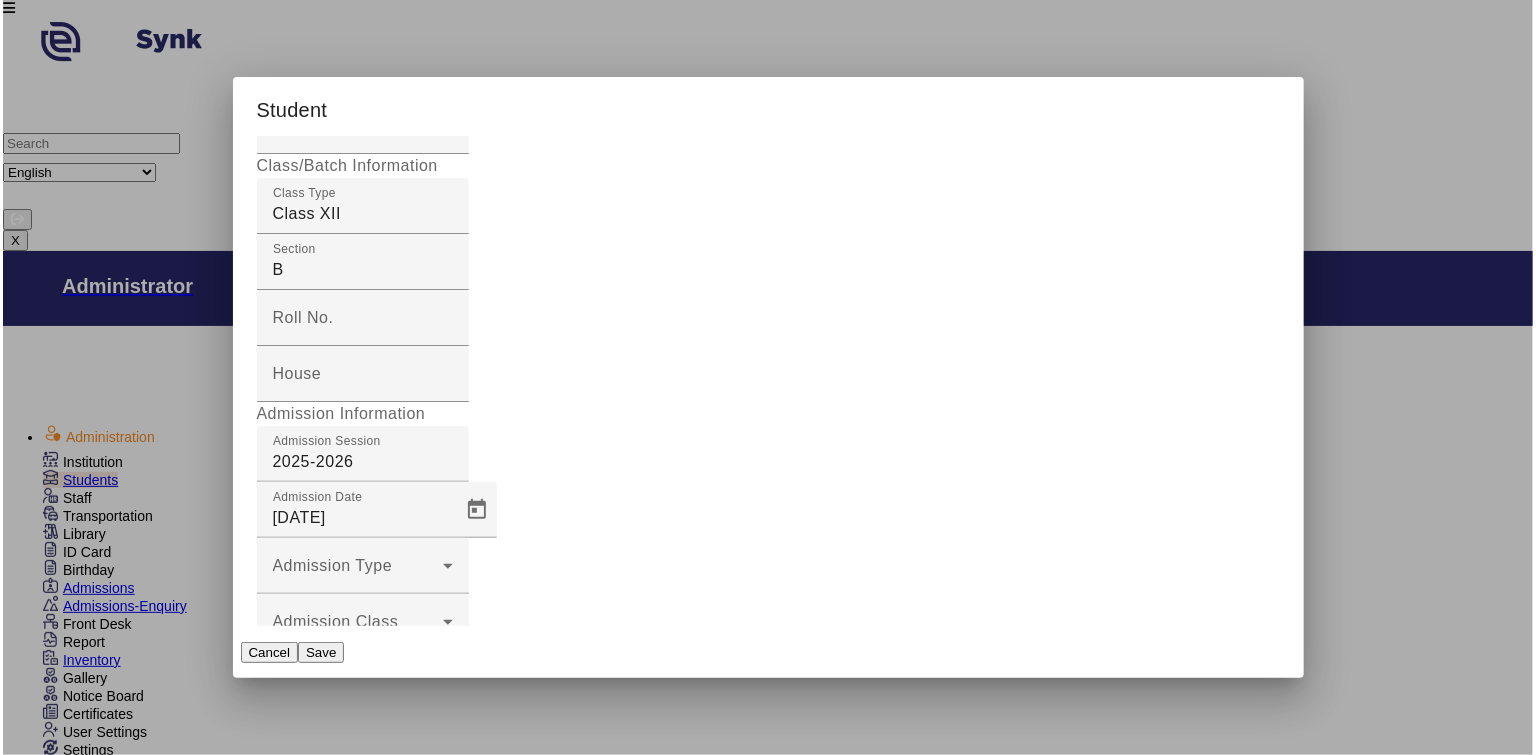 scroll, scrollTop: 2459, scrollLeft: 0, axis: vertical 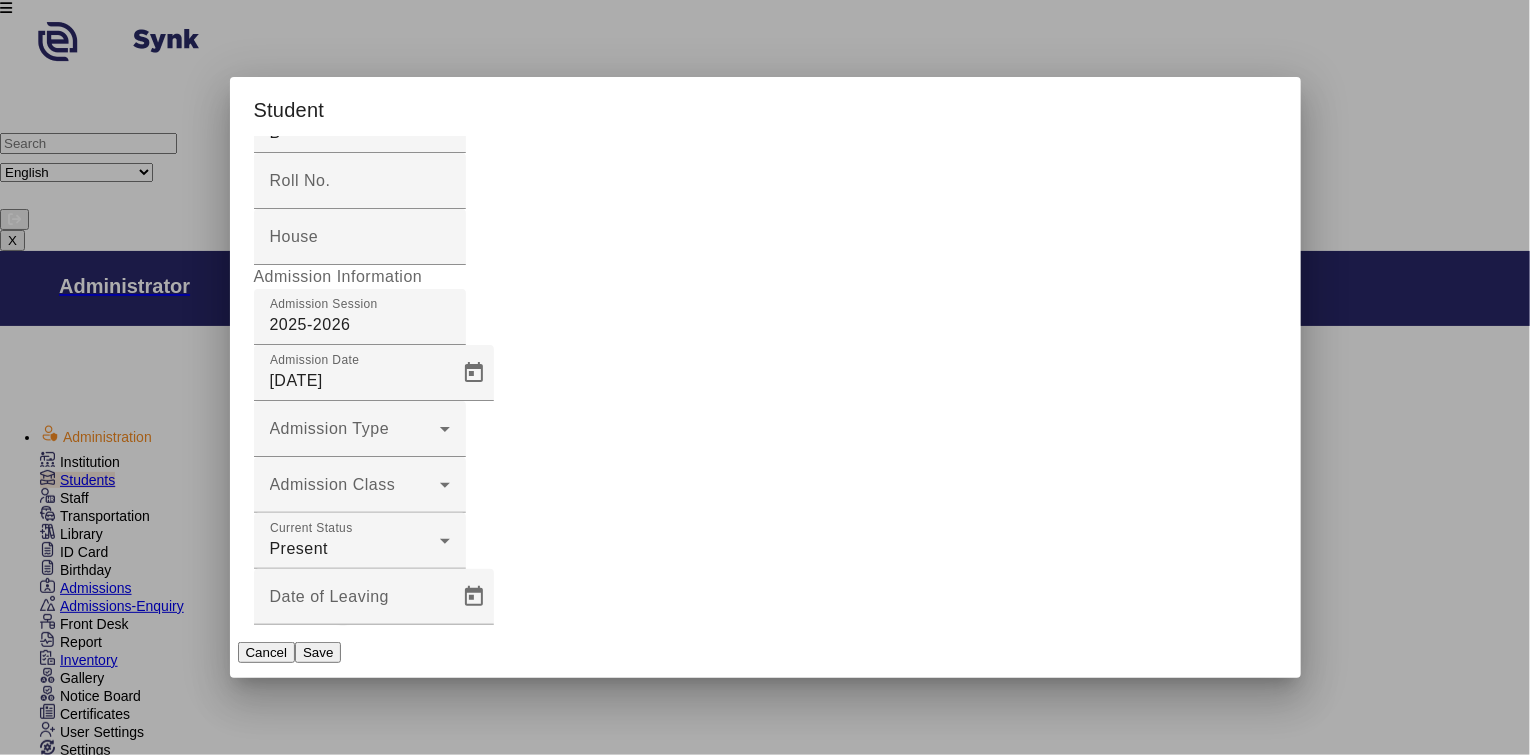 click on "Cancel" at bounding box center (267, 652) 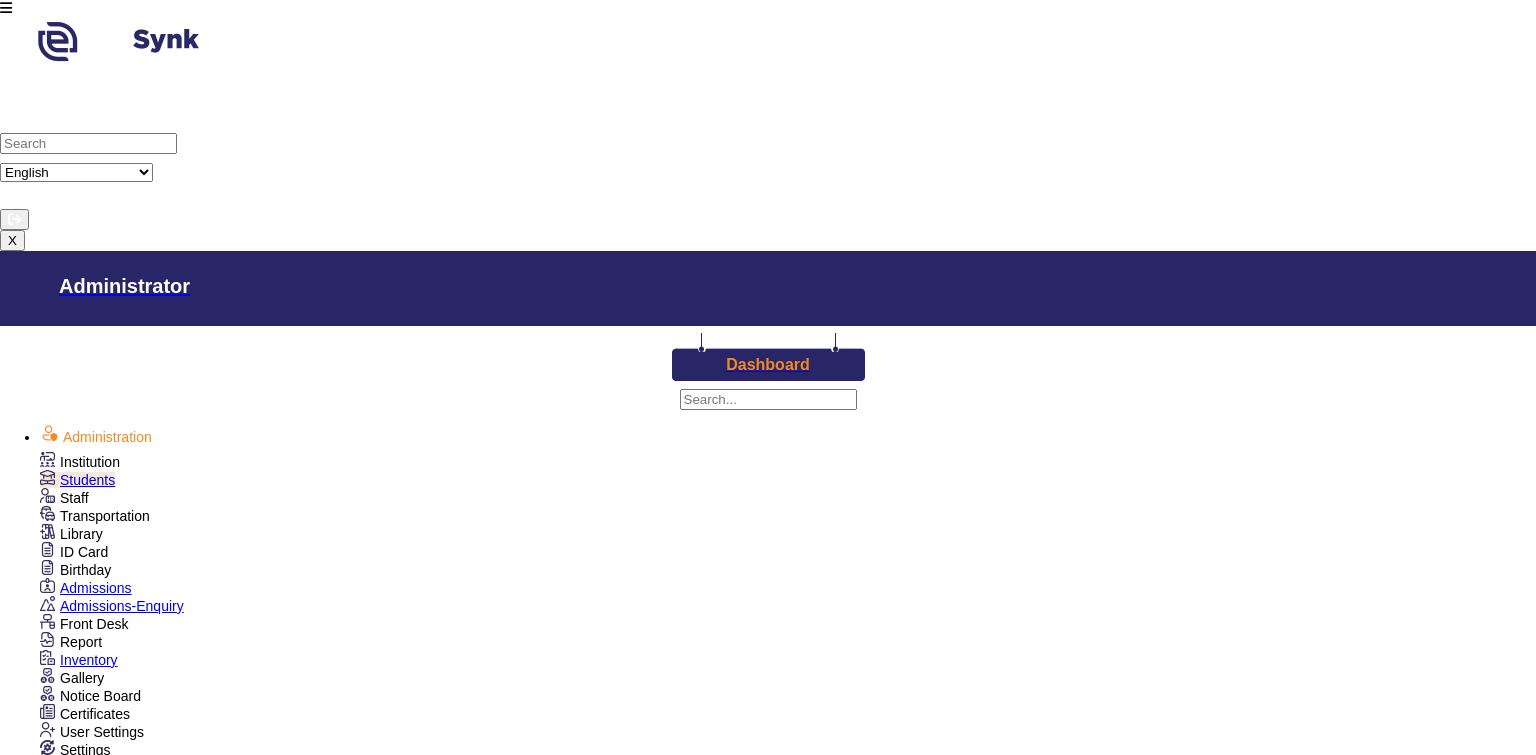 scroll, scrollTop: 700, scrollLeft: 0, axis: vertical 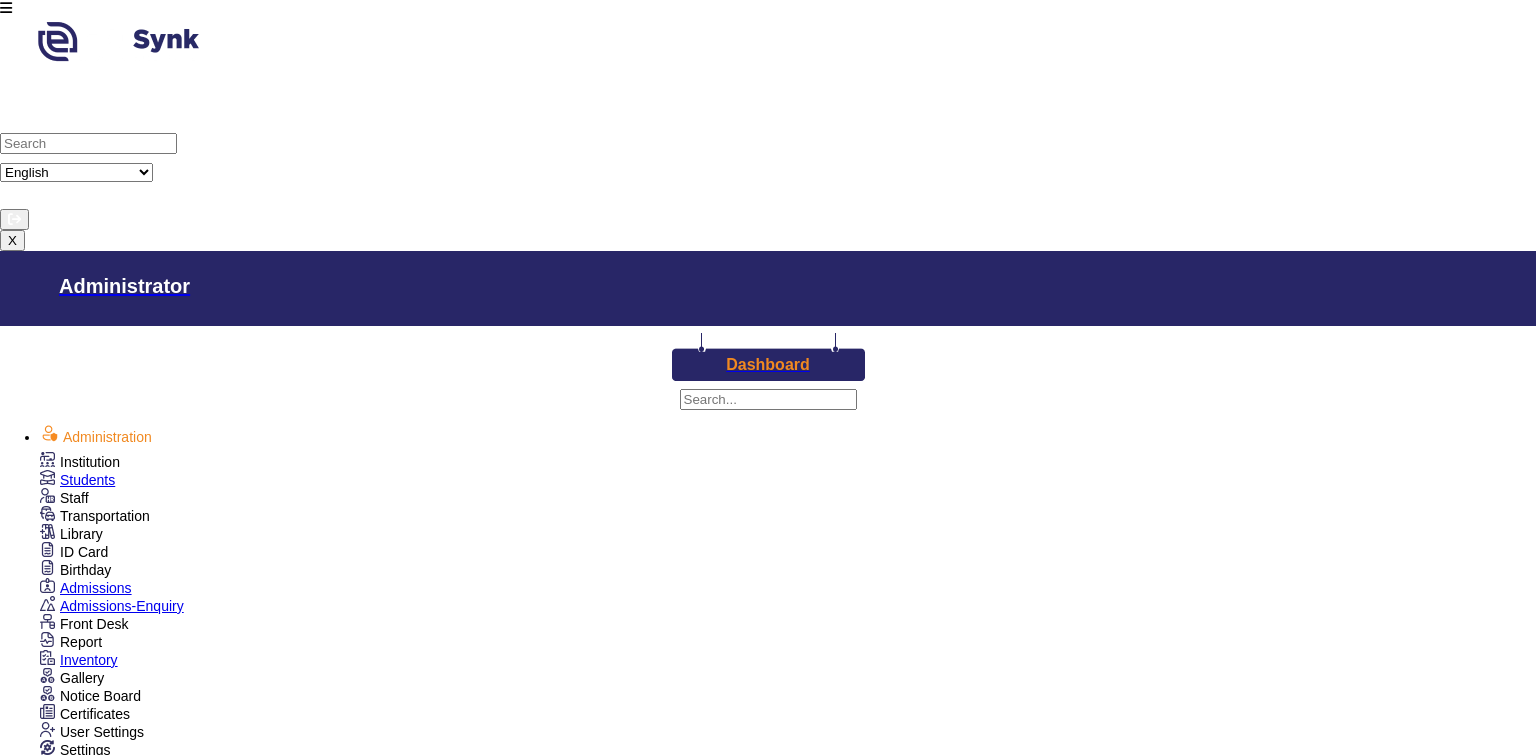 click on "Central Board of Secondary Education New Demo School 521-522, New Friends Colony, Vasant Vihar, [CITY], [STATE], 110023 Phone No.: [PHONE] Email Id.: [EMAIL] WebSite: www.sfgtbschool Affiliation No.: [AFFILIATION_NUMBER] Academic Session: 2023-2025 Report Card Admission No. DS2023062467 Roll No. 3 Student's Name [FIRST] [LAST] Class V Mother's Name [FIRST] [LAST] Section A Father's Name [FIRST] [LAST] D.O.B 24 Jun 2023 Scholastic Areas: Academic Year (20 marks) Subject Term 1 Marks Obtained (20) Grade Unit Test 1 (10) Unit Test 2 (10) Hindi Core 8 8 16 - English 6 6 12 - Co-Scholastic Areas [on a 5 point (A-E) grading scale] Grade Grand Total : 28/40 Percentage : 70.00% Attendance : Class Teacher's Remarks : Result : Pass Place : [CITY] Date : Signature of Class Teacher Signature of Principal Instructions: Grading scale for scholastic areas: Grades are awarded on a 8-point grading scale as follows Marks Range Grade Marks Range Grade" at bounding box center [964, 3297] 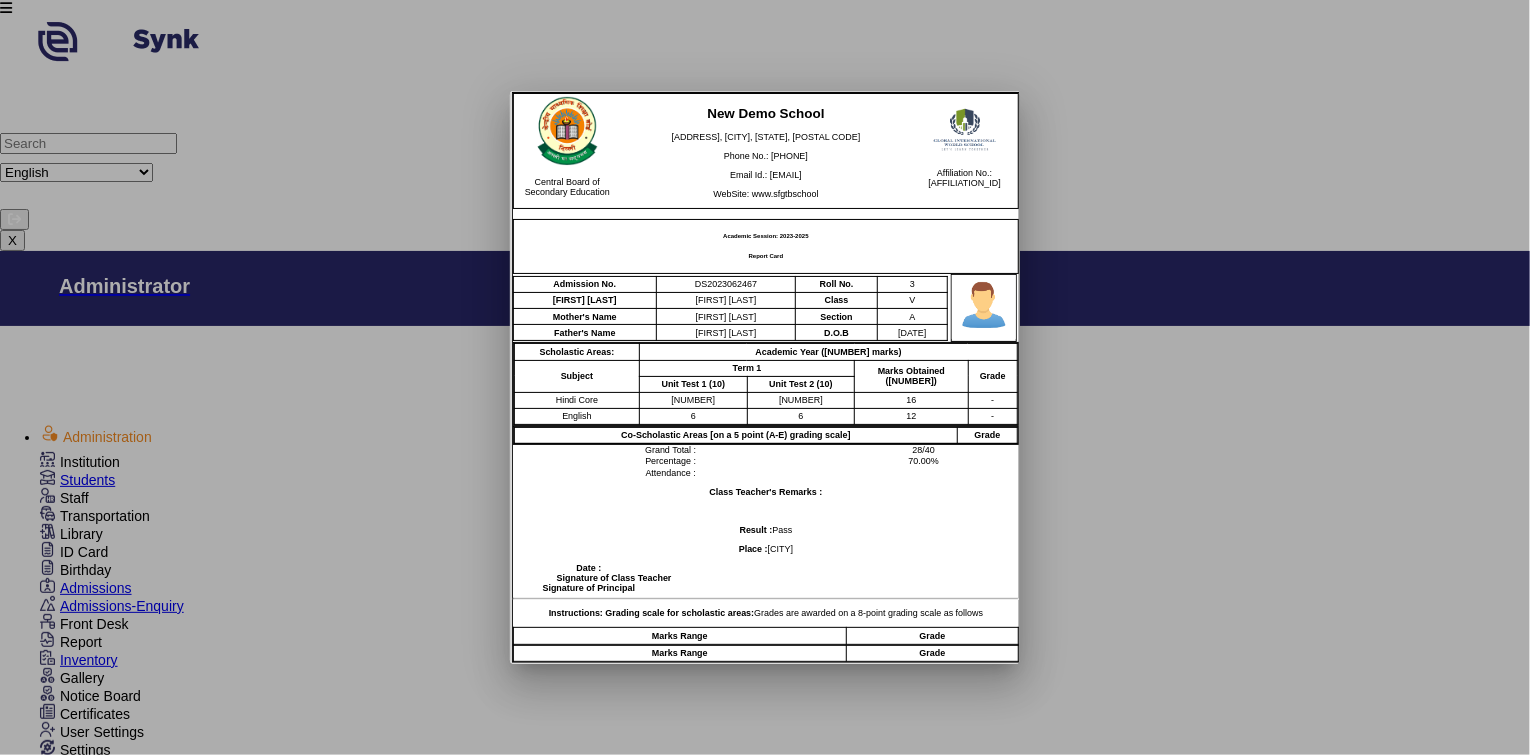click on "Class Teacher's Remarks :" at bounding box center (766, 492) 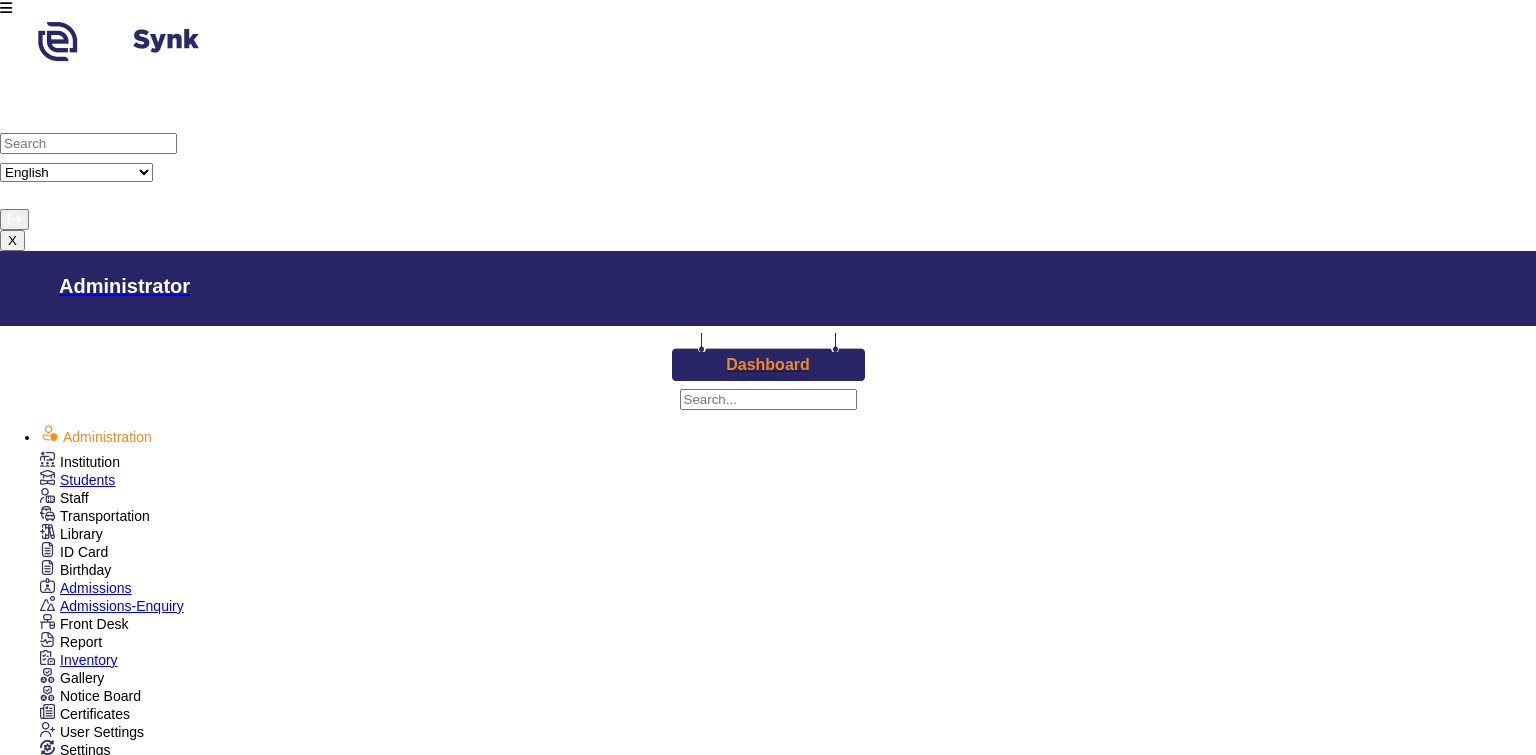 click on "Central Board of Secondary Education New Demo School [ADDRESS], [CITY], [STATE], [POSTAL CODE] Phone No.: [PHONE] Email Id.: [EMAIL] WebSite: www.sfgtbschool Affiliation No.: 1281hwh981 Student's Name [FIRST] [LAST] D.O.B [DATE] Mother's Name [FIRST] [LAST] Class V Father's Name [FIRST] [LAST] Roll No. 3 Admission No. DS2023062467 Academic Session: 2023-2025 Report Card Subject Term 1 Overall Unit Test 1 Unit Test 2 Total MM OBT MM OBT MM OBT Un% Un% % Hindi Core 10 8 10 8 20 16 80.00% 80.00% 80.00 English 10 6 10 6 20 12 60.00% 60.00% 60.00 Total: 40 28 28 / 40 Percentage: 70.00% 70.00% Attendance: - - Remarks : Place : Delhi Date : Signature of Class Teacher Signature of Principal" at bounding box center (1196, 3297) 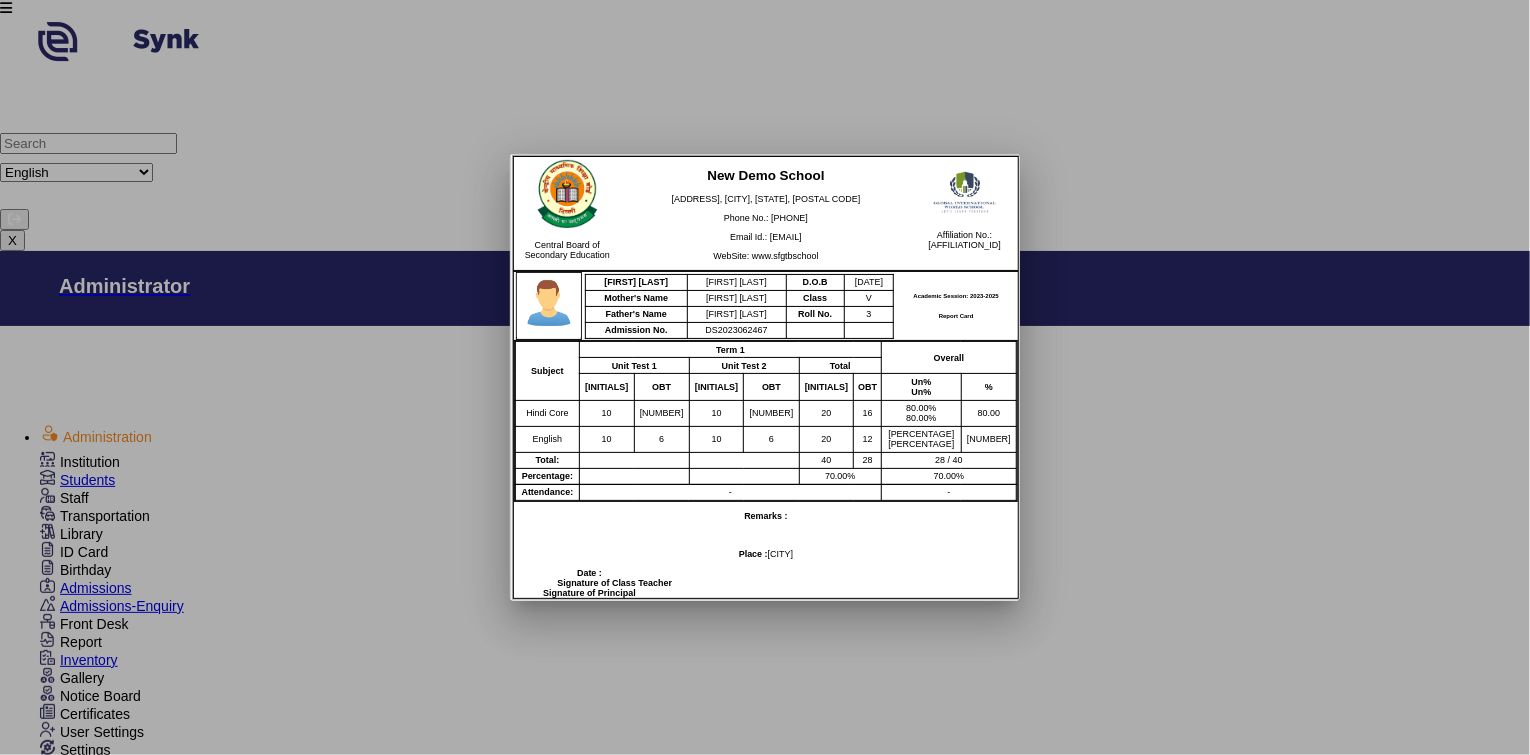 click at bounding box center (765, 377) 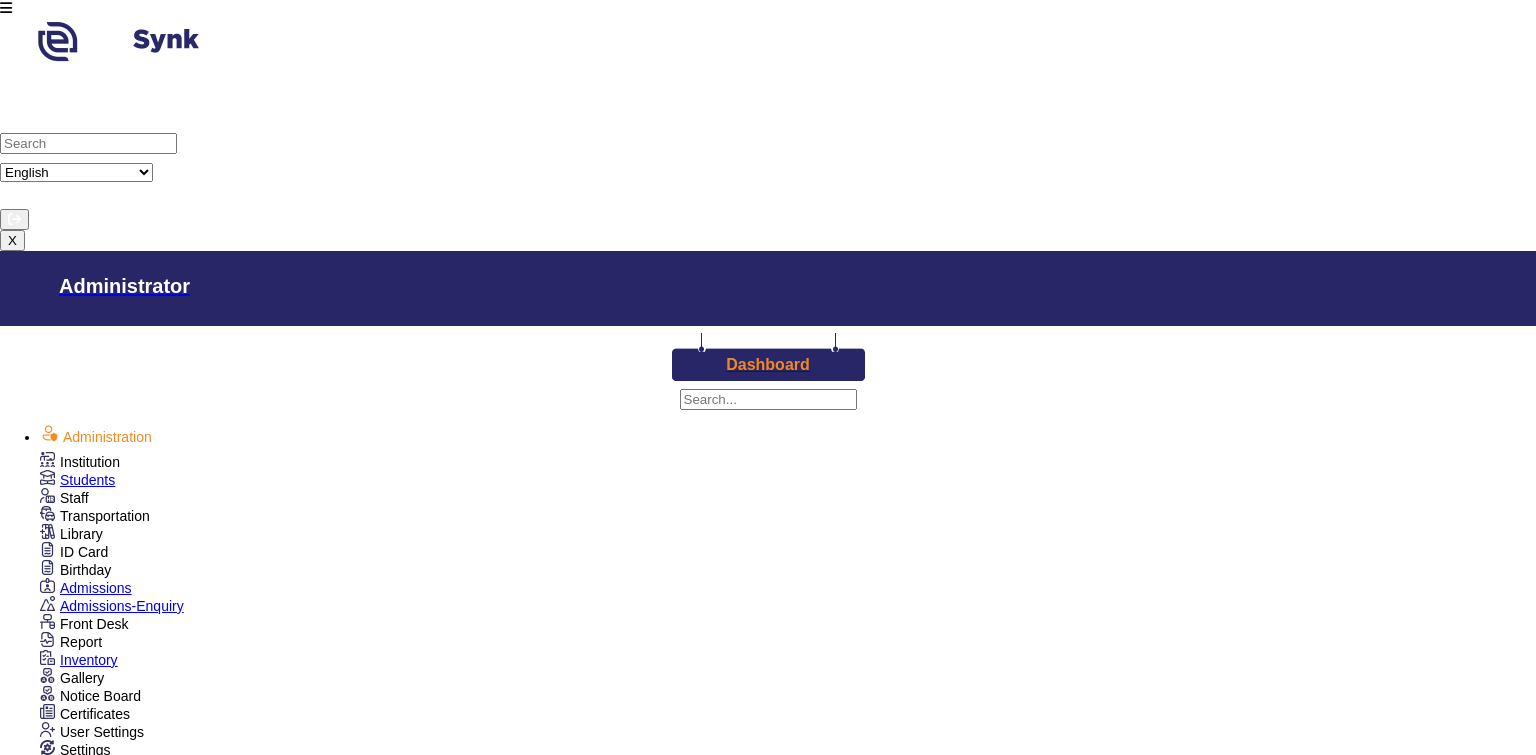 click on "Central Board of Secondary Education New Demo School 521-522, New Friends Colony, Vasant Vihar, [CITY], [STATE], 110023 Phone No.: [PHONE] Email Id.: [EMAIL] WebSite: www.sfgtbschool Affiliation No.: [AFFILIATION_NUMBER] Academic Session: 2023-2025 Report Card Admission No. DS2023062467 Roll No. 3 Student's Name [FIRST] [LAST] Class V Mother's Name [FIRST] [LAST] Section A Father's Name [FIRST] [LAST] D.O.B 24 Jun 2023 Scholastic Areas Term 1 SUBJECT NAME Unit Test 1 (10) Unit Test 2 (10) Total (20) Grade Hindi Core 8 8 16 A English 6 6 12 B Total: 28 Percentage: Term 1:- 70.00% 70.00% Attendance: - Co-Scholastic Areas: Term 1 [on a 3-point (A-C) grading scale] Grade Class Teacher's Remarks : Promoted to Class:- Place : [CITY] Date : Signature of Class Teacher Signature of Principal Grading scale for scholastic areas:" at bounding box center (732, 3297) 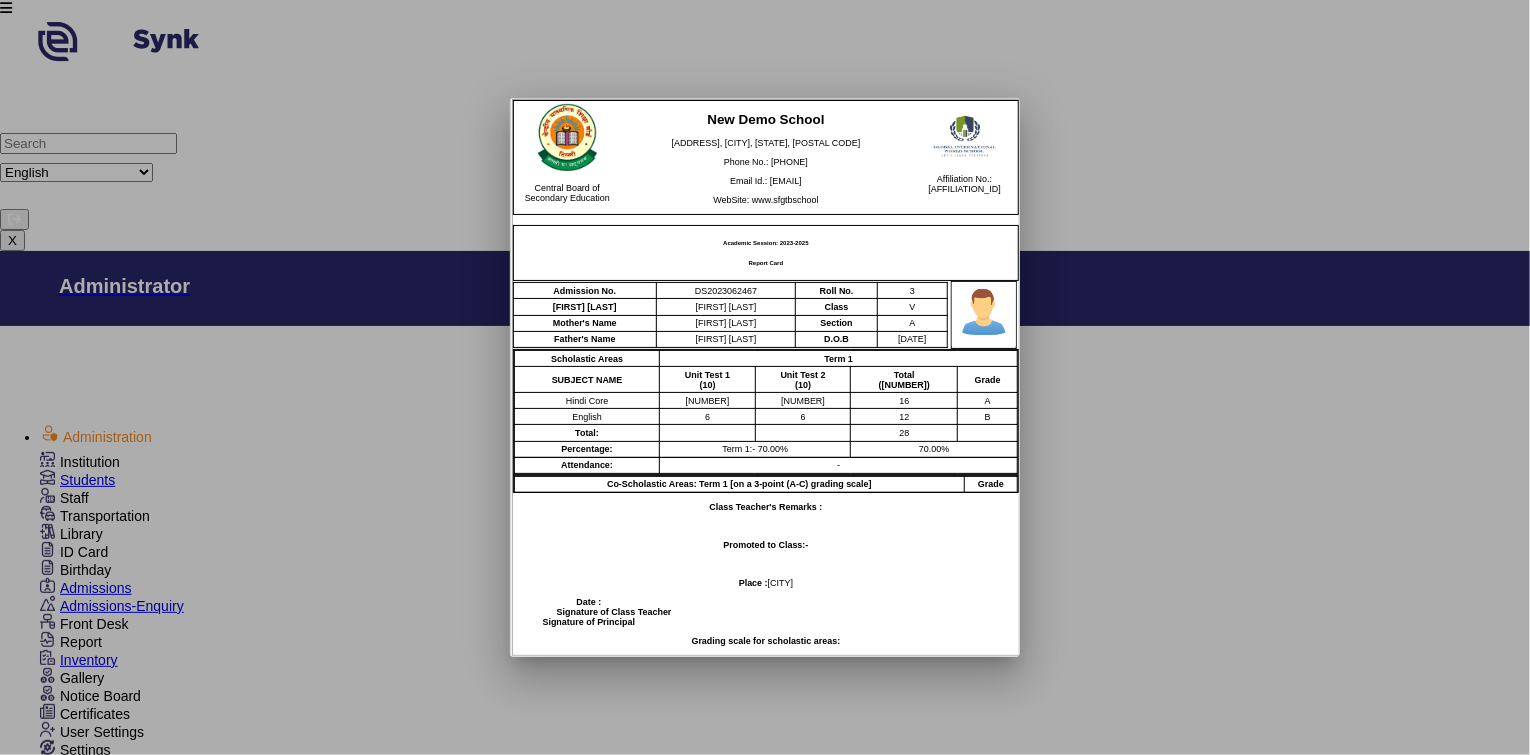 click at bounding box center (765, 377) 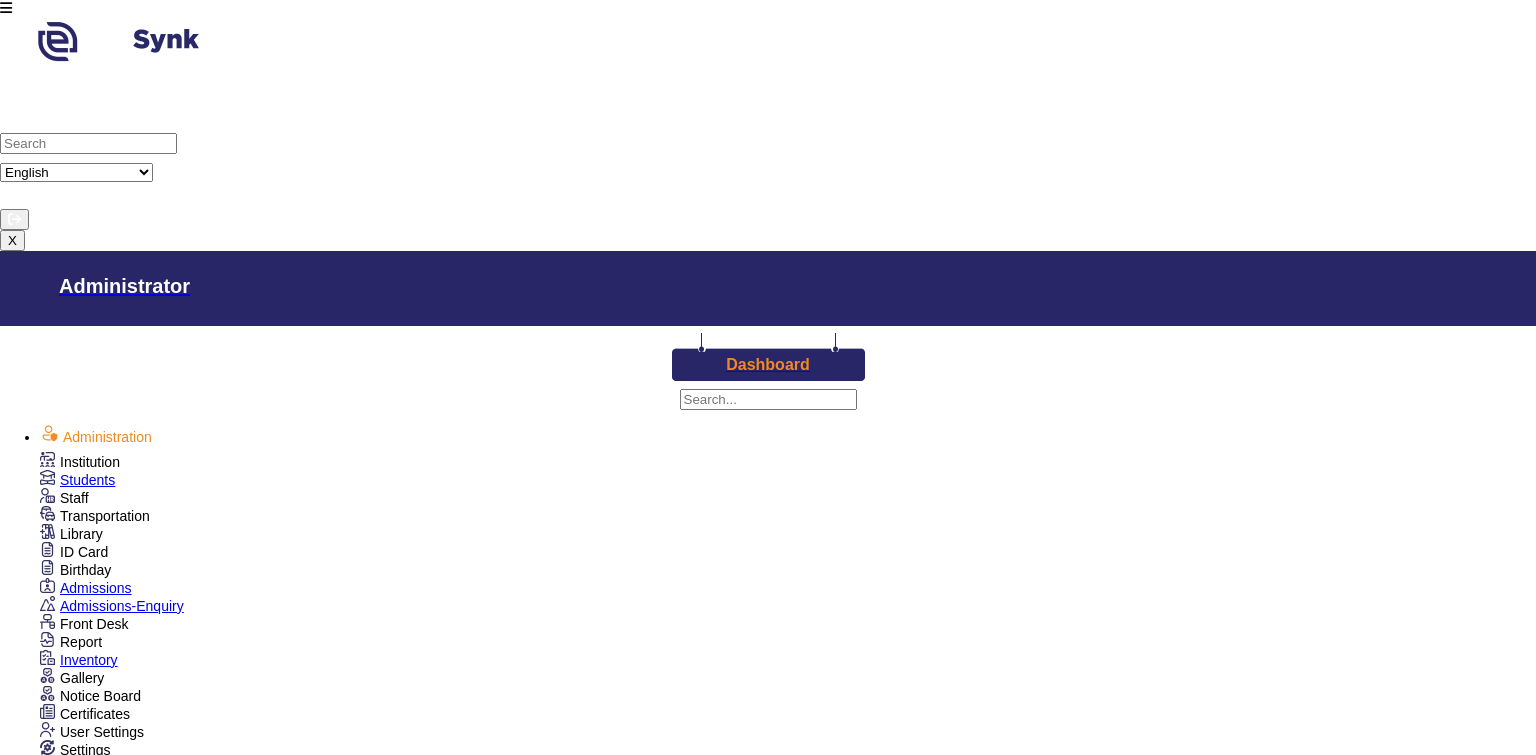 click on "Template 4" at bounding box center [1050, 2715] 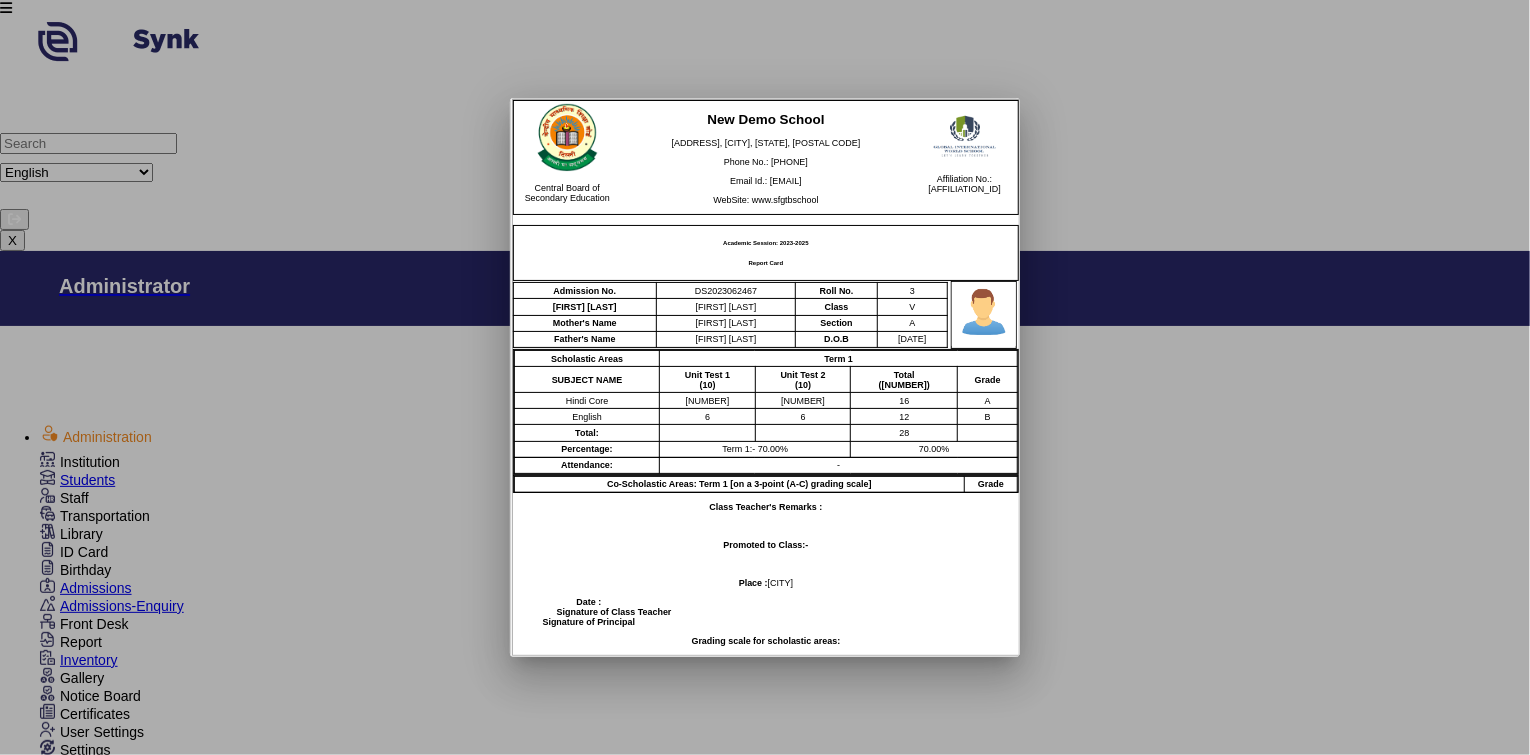 click at bounding box center [765, 377] 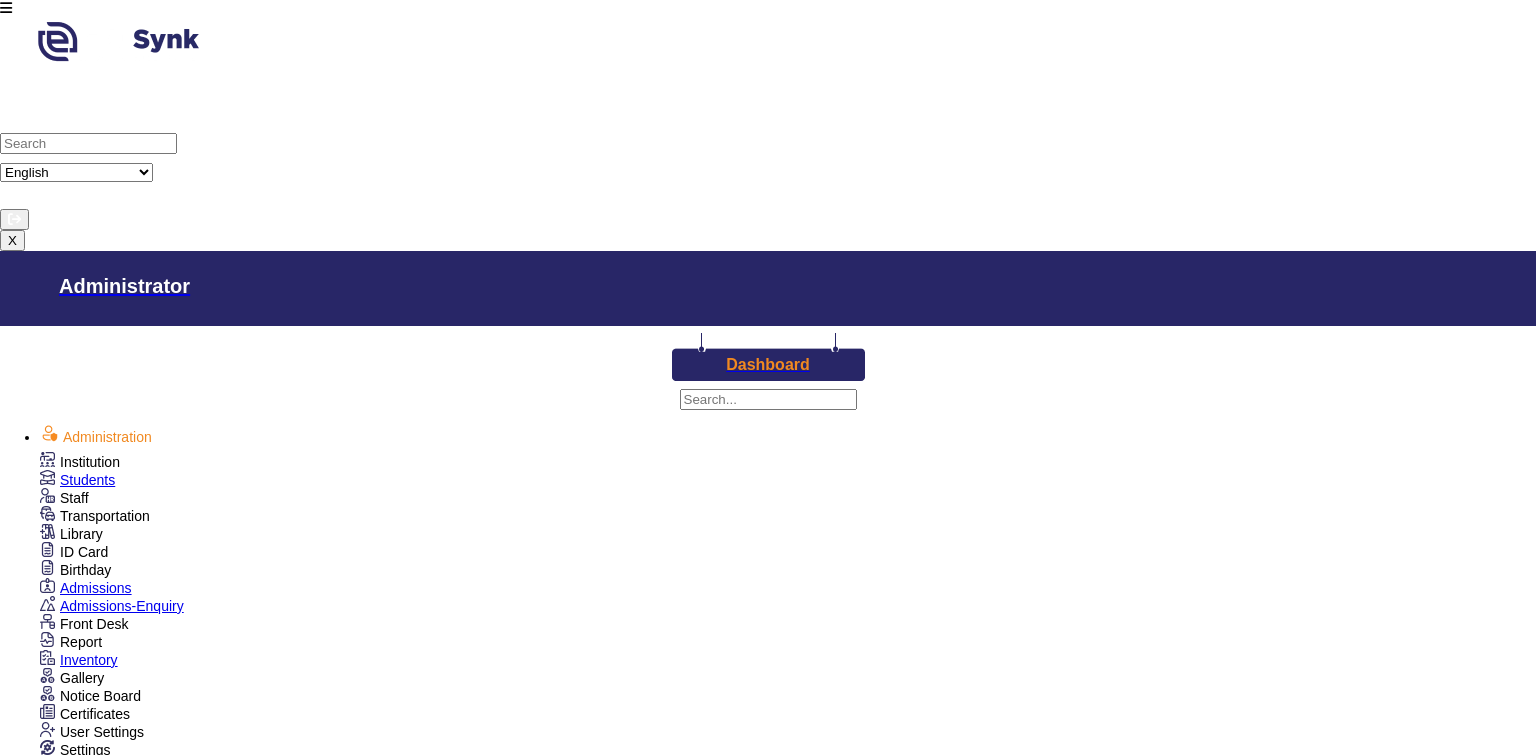 click on "Central Board of Secondary Education New Demo School [ADDRESS], [CITY], [STATE], [POSTAL CODE] Phone No.: [PHONE] Email Id.: [EMAIL] WebSite: www.sfgtbschool Affiliation No.: 1281hwh981 Student's Name [FIRST] [LAST] D.O.B [DATE] Mother's Name [FIRST] [LAST] Class V Father's Name [FIRST] [LAST] Roll No. 3 Admission No. DS2023062467 Academic Session: 2023-2025 Report Card Subject Term 1 Overall Unit Test 1 Unit Test 2 Total MM OBT MM OBT MM OBT Un% Un% % Hindi Core 10 8 10 8 20 16 80.00% 80.00% 80.00 English 10 6 10 6 20 12 60.00% 60.00% 60.00 Total: 40 28 28 / 40 Percentage: 70.00% 70.00% Attendance: - - Remarks : Place : Delhi Date : Signature of Class Teacher Signature of Principal" at bounding box center [1196, 3297] 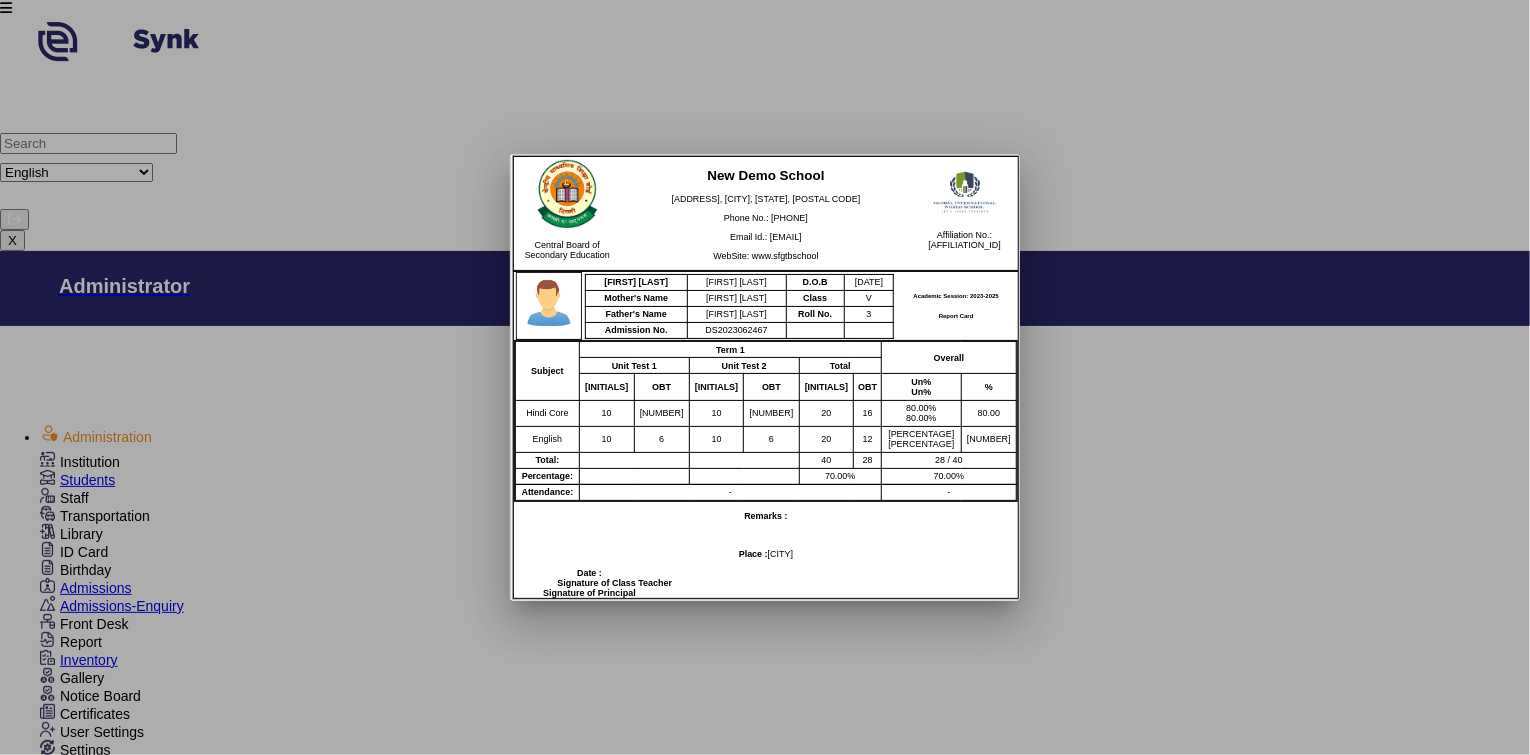 click at bounding box center [765, 377] 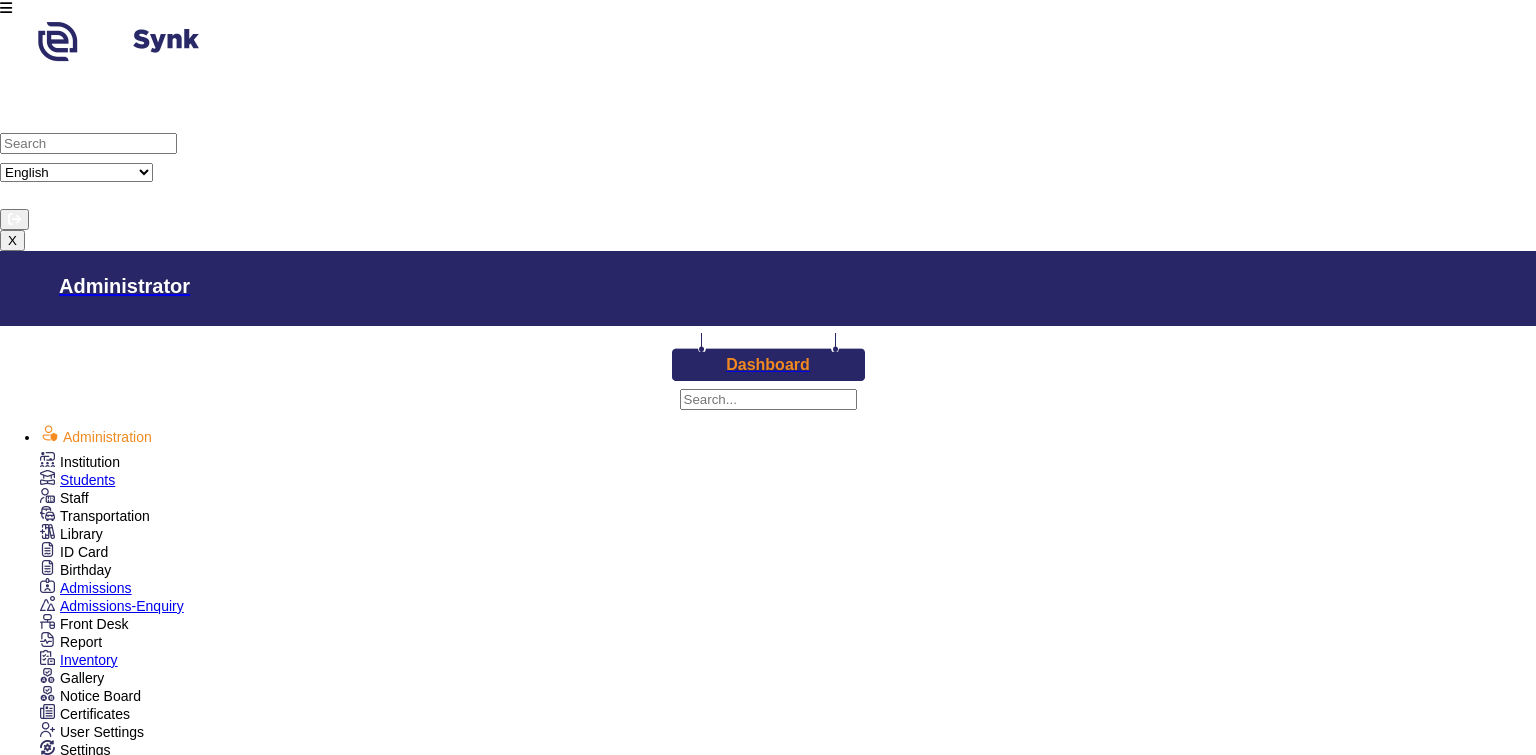 click on "Central Board of Secondary Education New Demo School 521-522, New Friends Colony, Vasant Vihar, [CITY], [STATE], 110023 Phone No.: [PHONE] Email Id.: [EMAIL] WebSite: www.sfgtbschool Affiliation No.: [AFFILIATION_NUMBER] Academic Session: 2023-2025 Report Card Admission No. DS2023062467 Roll No. 3 Student's Name [FIRST] [LAST] Class V Mother's Name [FIRST] [LAST] Section A Father's Name [FIRST] [LAST] D.O.B 24 Jun 2023 Scholastic Areas: Academic Year (20 marks) Subject Term 1 Marks Obtained (20) Grade Unit Test 1 (10) Unit Test 2 (10) Hindi Core 8 8 16 - English 6 6 12 - Co-Scholastic Areas [on a 5 point (A-E) grading scale] Grade Grand Total : 28/40 Percentage : 70.00% Attendance : Class Teacher's Remarks : Result : Pass Place : [CITY] Date : Signature of Class Teacher Signature of Principal Instructions: Grading scale for scholastic areas: Grades are awarded on a 8-point grading scale as follows Marks Range Grade Marks Range Grade" at bounding box center (732, 3297) 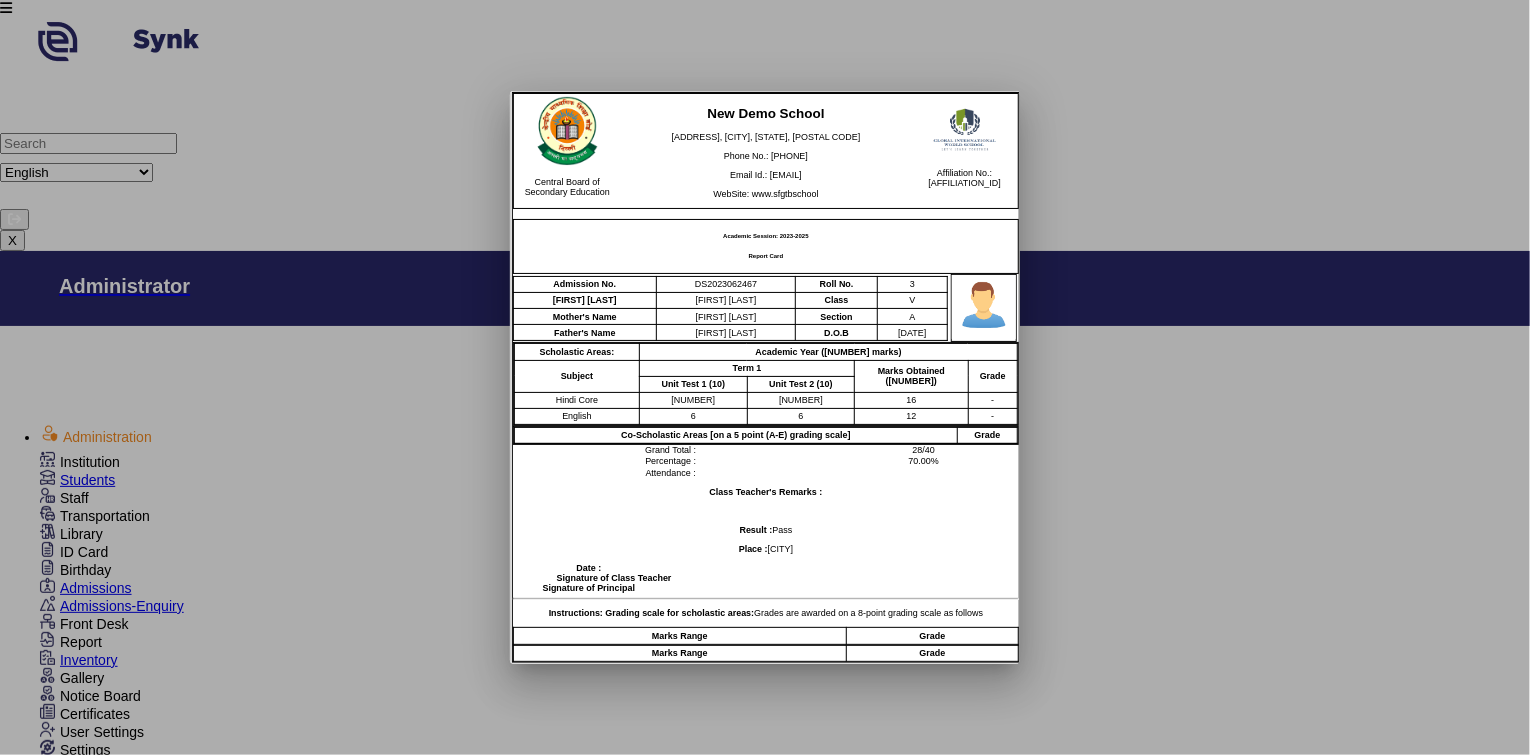 drag, startPoint x: 388, startPoint y: 442, endPoint x: 407, endPoint y: 440, distance: 19.104973 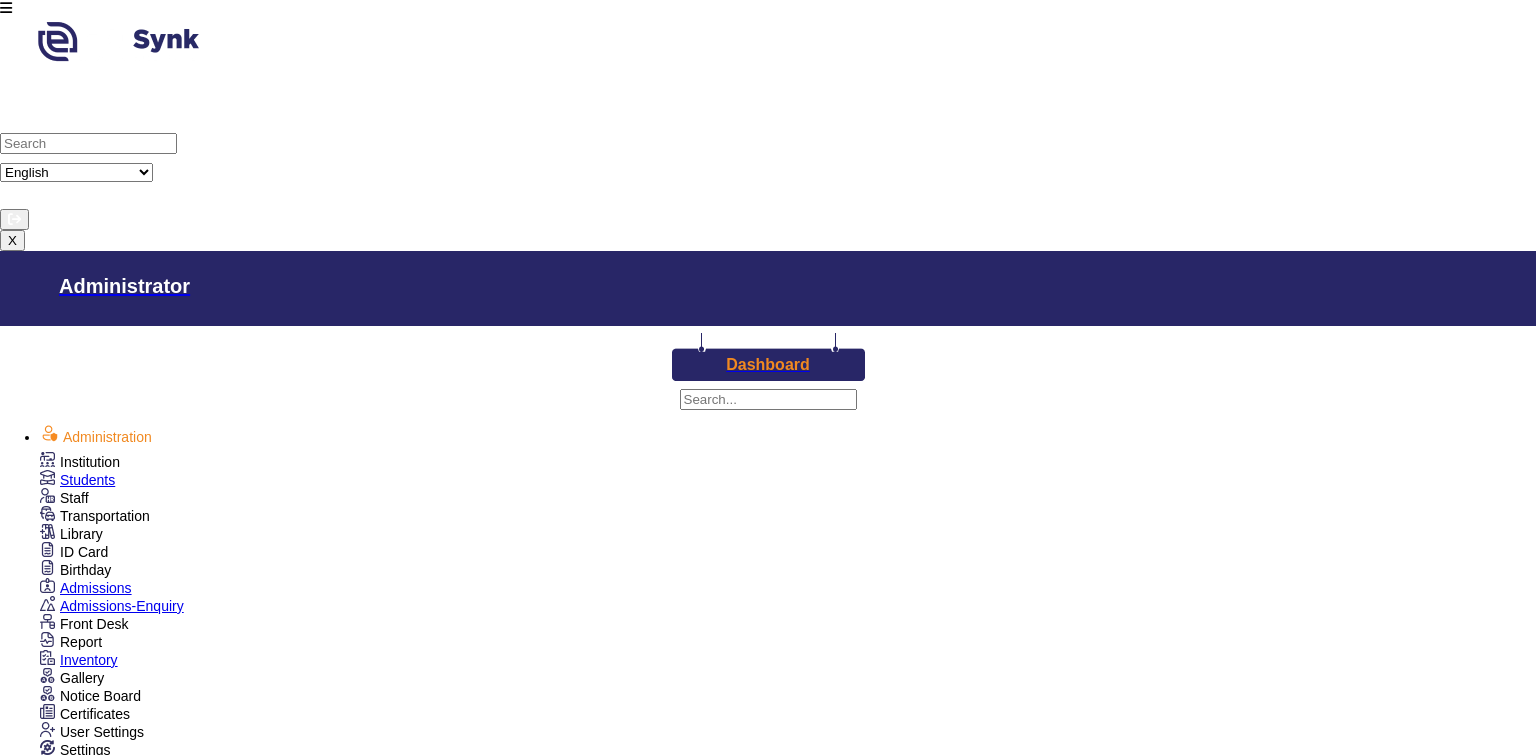click on "Affiliation No: [AFFILIATION_NUMBER] DISE Code: ABCD New Demo School 521-522, New Friends Colony, Vasant Vihar, [CITY], [STATE], 110023 PROGRESS REPORT : 2023-2025 Name of Student: [FIRST] [LAST] Roll No: 3 Father's Name: [FIRST] [LAST] Class: V Mother's Name: [FIRST] [LAST] DOB: 24 Jun 2023 Scholar No.: DS2023062467 Subject Unit Test 1 Unit Test 2 Grand Total MM OBT MM OBT MM OBT Hindi Core 10 8 10 8 20 - English 10 6 10 6 20 - Total: 20 14 20 14 40 28 Percentage: 70.00% 70.00% 70.00% Division: - - - Rank: - - - Remark : - Result : Pass Attendance : - Result Date : - Class Teacher Parent's Exam Incharge Principal" at bounding box center [732, 3297] 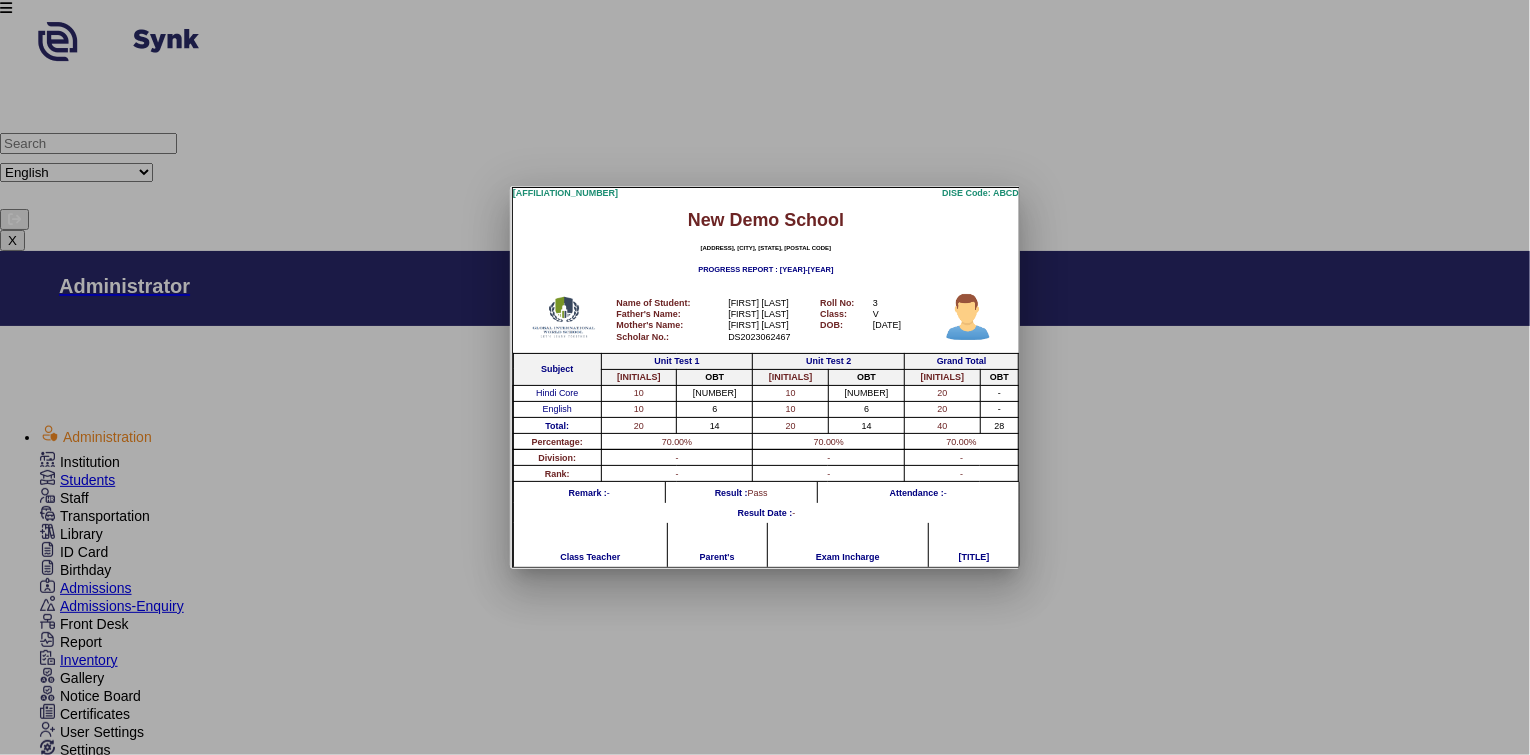 click at bounding box center (765, 377) 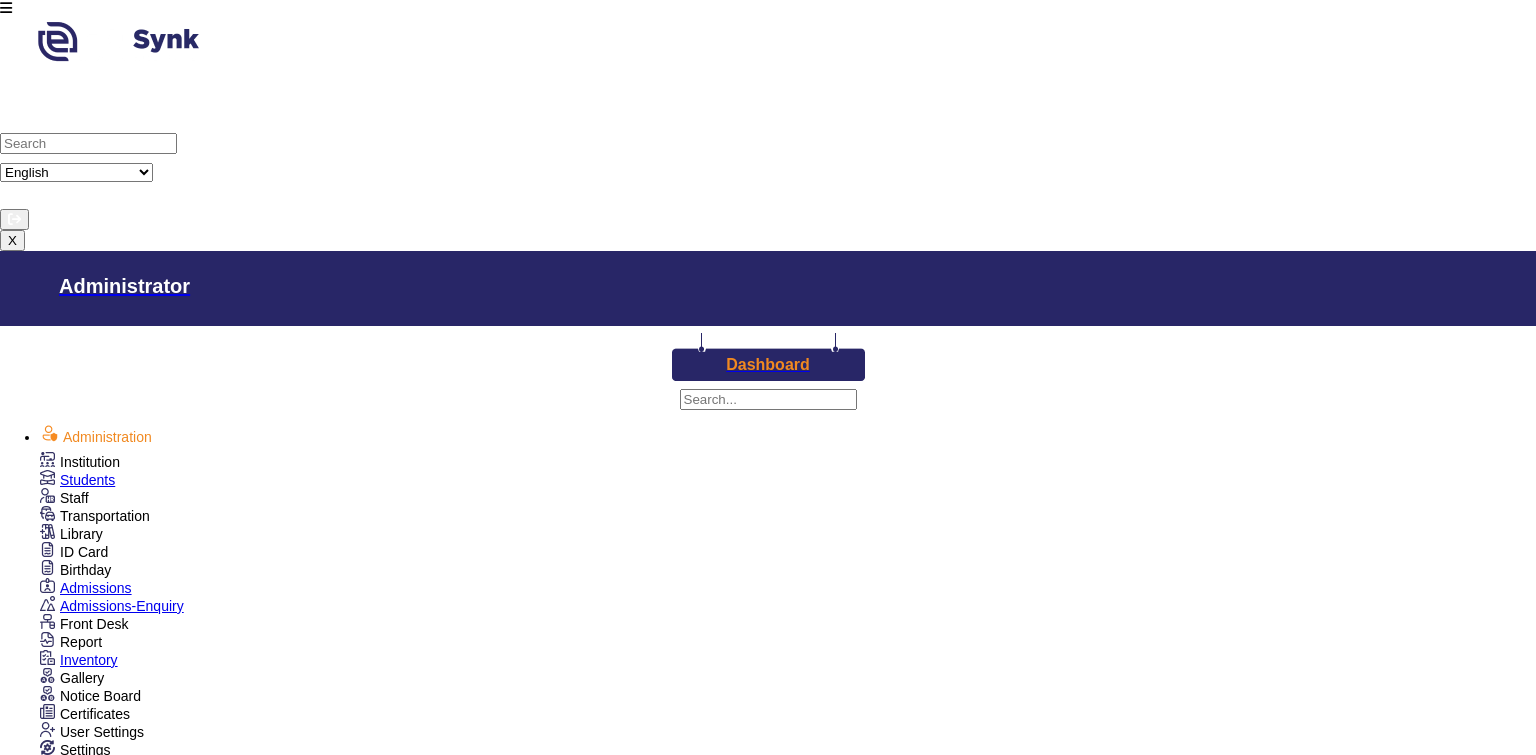 click on "Template 1" at bounding box center [354, 2715] 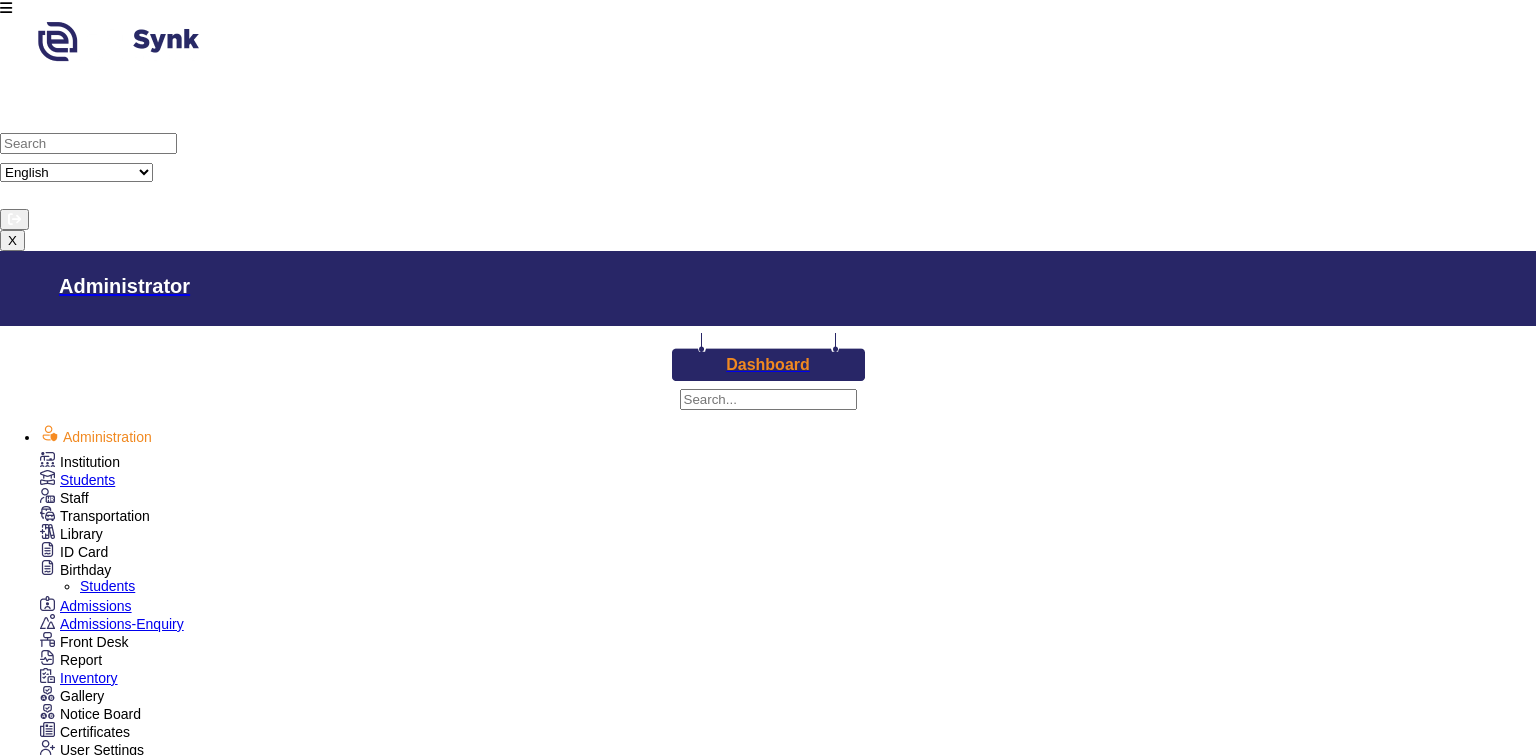 click on "Birthday" at bounding box center (80, 462) 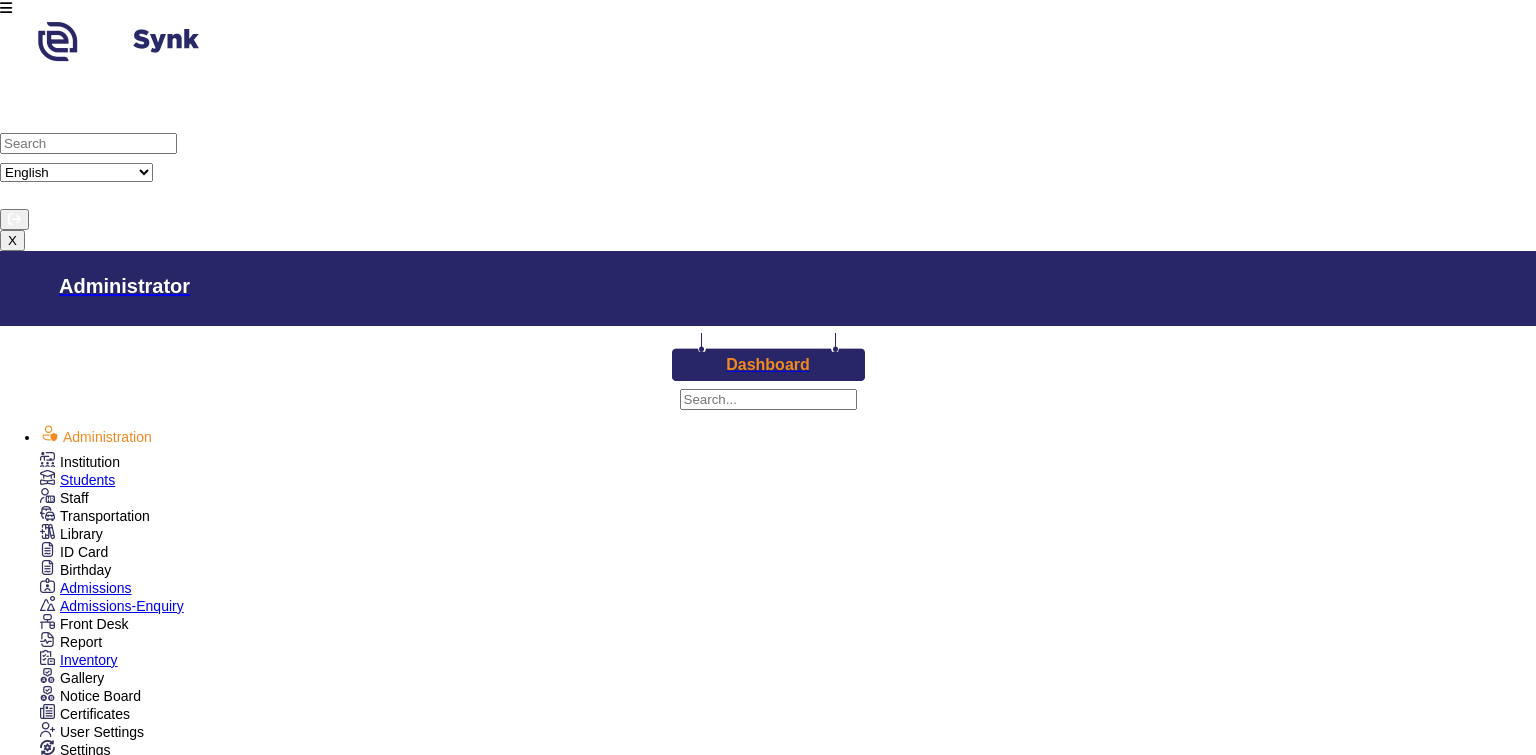 click on "Copy Selected Template To Another Class  Select Class" at bounding box center (768, 2946) 